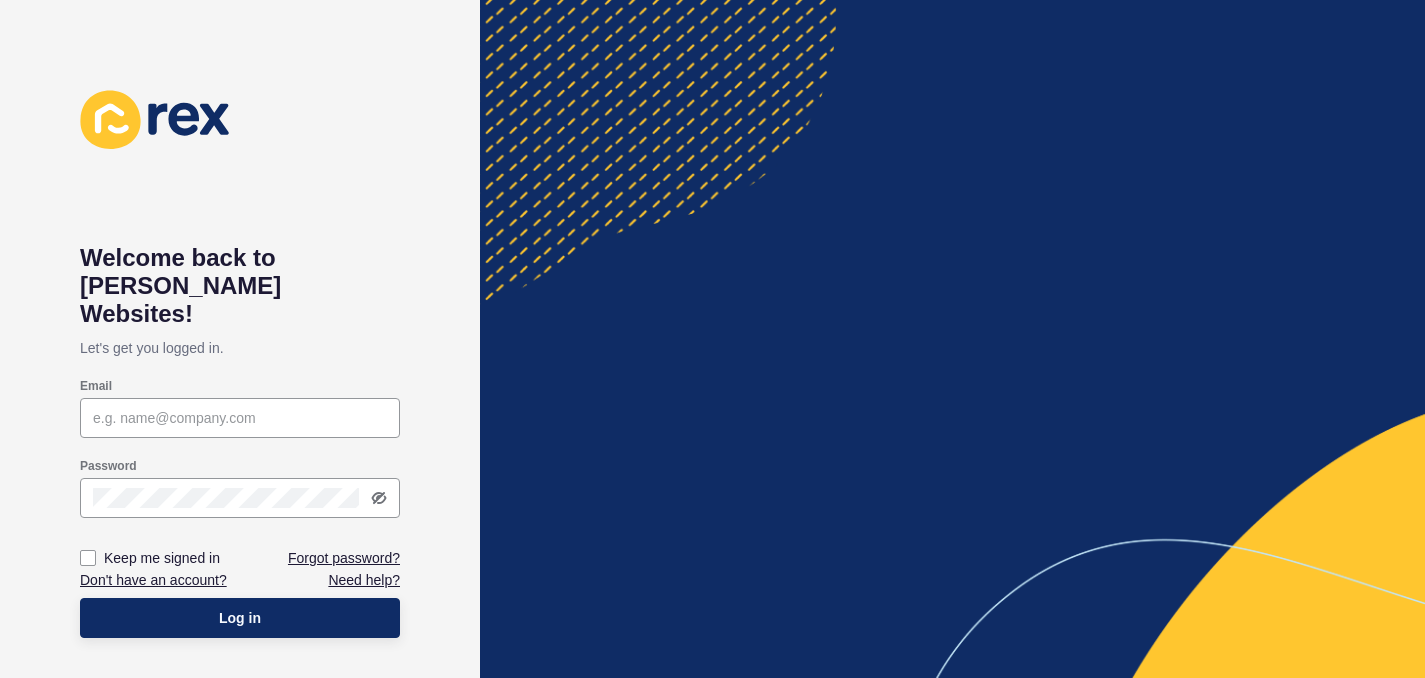 scroll, scrollTop: 0, scrollLeft: 0, axis: both 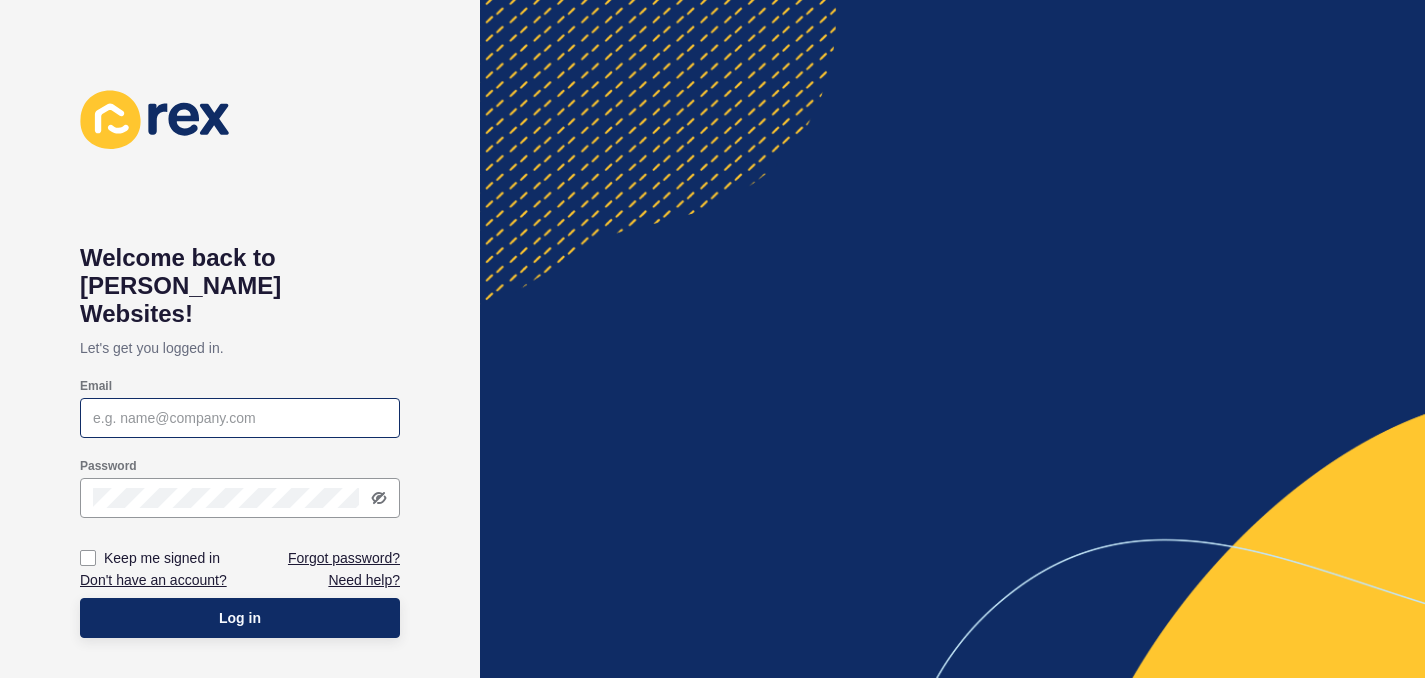 click at bounding box center [240, 418] 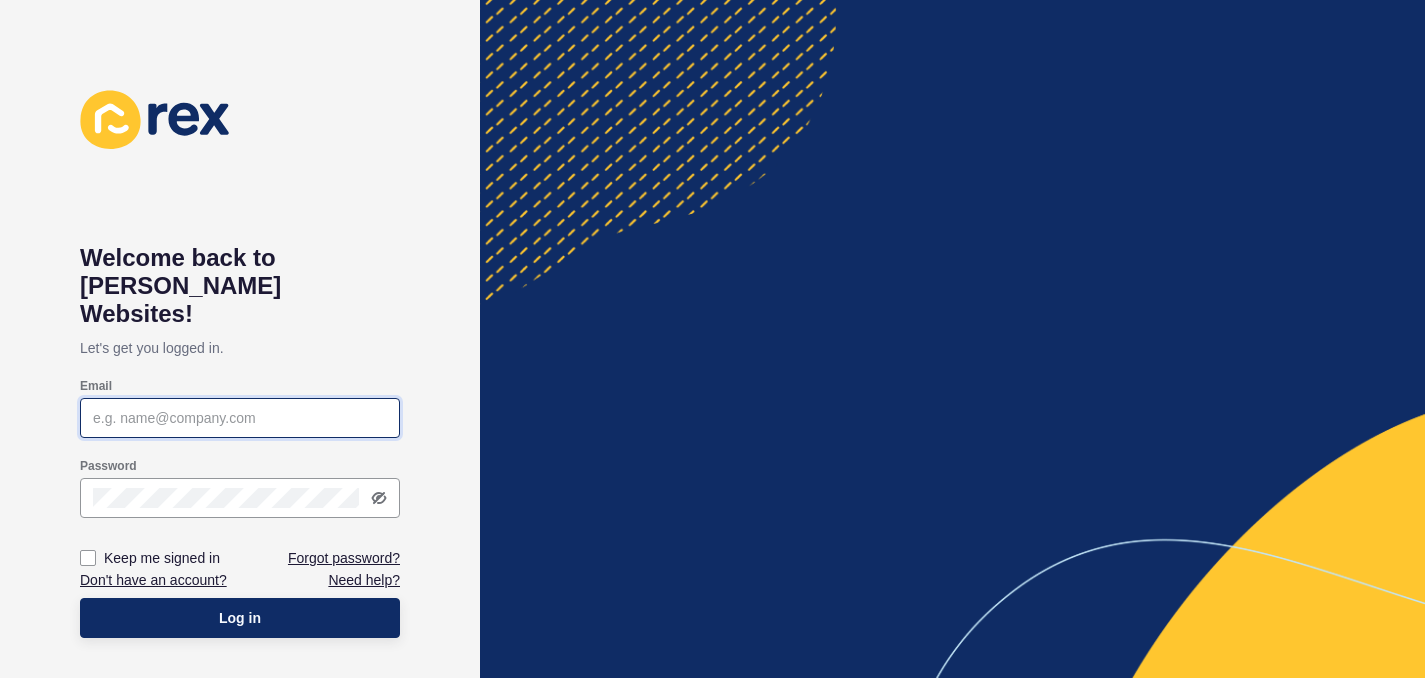 paste on "admin@limitlessrealty.com.au" 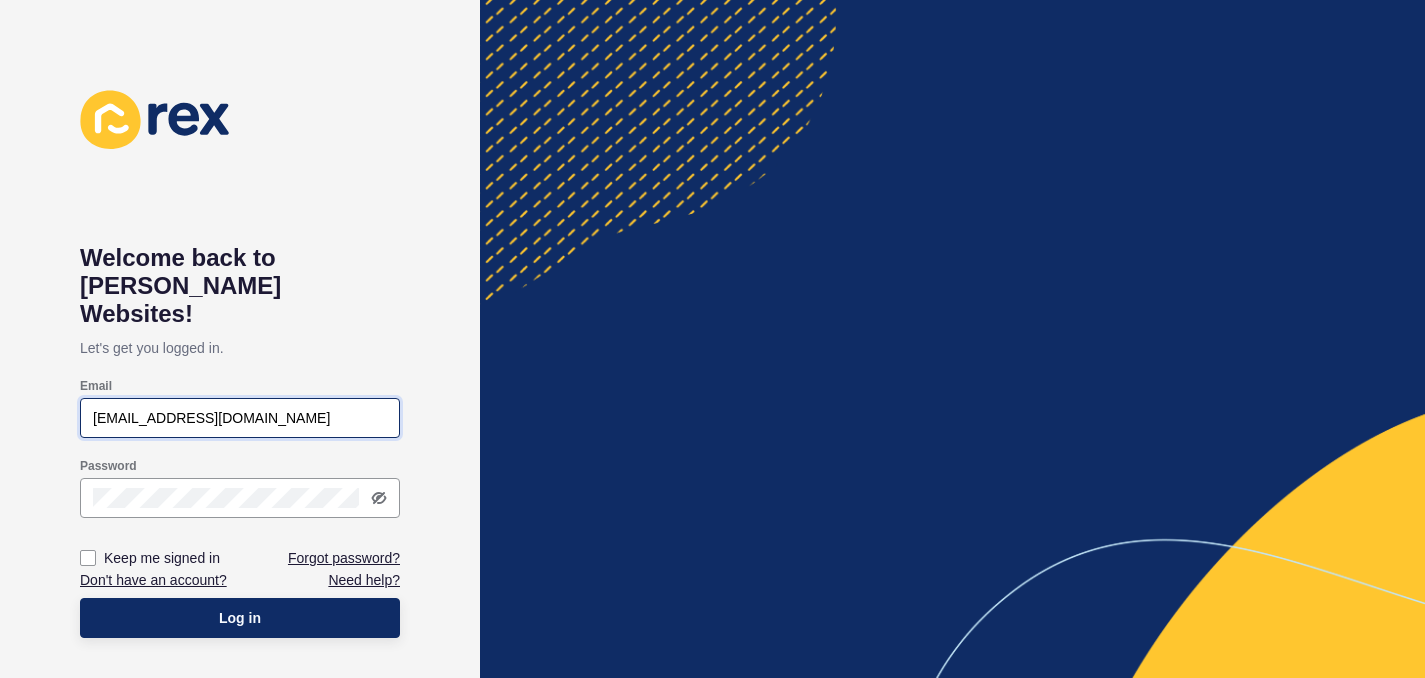 type on "[EMAIL_ADDRESS][DOMAIN_NAME]" 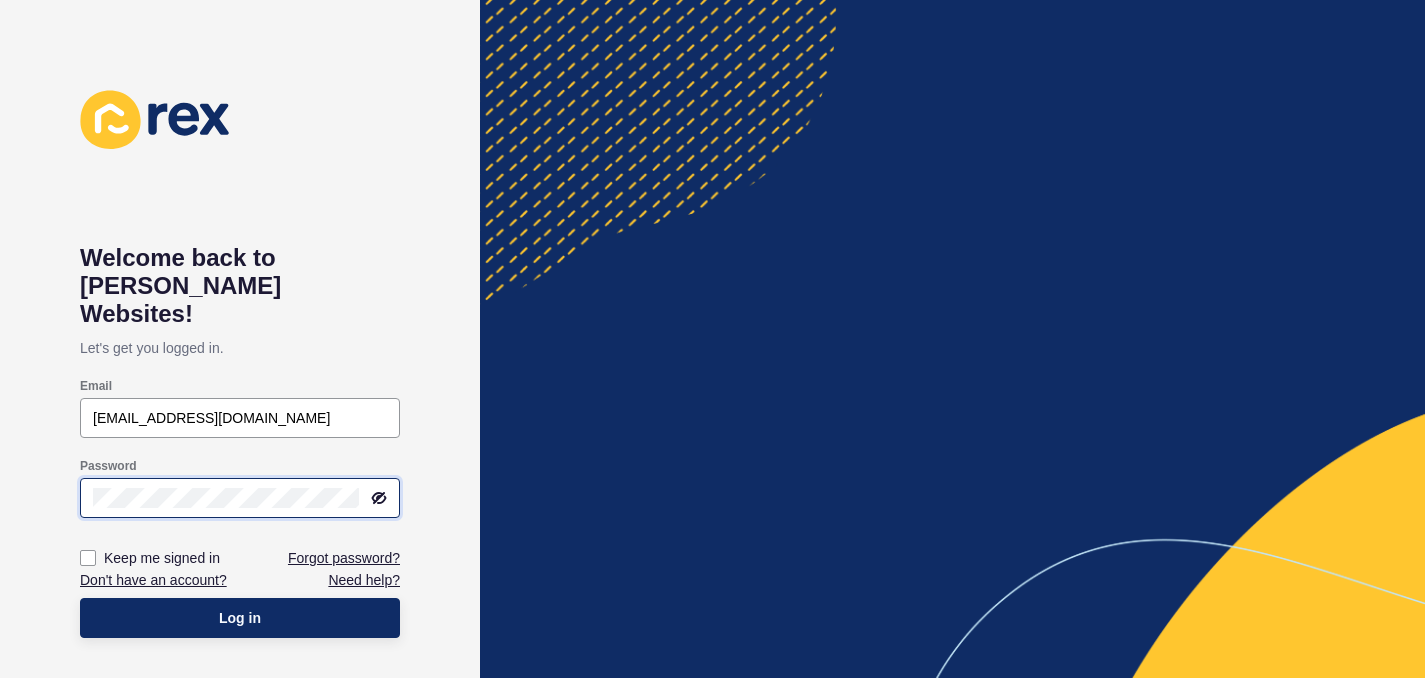 click on "Log in" at bounding box center [240, 618] 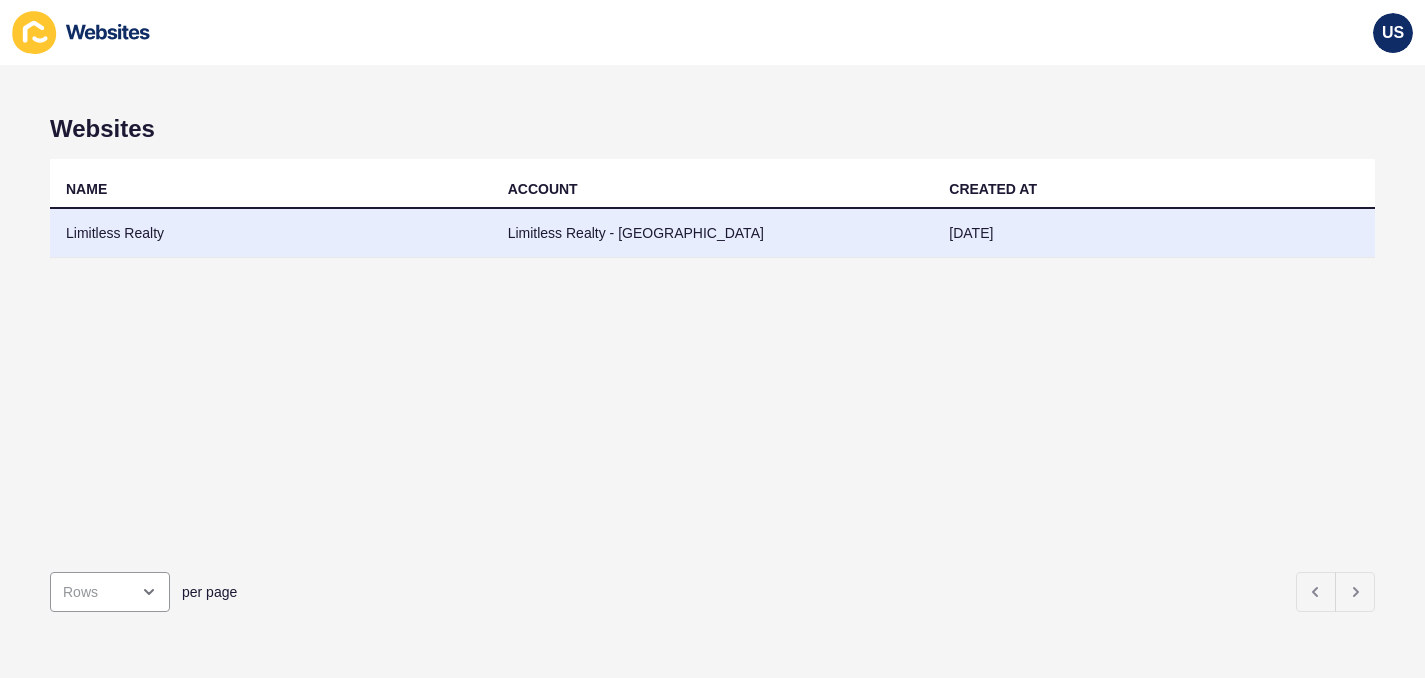 click on "Limitless Realty" at bounding box center [271, 233] 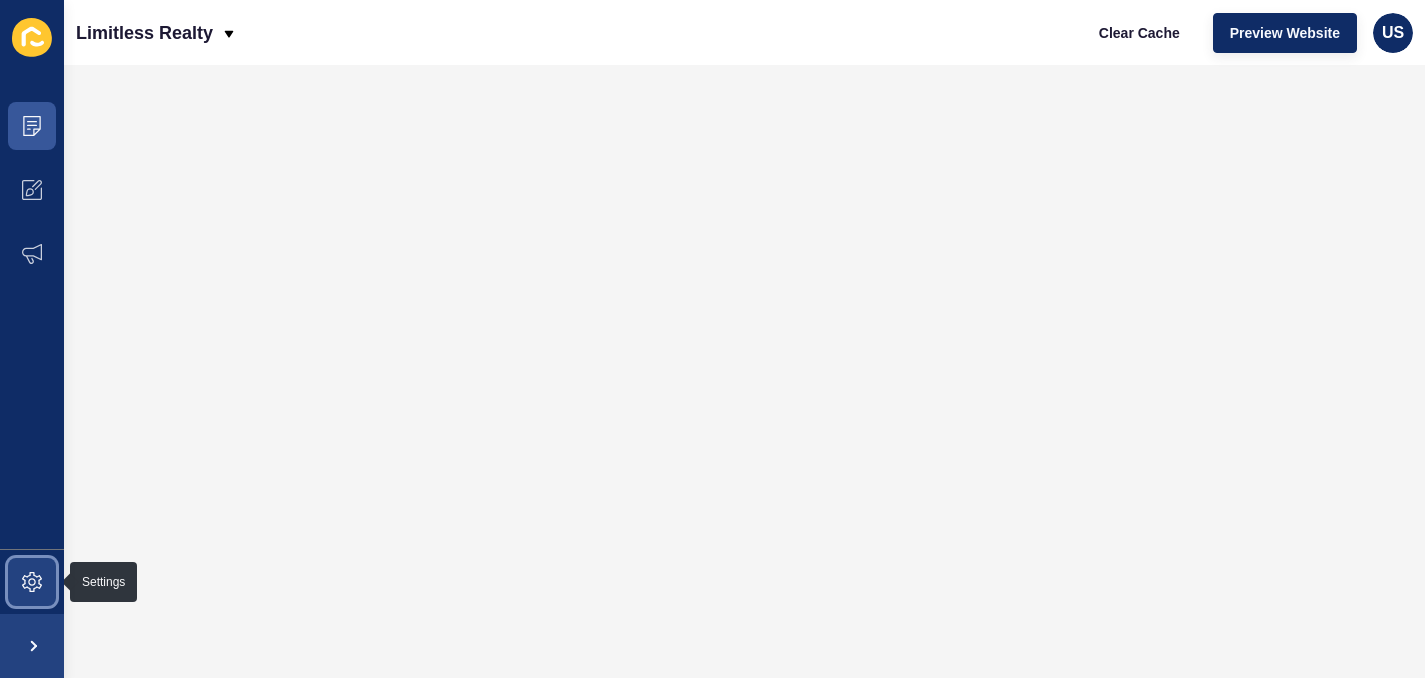 click 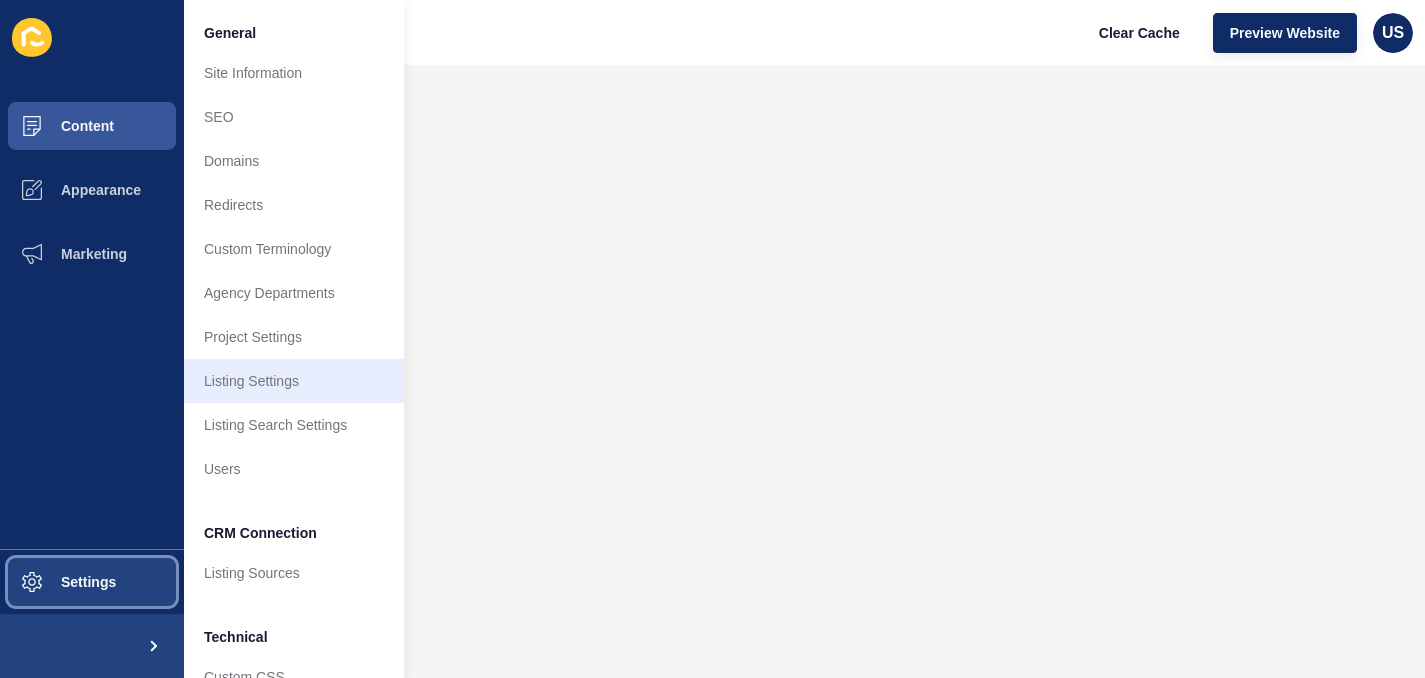 scroll, scrollTop: 0, scrollLeft: 0, axis: both 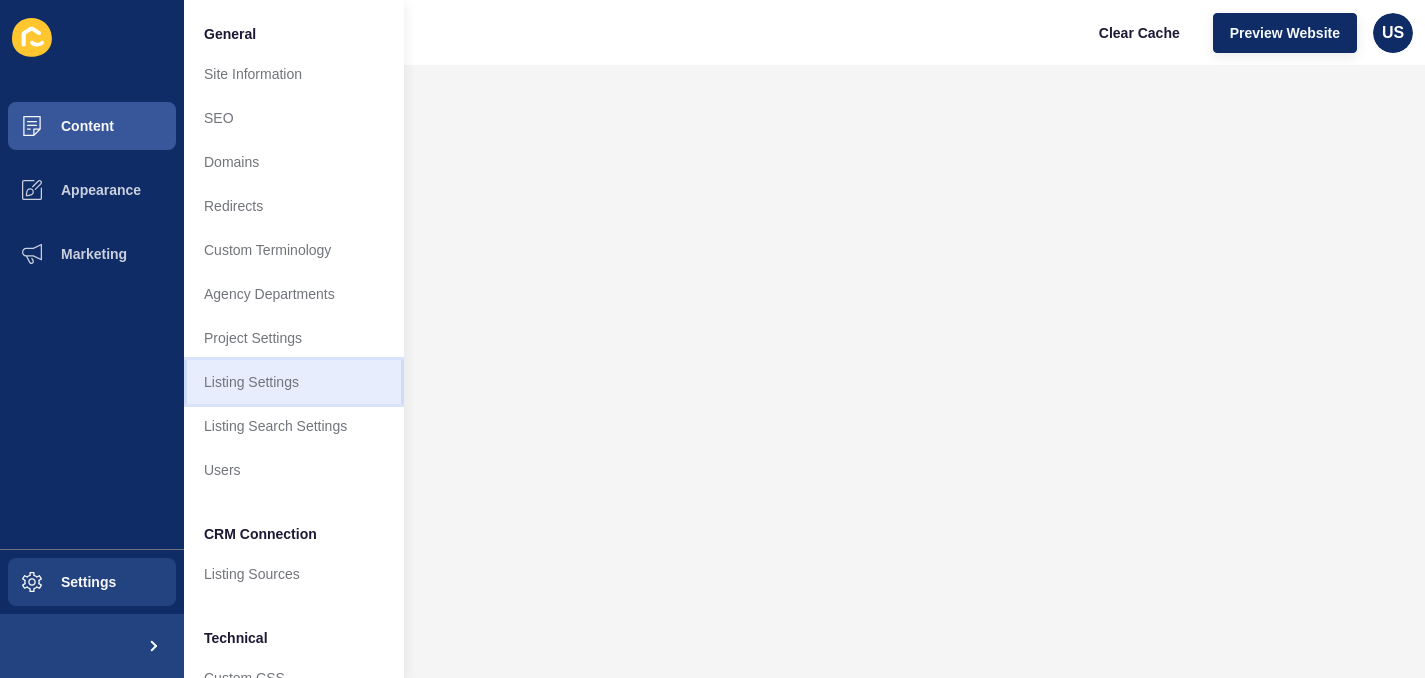 click on "Listing Settings" at bounding box center [294, 382] 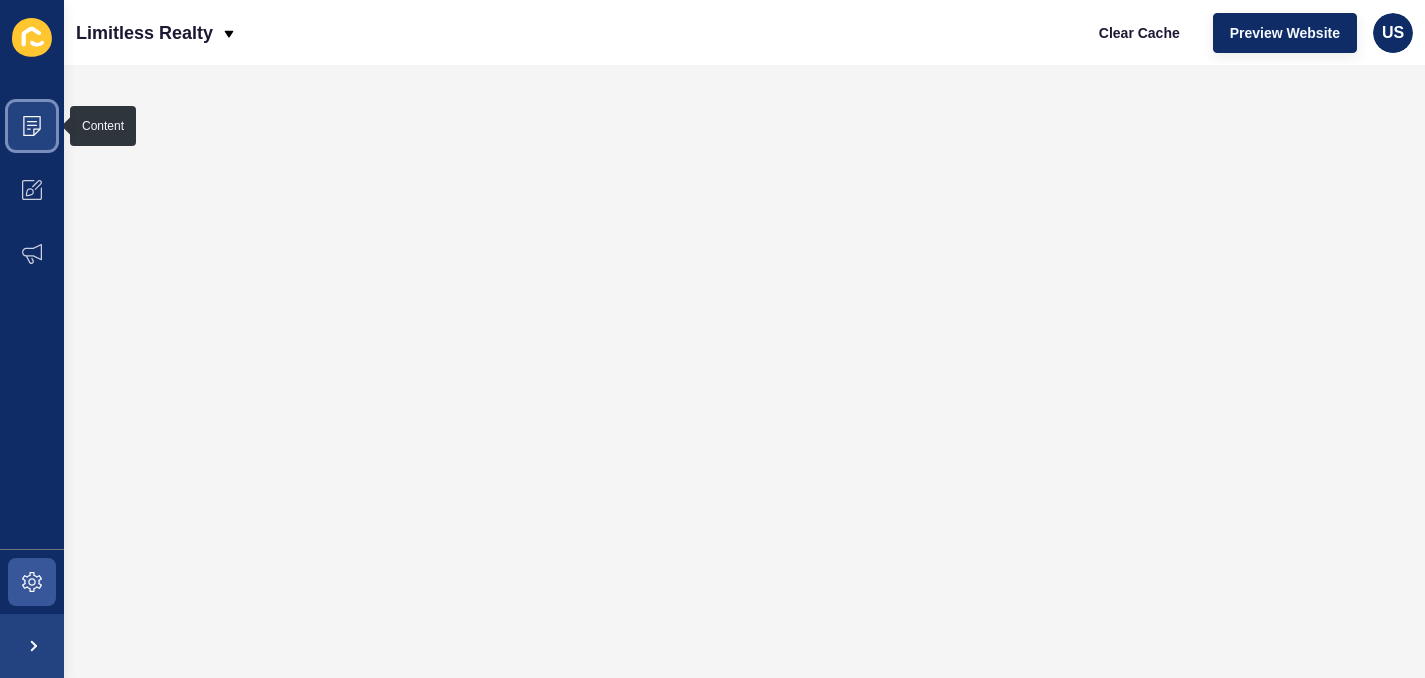 click 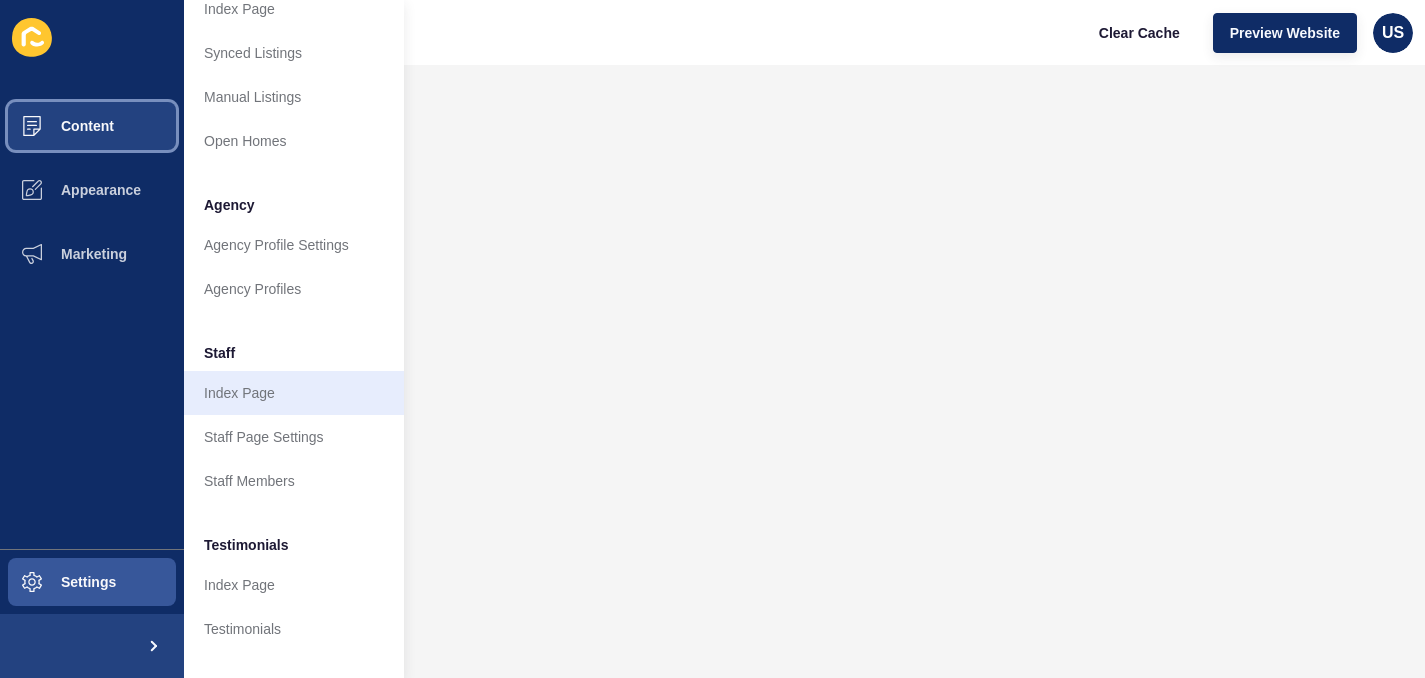 scroll, scrollTop: 374, scrollLeft: 0, axis: vertical 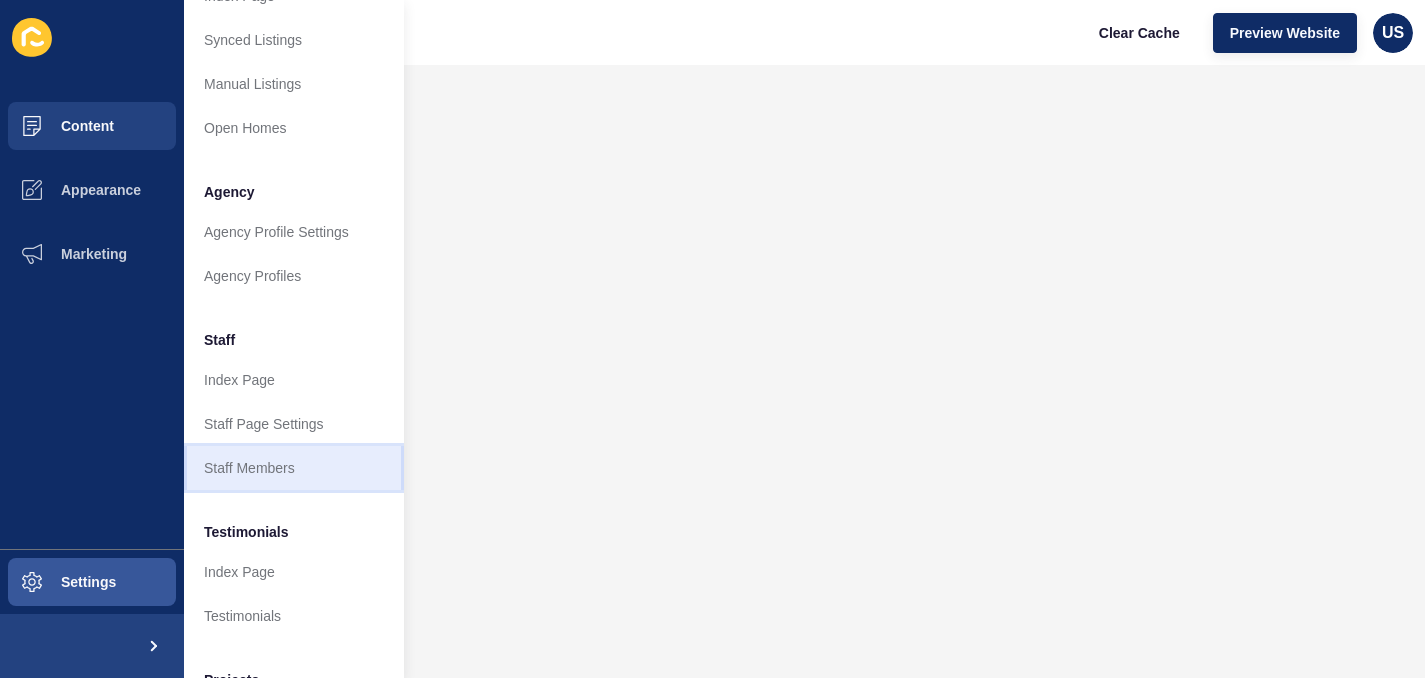 click on "Staff Members" at bounding box center (294, 468) 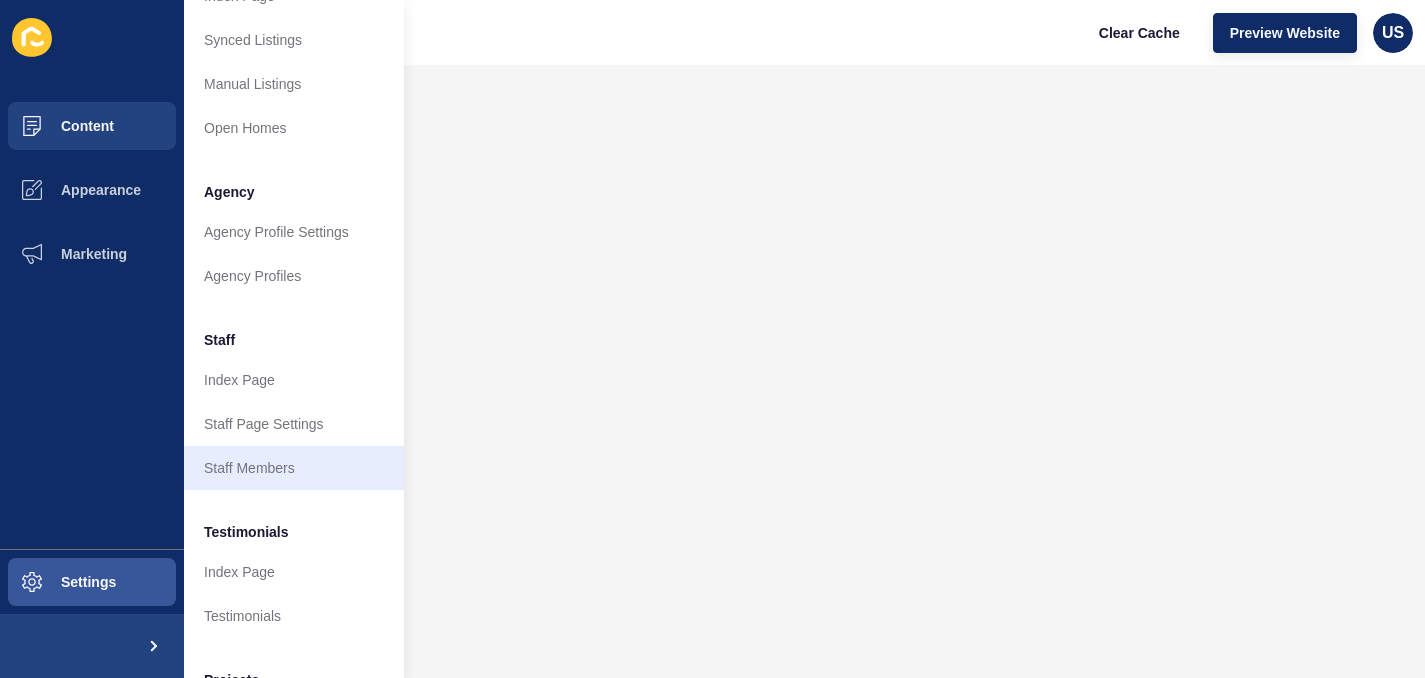 scroll, scrollTop: 0, scrollLeft: 0, axis: both 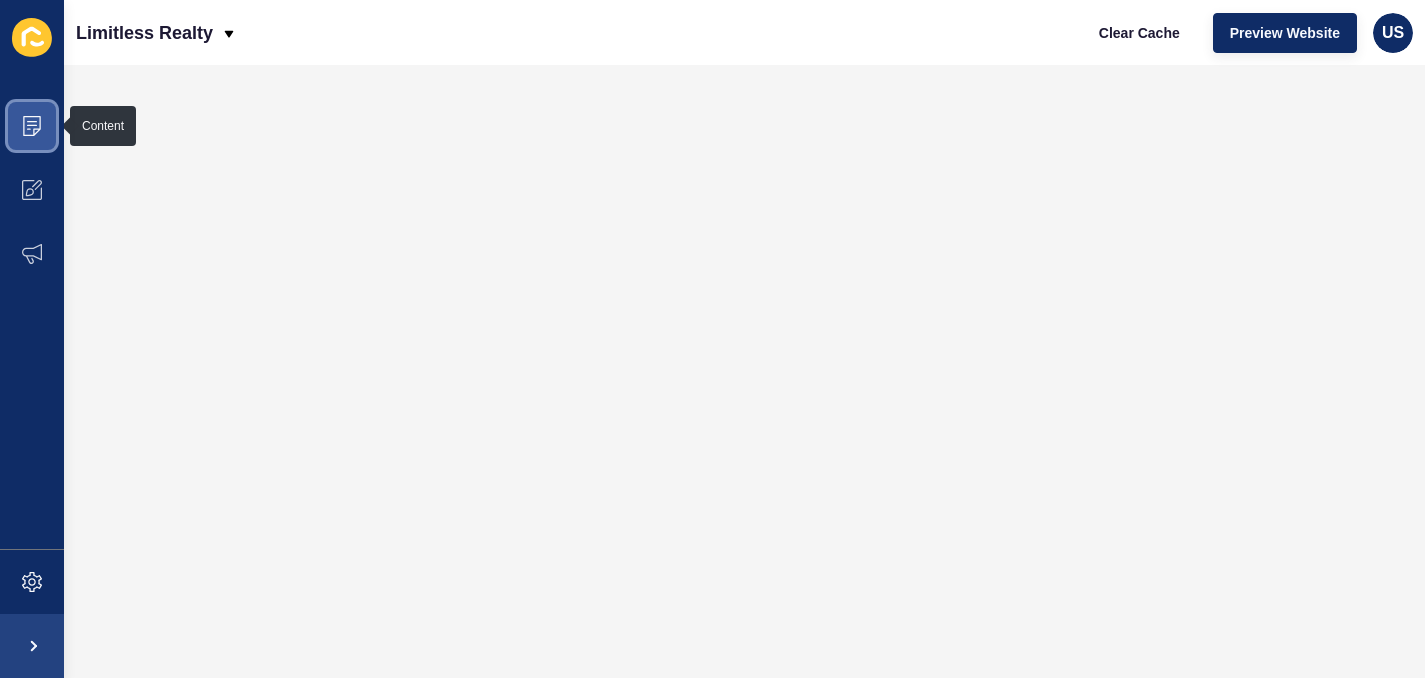 click 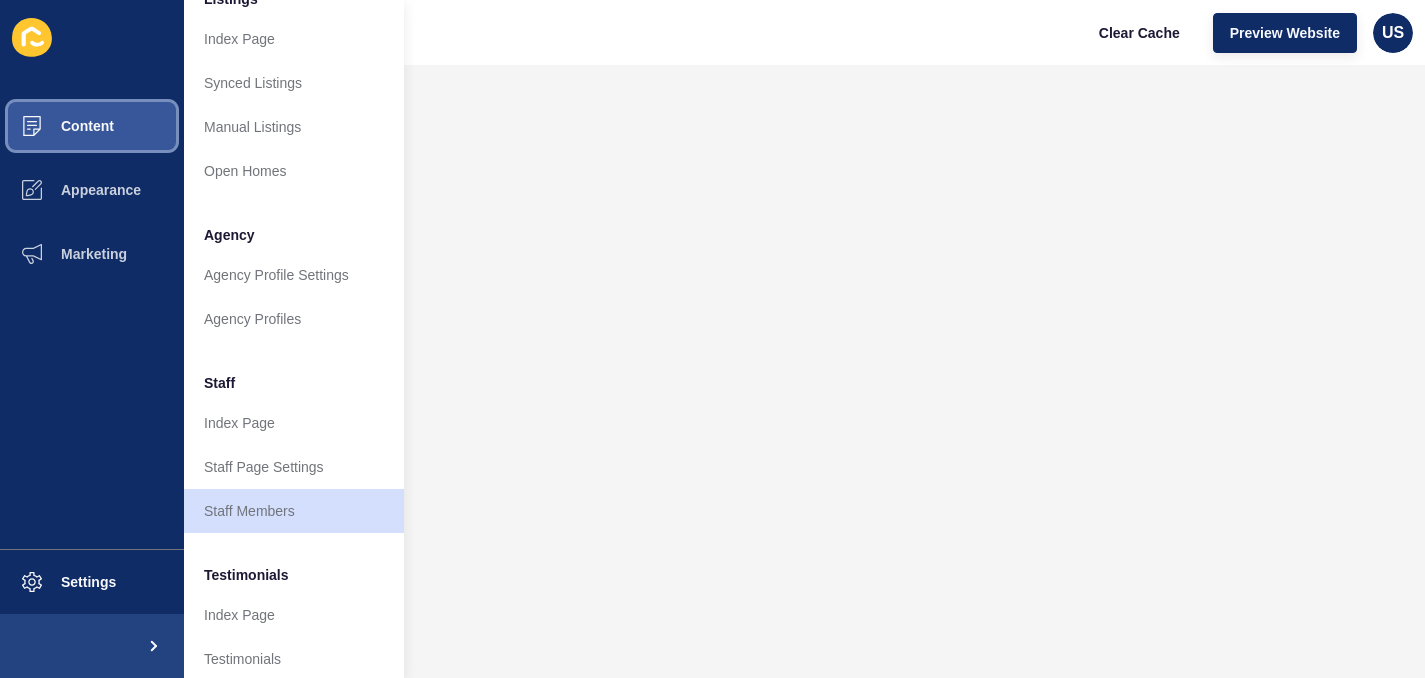 scroll, scrollTop: 361, scrollLeft: 0, axis: vertical 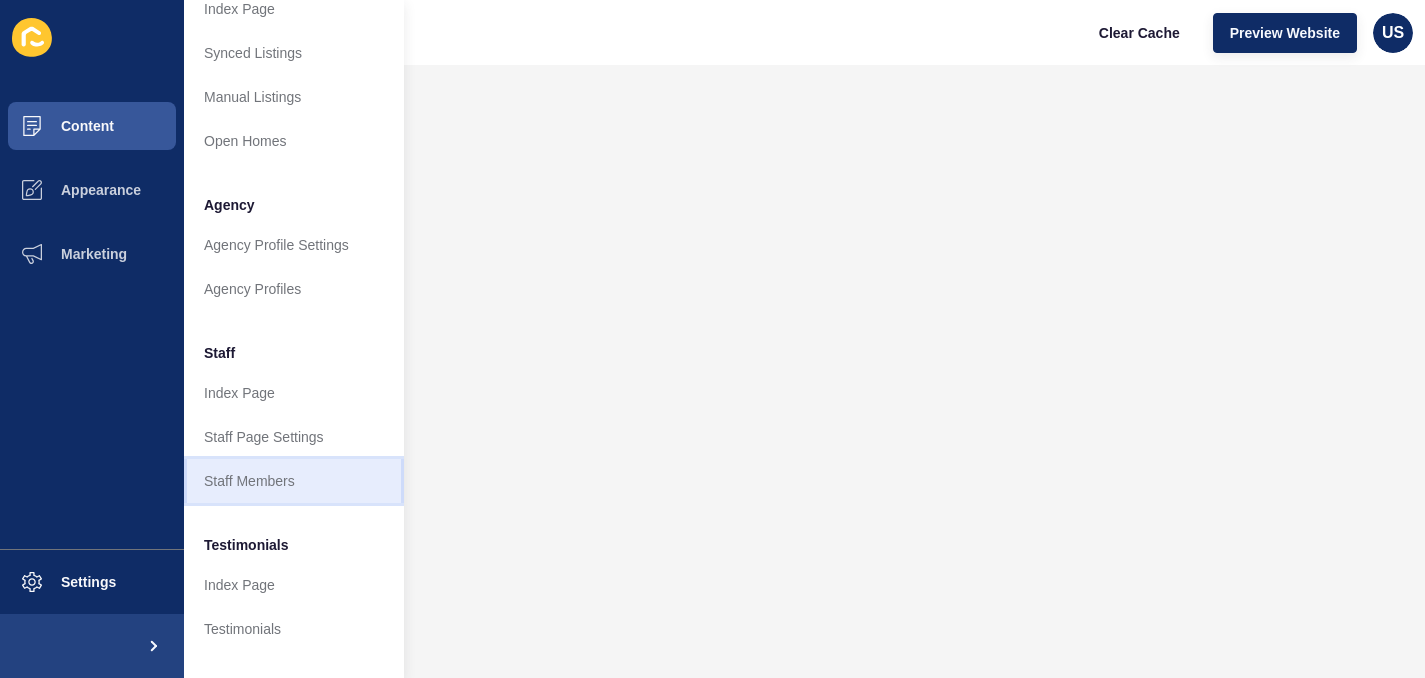 click on "Staff Members" at bounding box center (294, 481) 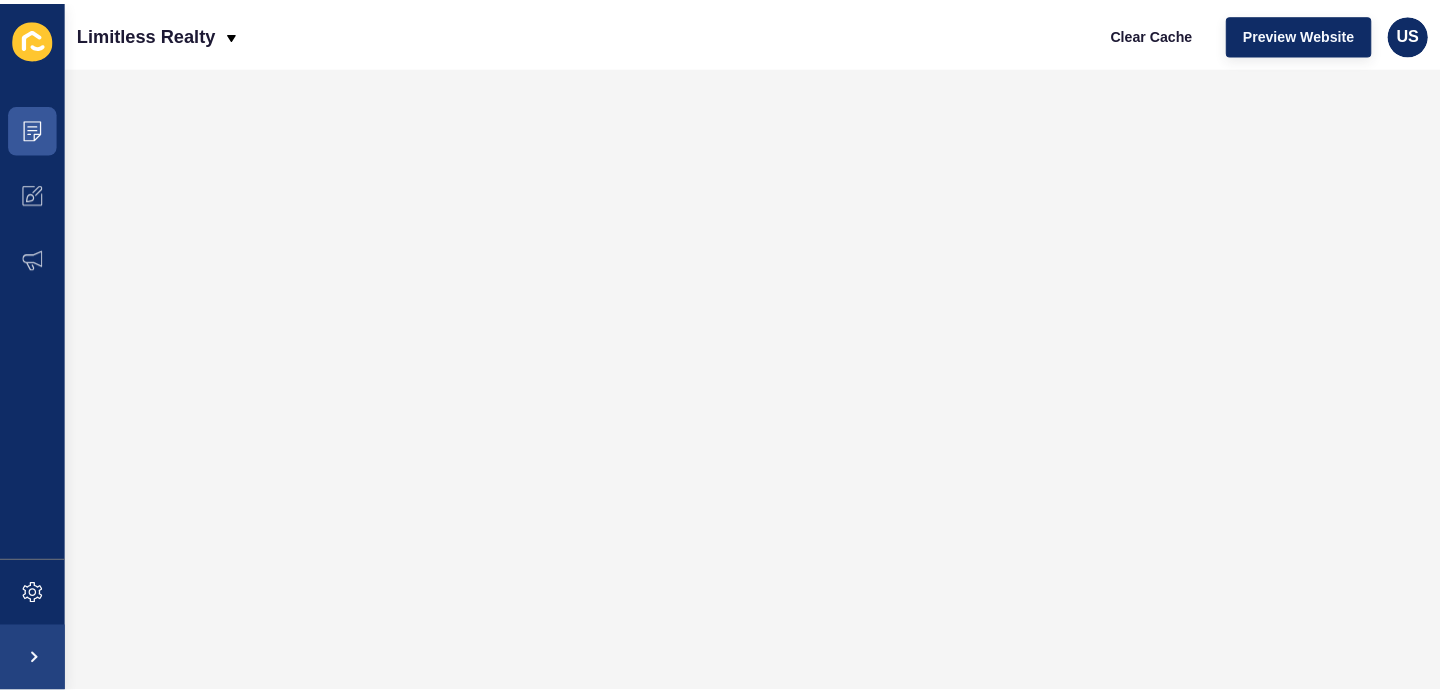scroll, scrollTop: 0, scrollLeft: 0, axis: both 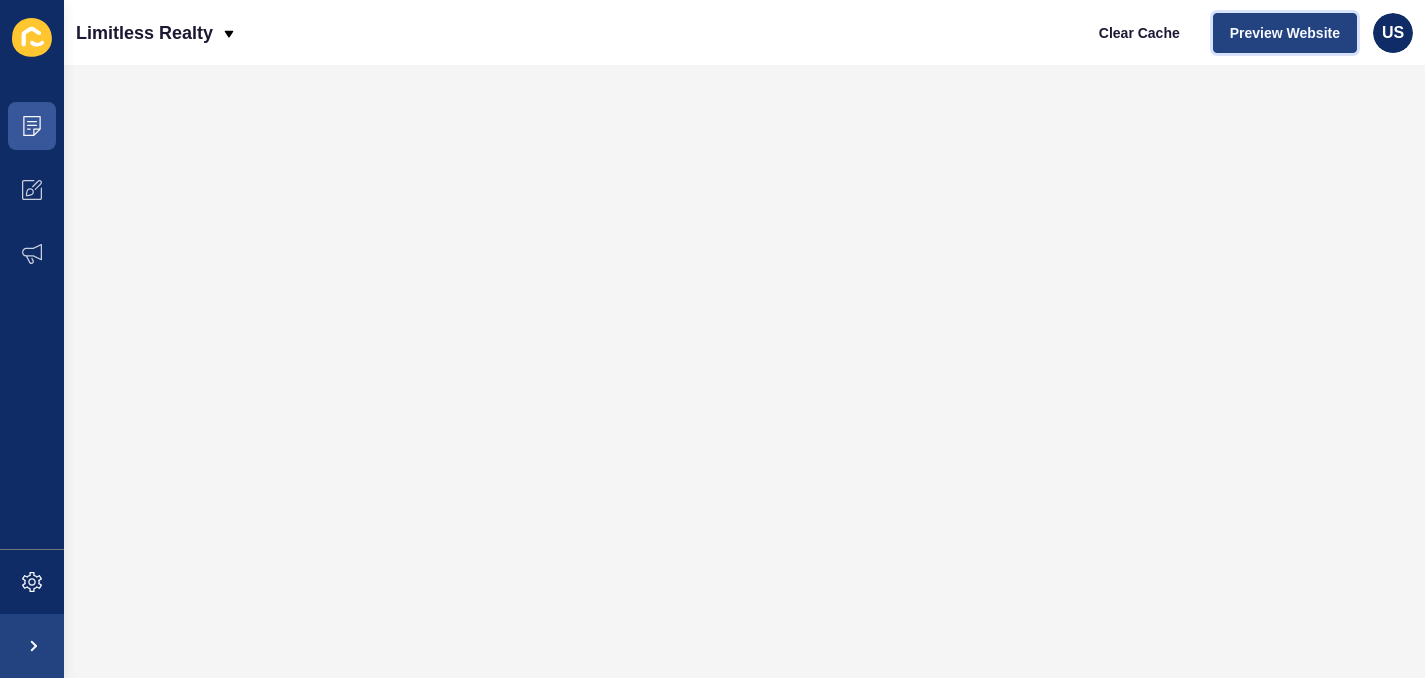 click on "Preview Website" at bounding box center (1285, 33) 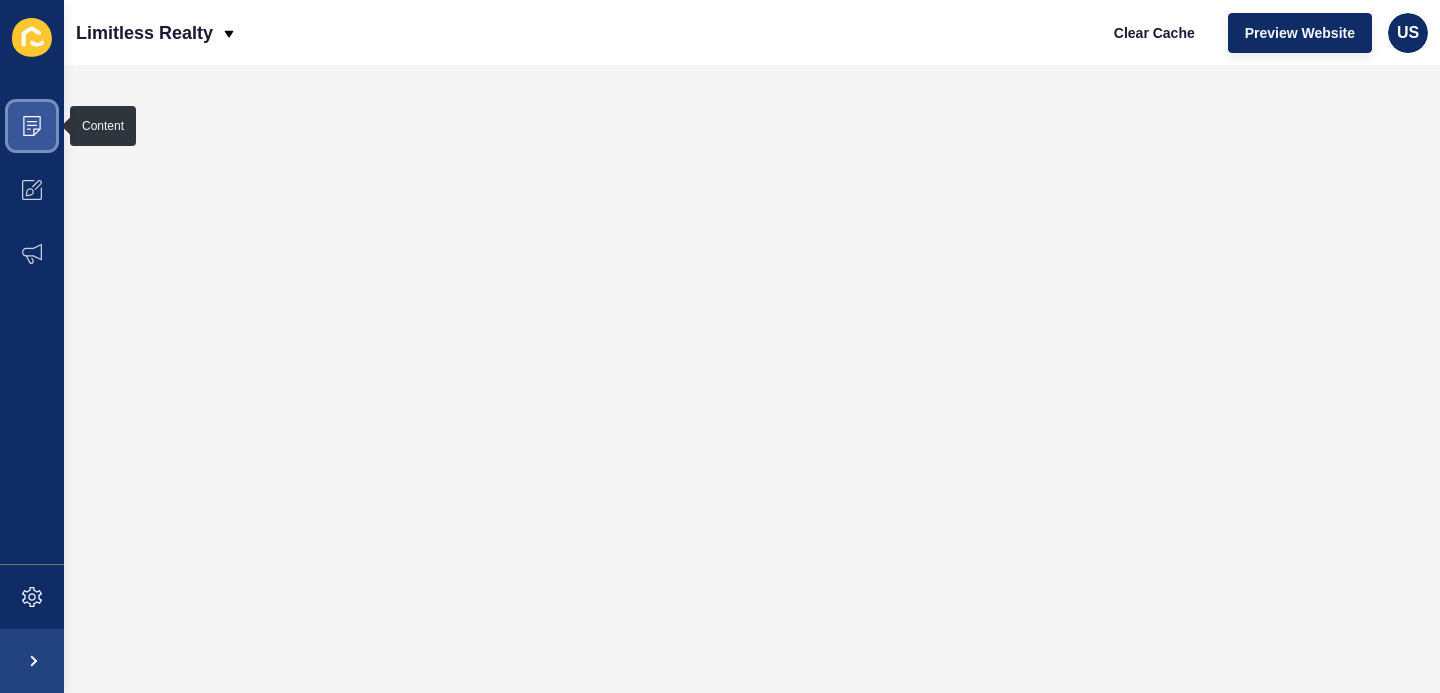 click at bounding box center [32, 126] 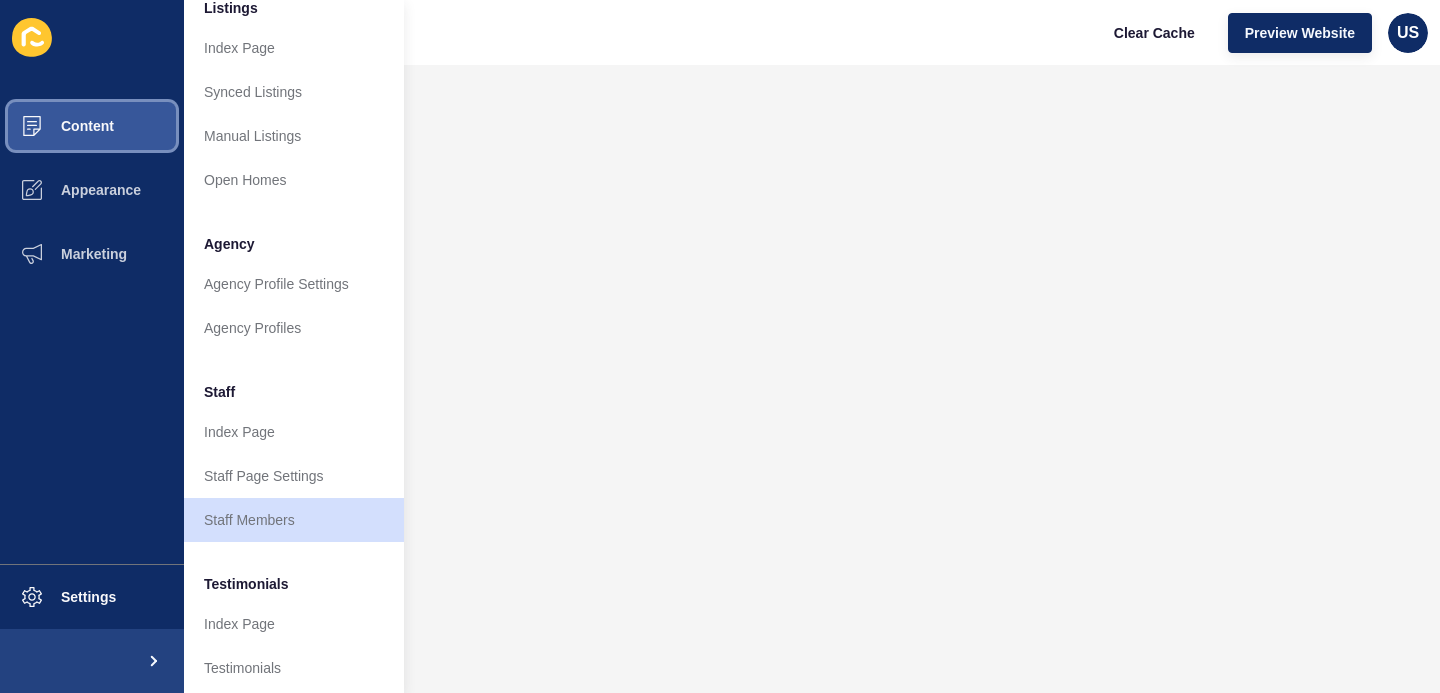 scroll, scrollTop: 456, scrollLeft: 0, axis: vertical 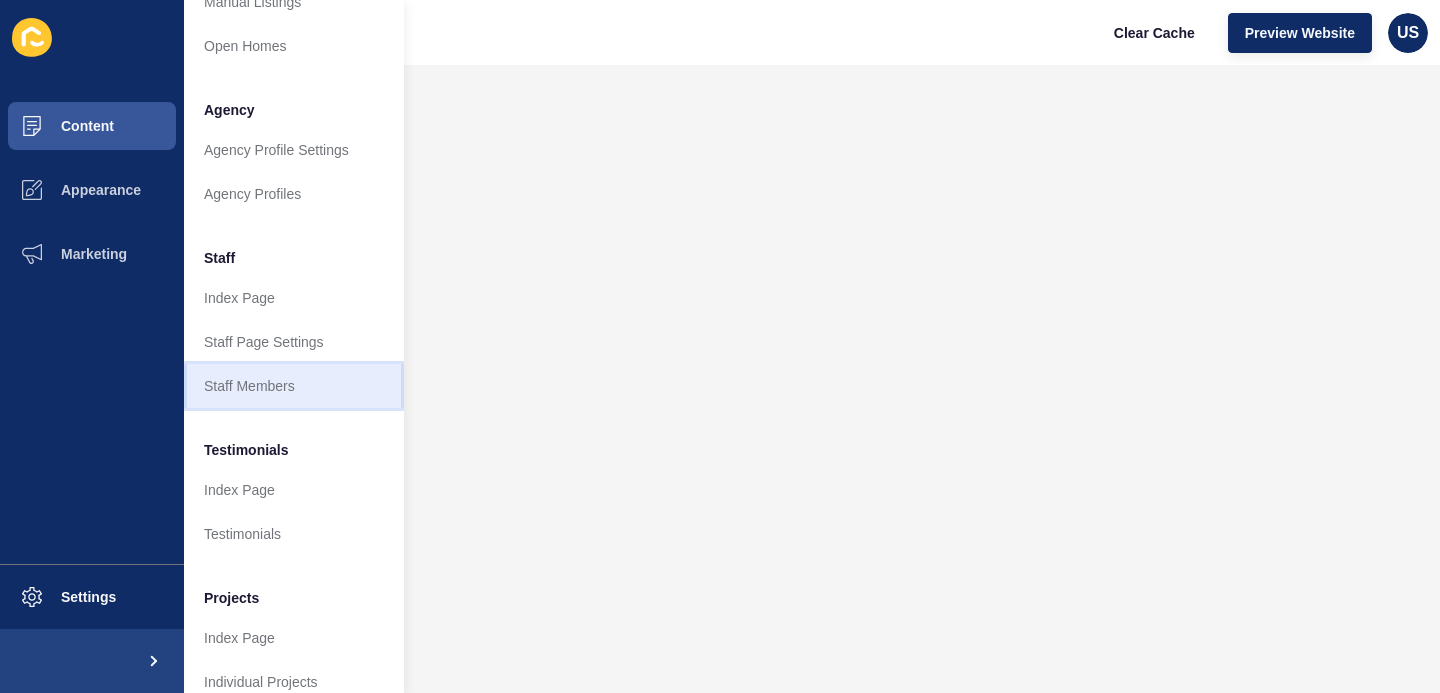 click on "Staff Members" at bounding box center [294, 386] 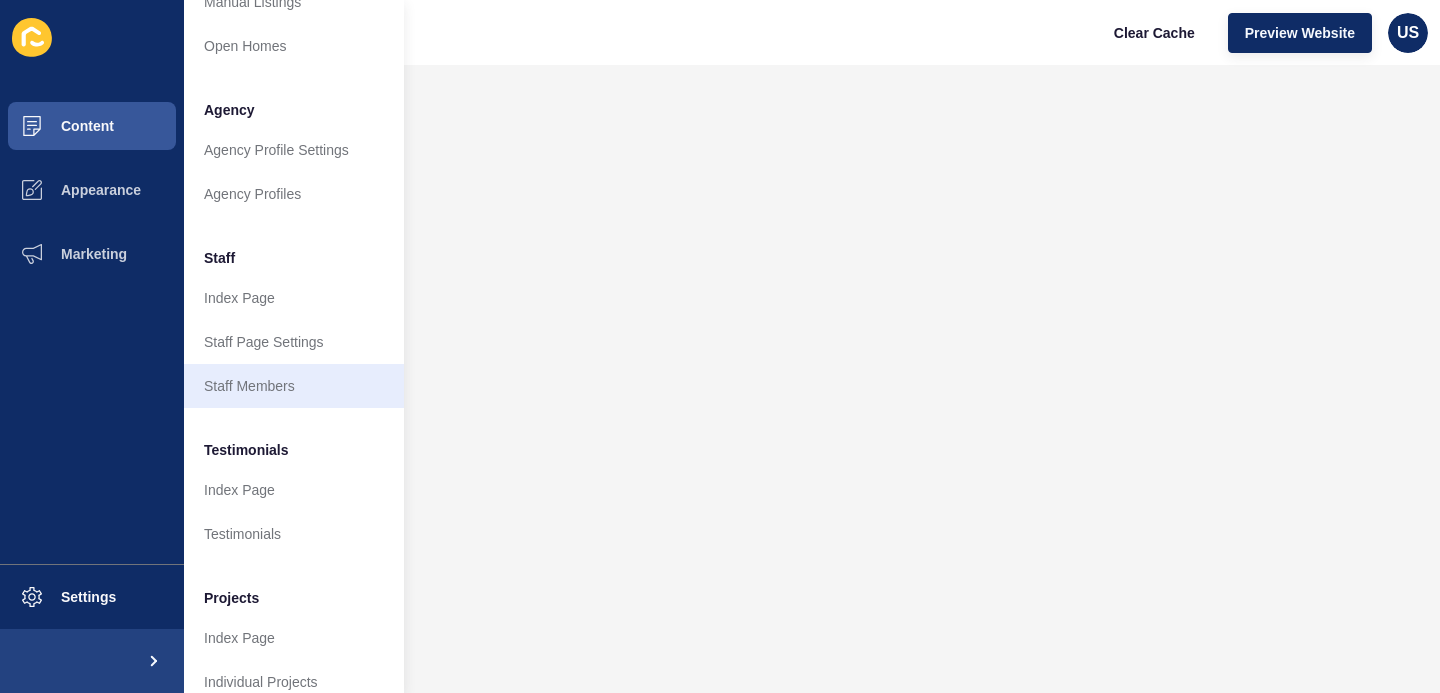 scroll, scrollTop: 0, scrollLeft: 0, axis: both 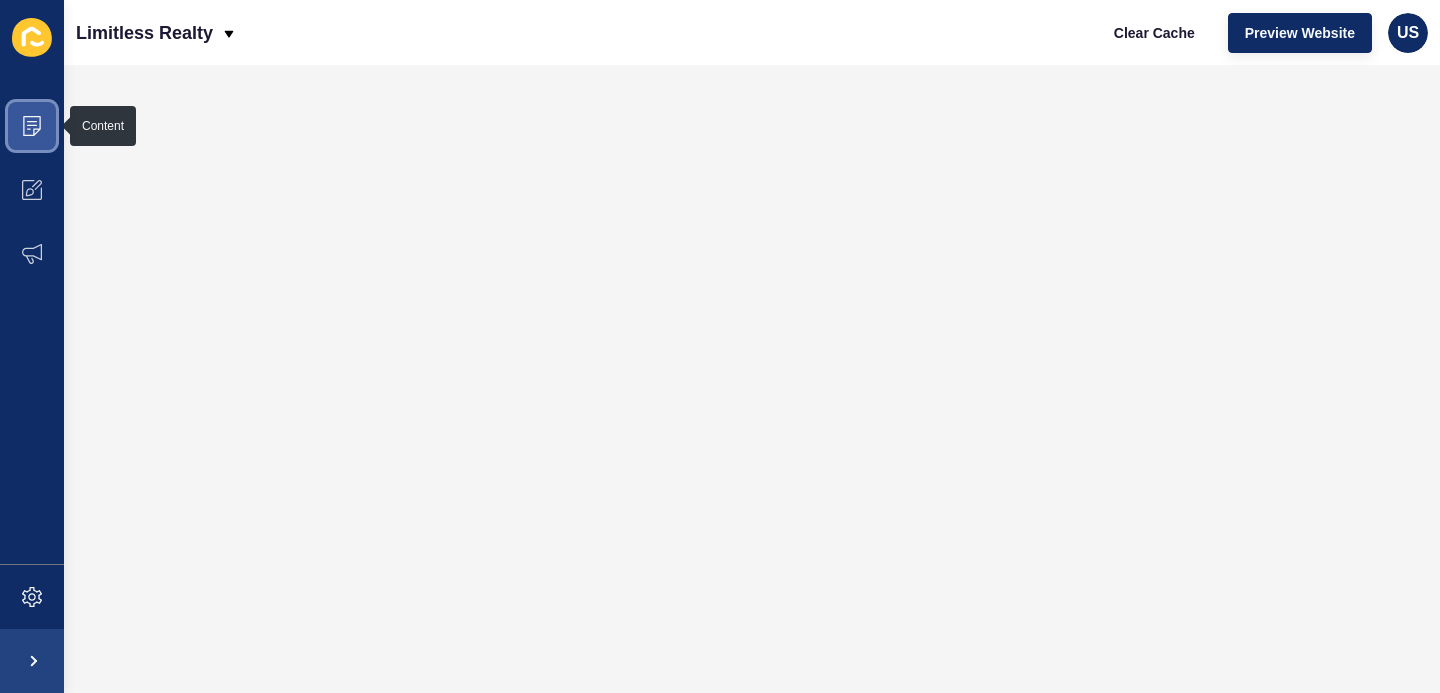 click at bounding box center (32, 126) 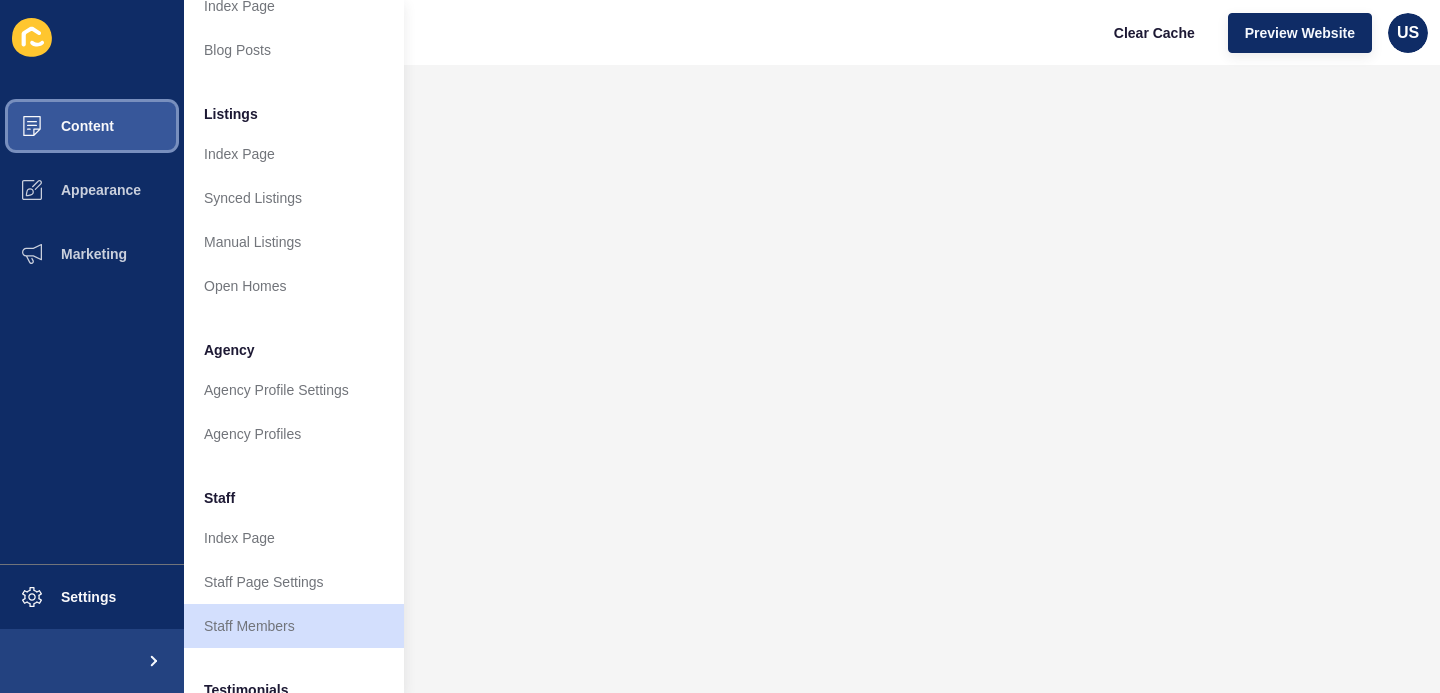 scroll, scrollTop: 224, scrollLeft: 0, axis: vertical 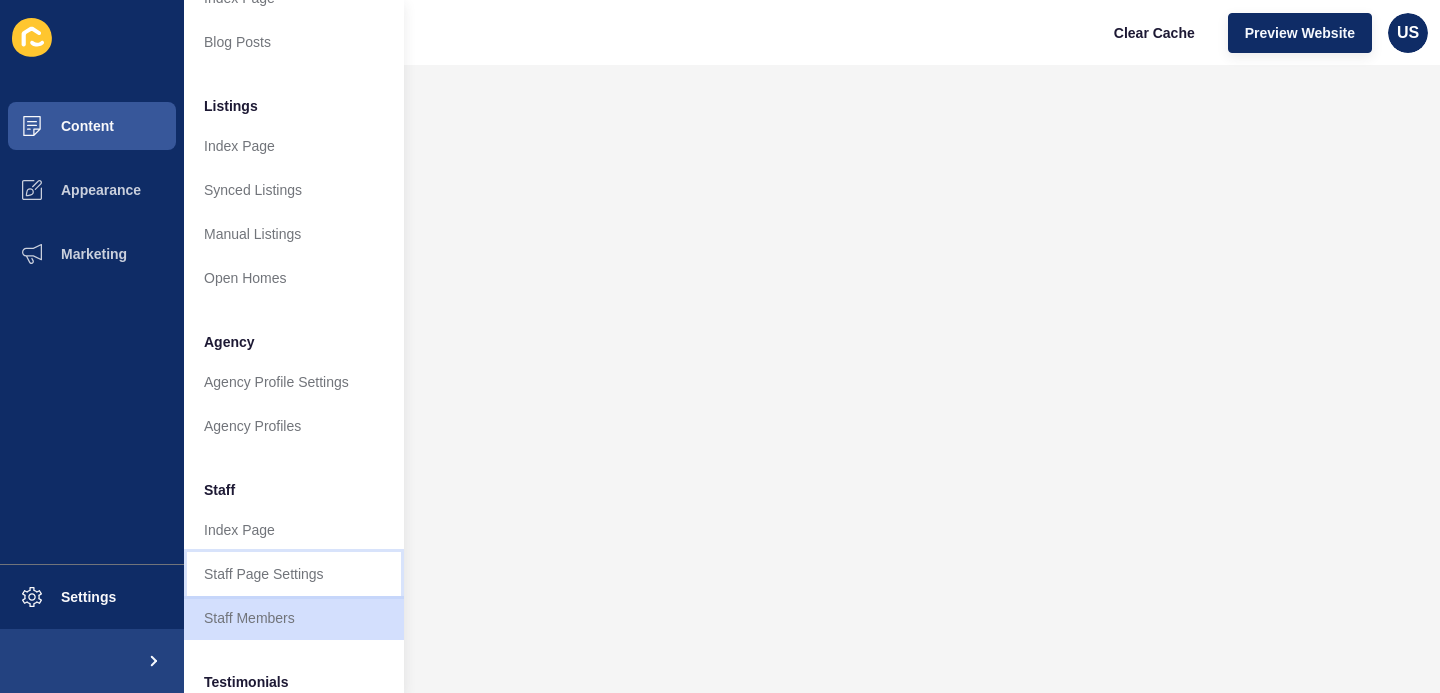 click on "Staff Page Settings" at bounding box center (294, 574) 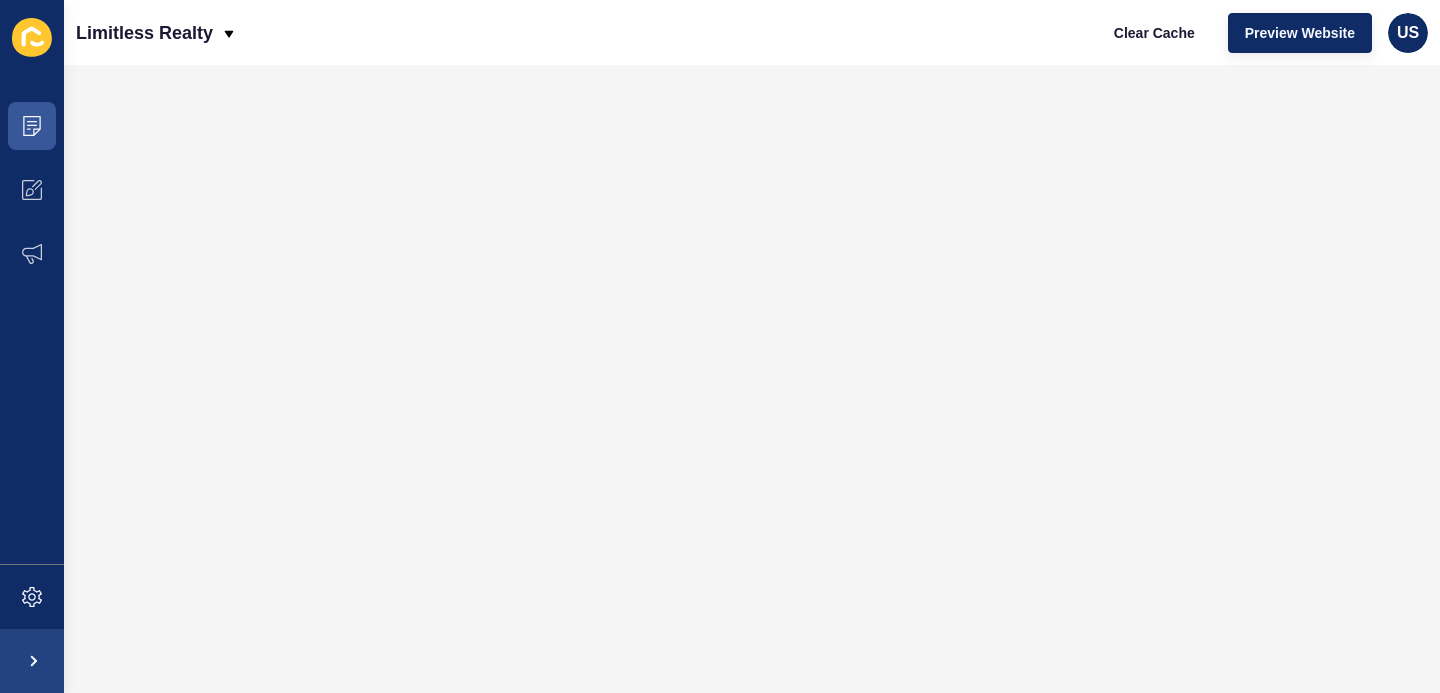 scroll, scrollTop: 0, scrollLeft: 0, axis: both 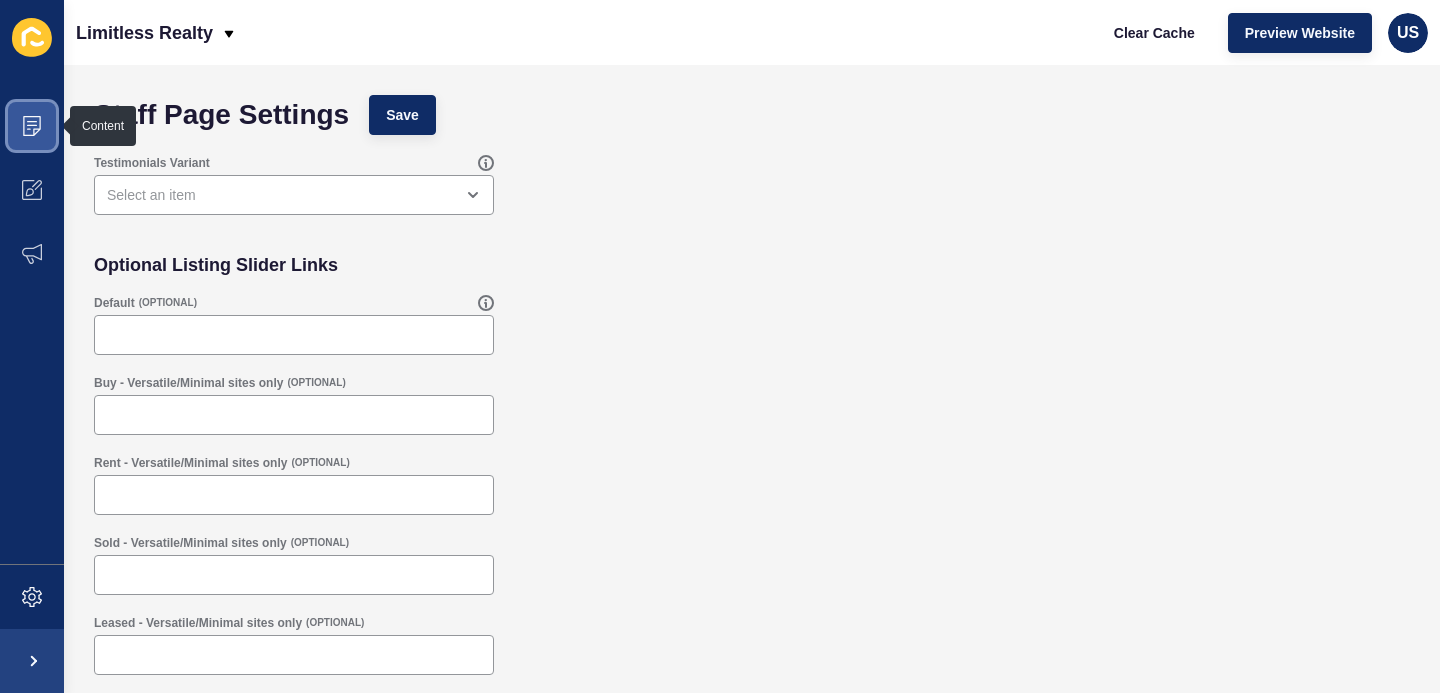 click 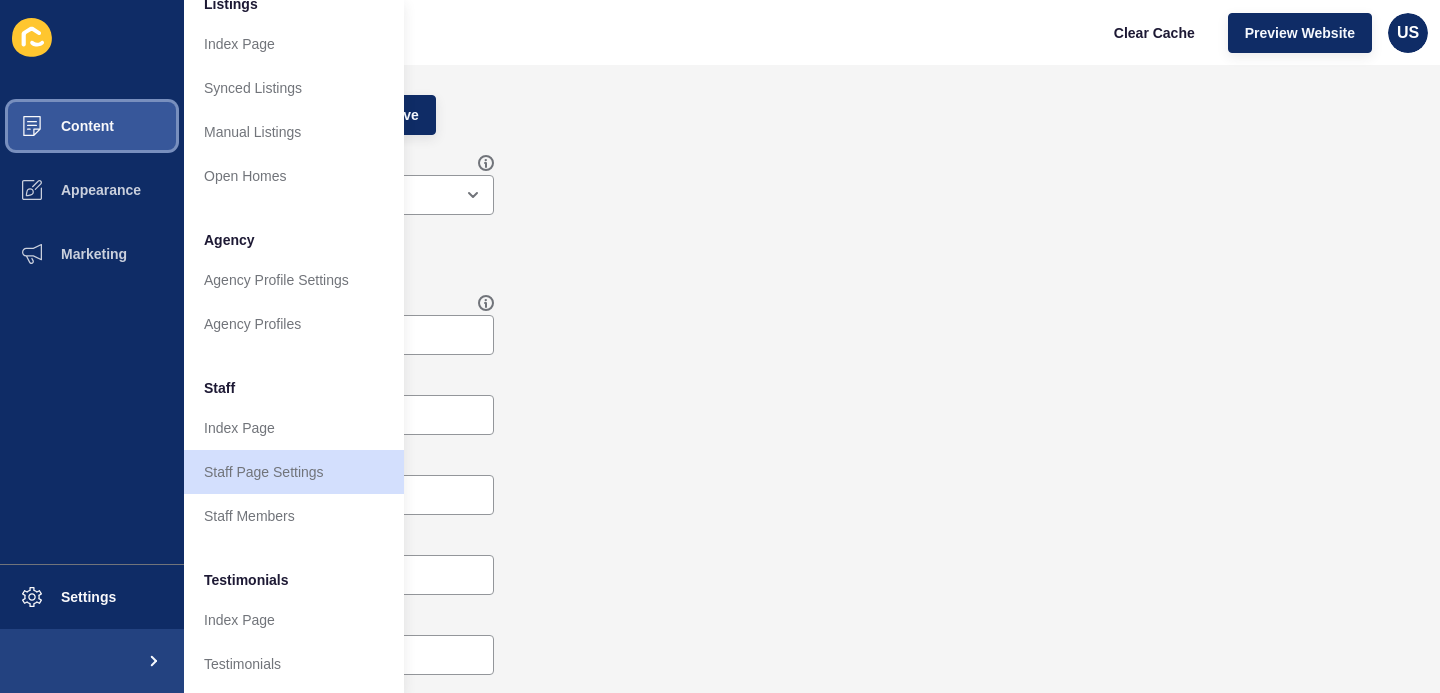 scroll, scrollTop: 338, scrollLeft: 0, axis: vertical 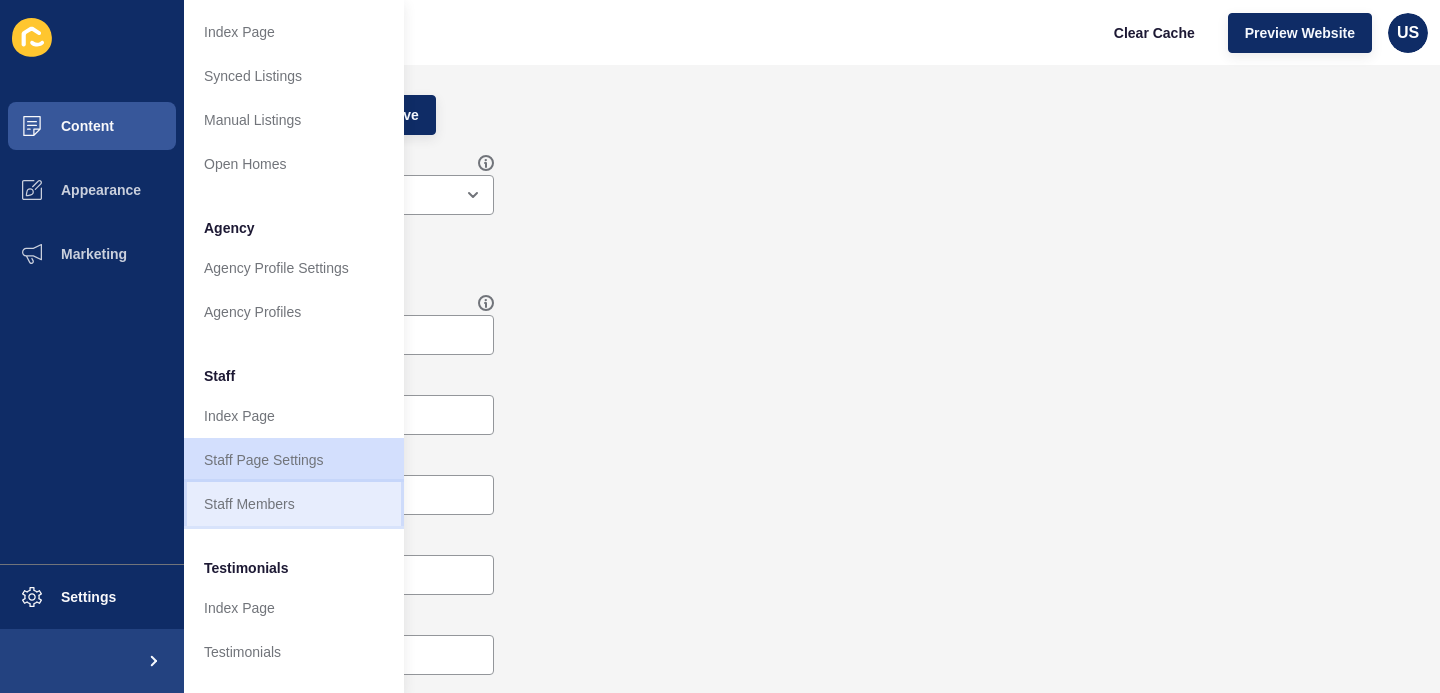 click on "Staff Members" at bounding box center (294, 504) 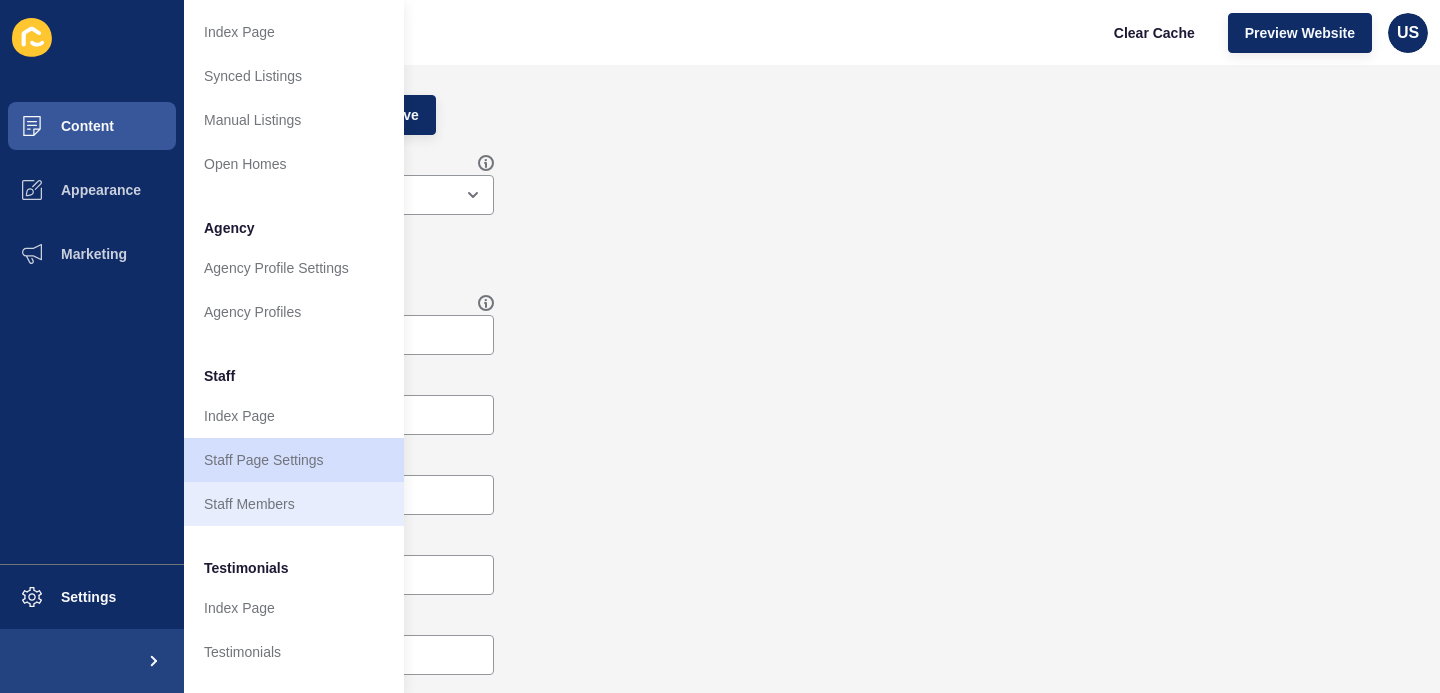 scroll, scrollTop: 0, scrollLeft: 0, axis: both 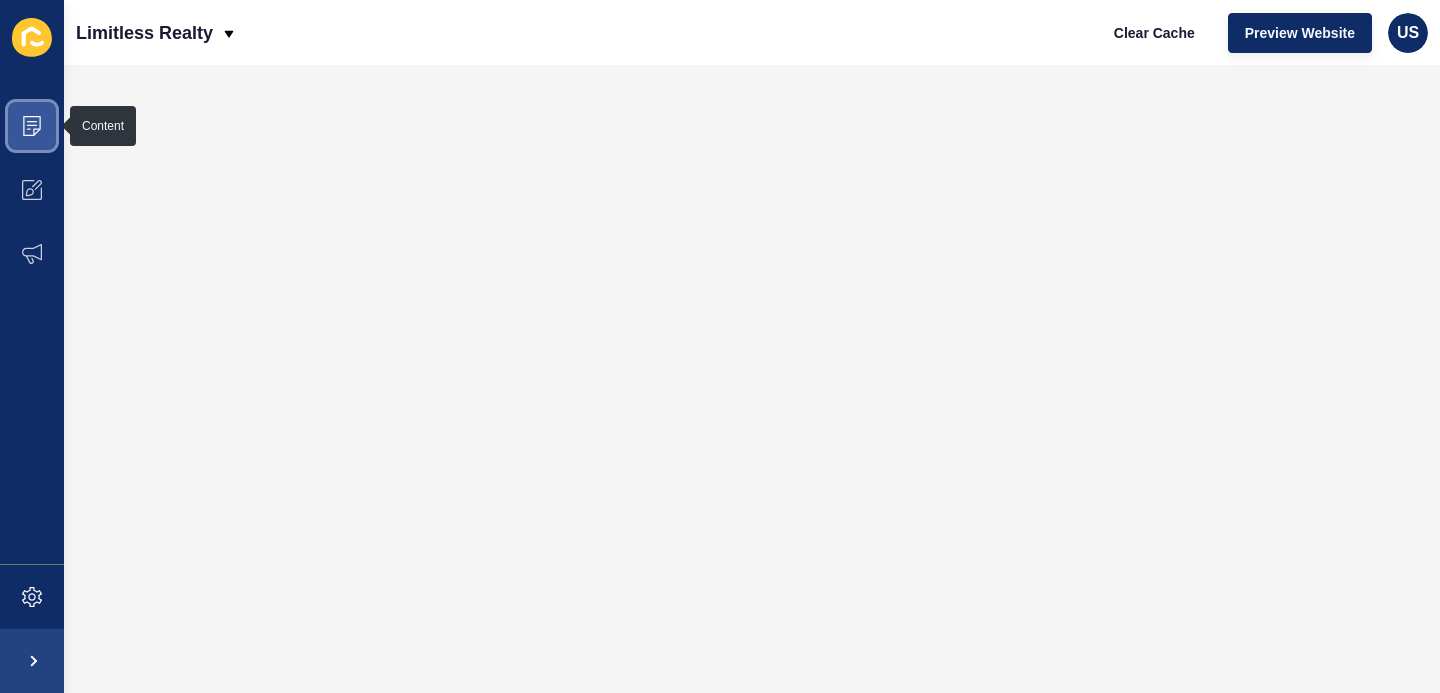 click at bounding box center (32, 126) 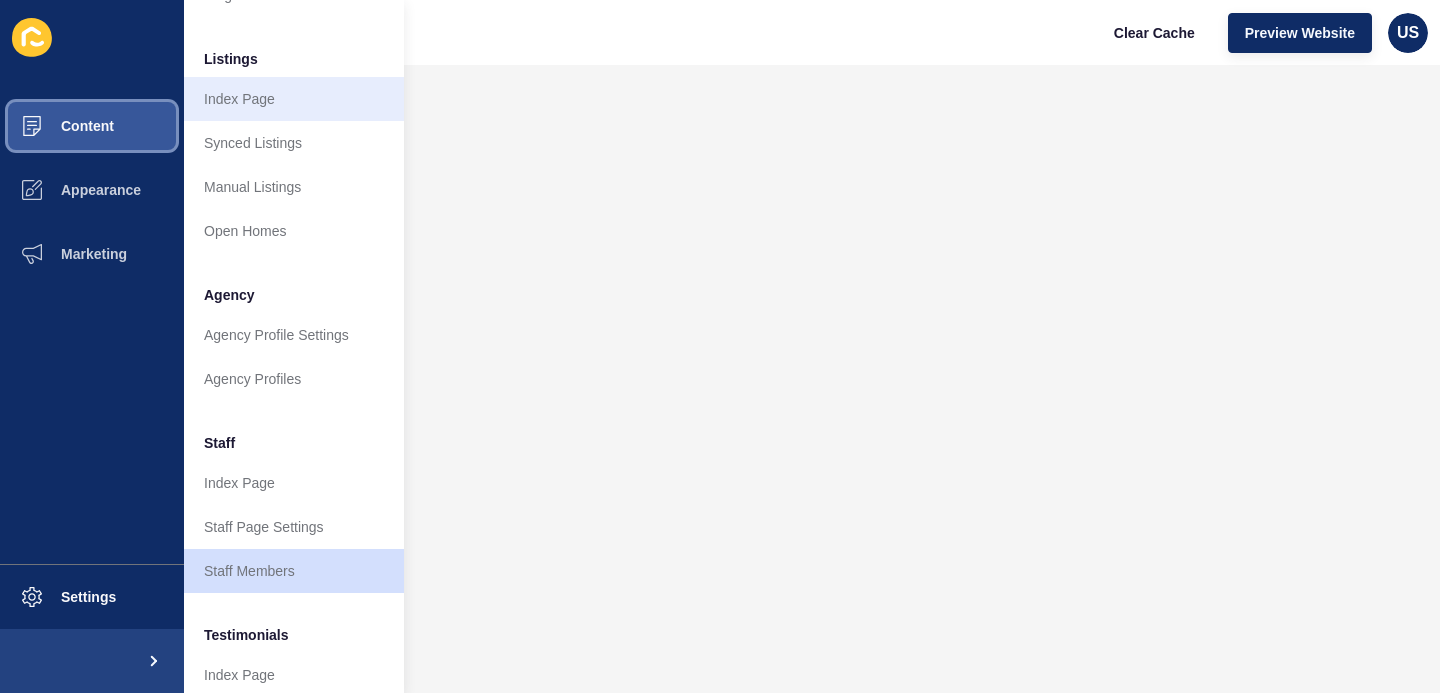 scroll, scrollTop: 479, scrollLeft: 0, axis: vertical 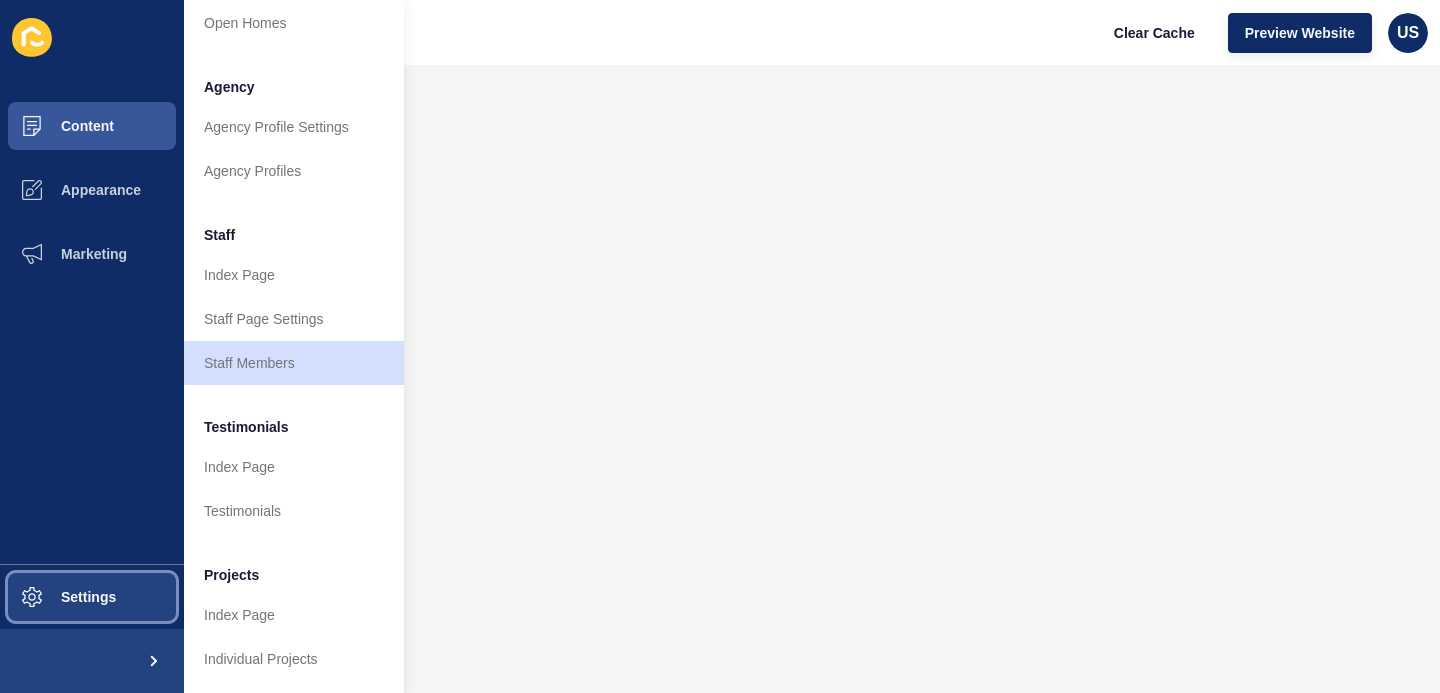 click on "Settings" at bounding box center [56, 597] 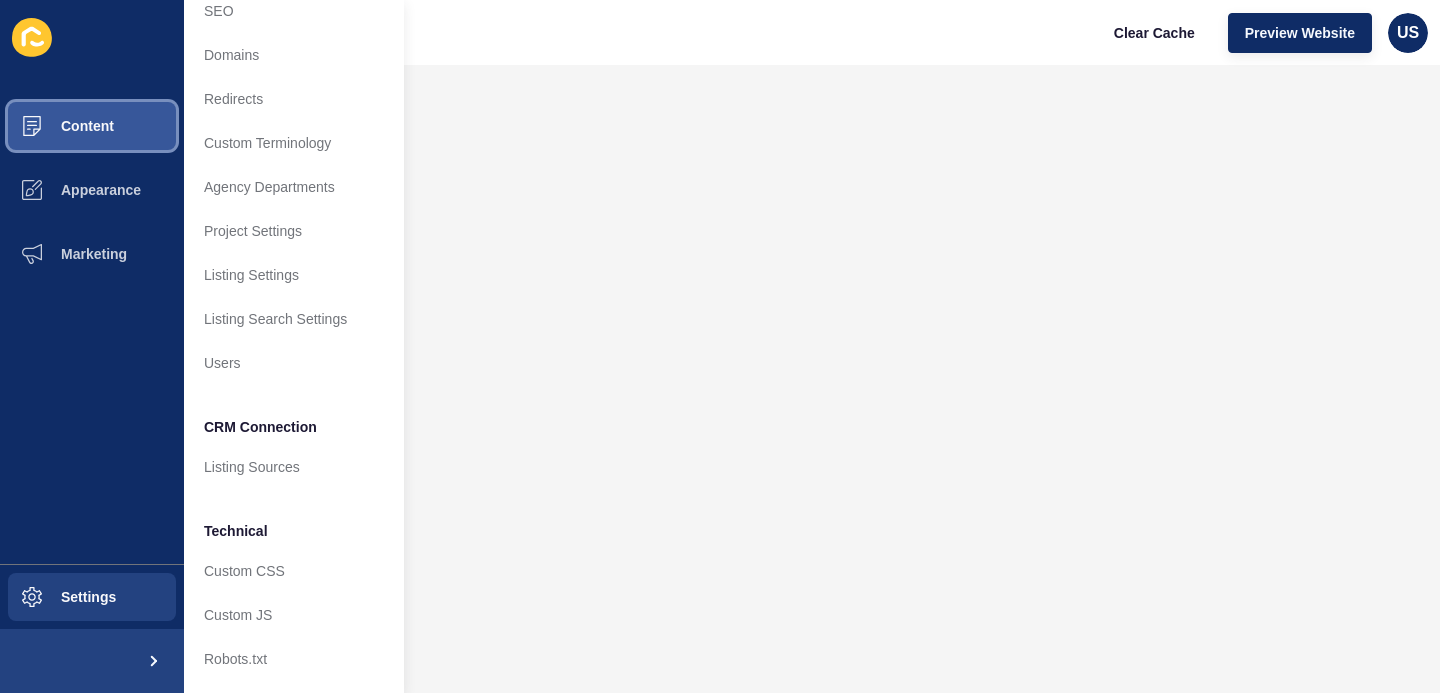 click on "Content" at bounding box center [92, 126] 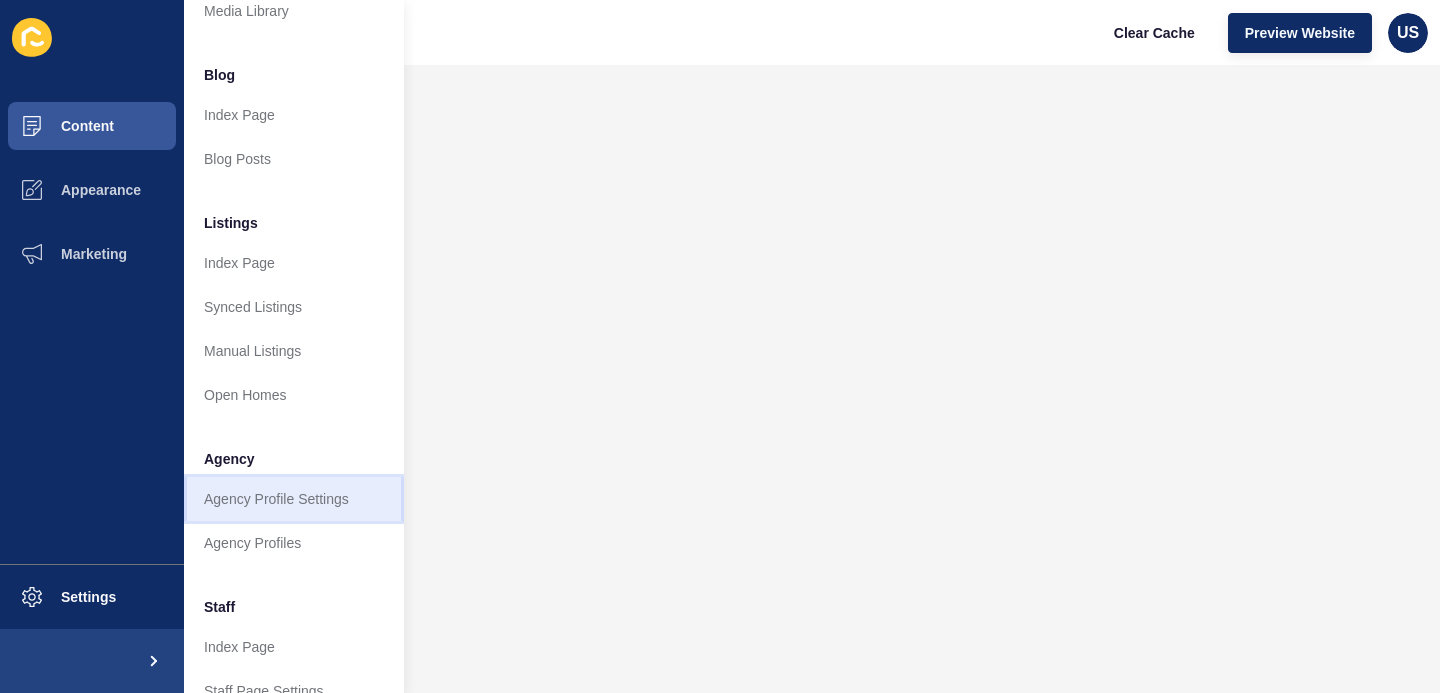 click on "Agency Profile Settings" at bounding box center (294, 499) 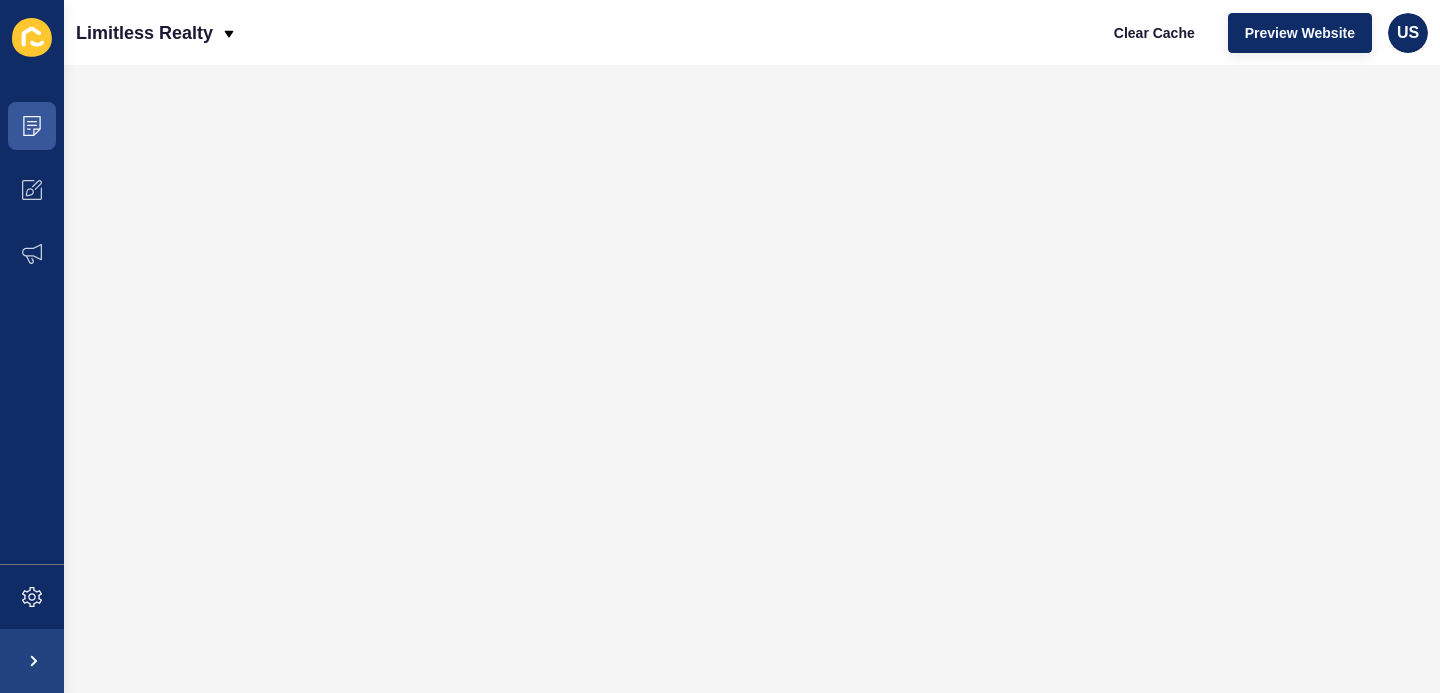 scroll, scrollTop: 0, scrollLeft: 0, axis: both 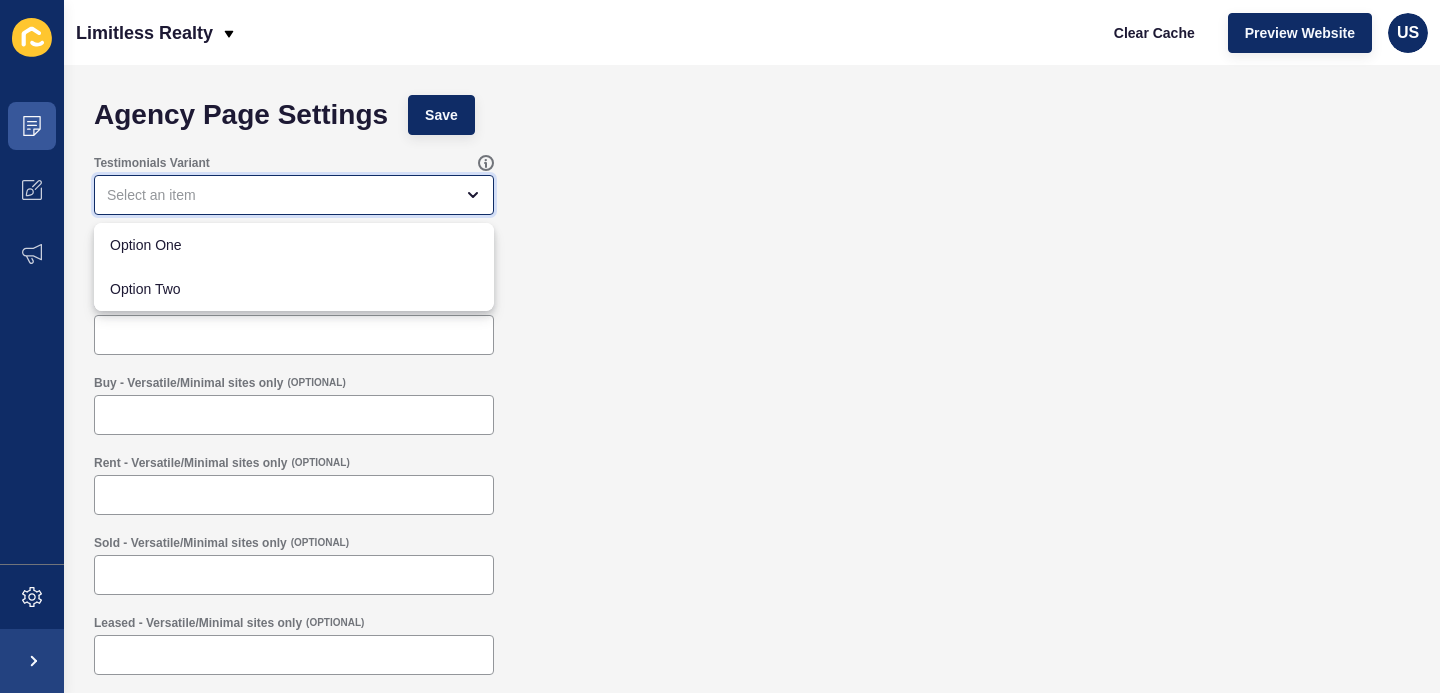 click at bounding box center [280, 195] 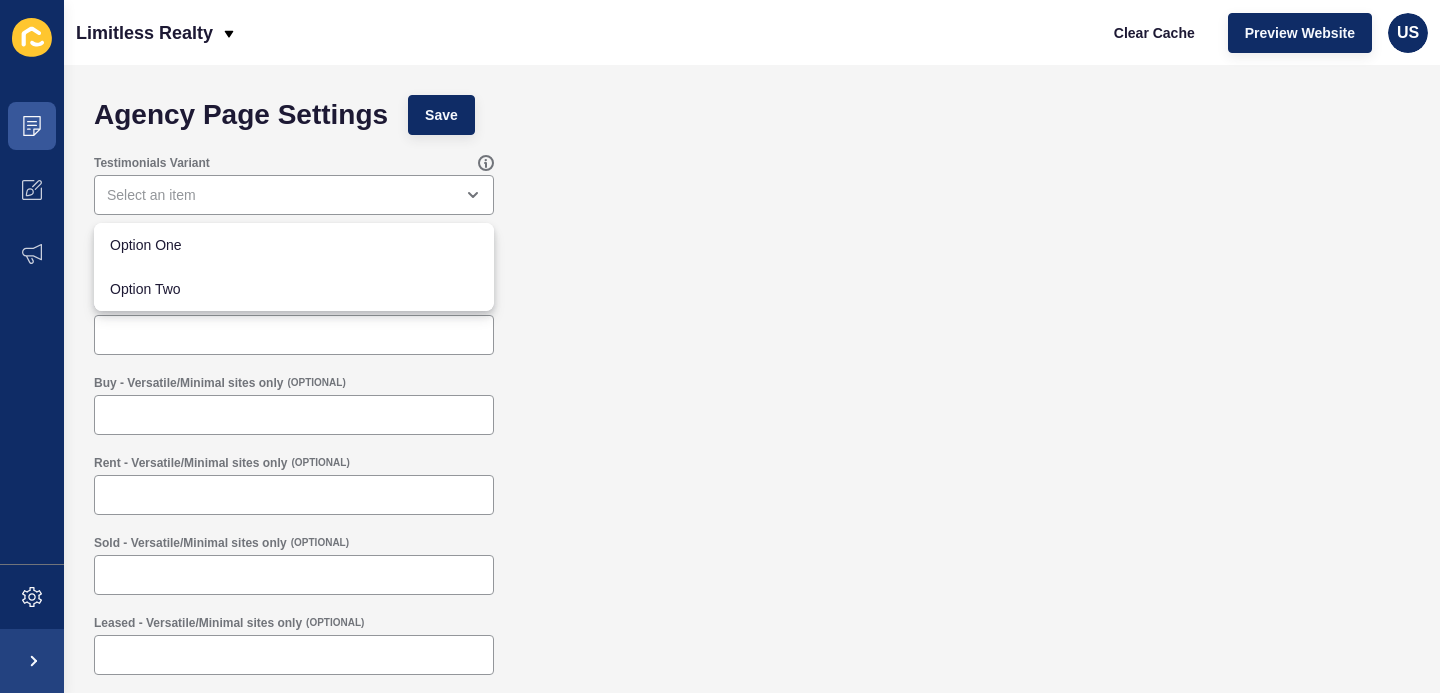 click on "Agency Page Settings   Save Testimonials Variant Optional Listing Slider Links Default (OPTIONAL) Buy - Versatile/Minimal sites only (OPTIONAL) Rent - Versatile/Minimal sites only (OPTIONAL) Sold - Versatile/Minimal sites only (OPTIONAL) Leased - Versatile/Minimal sites only (OPTIONAL)" at bounding box center (752, 339) 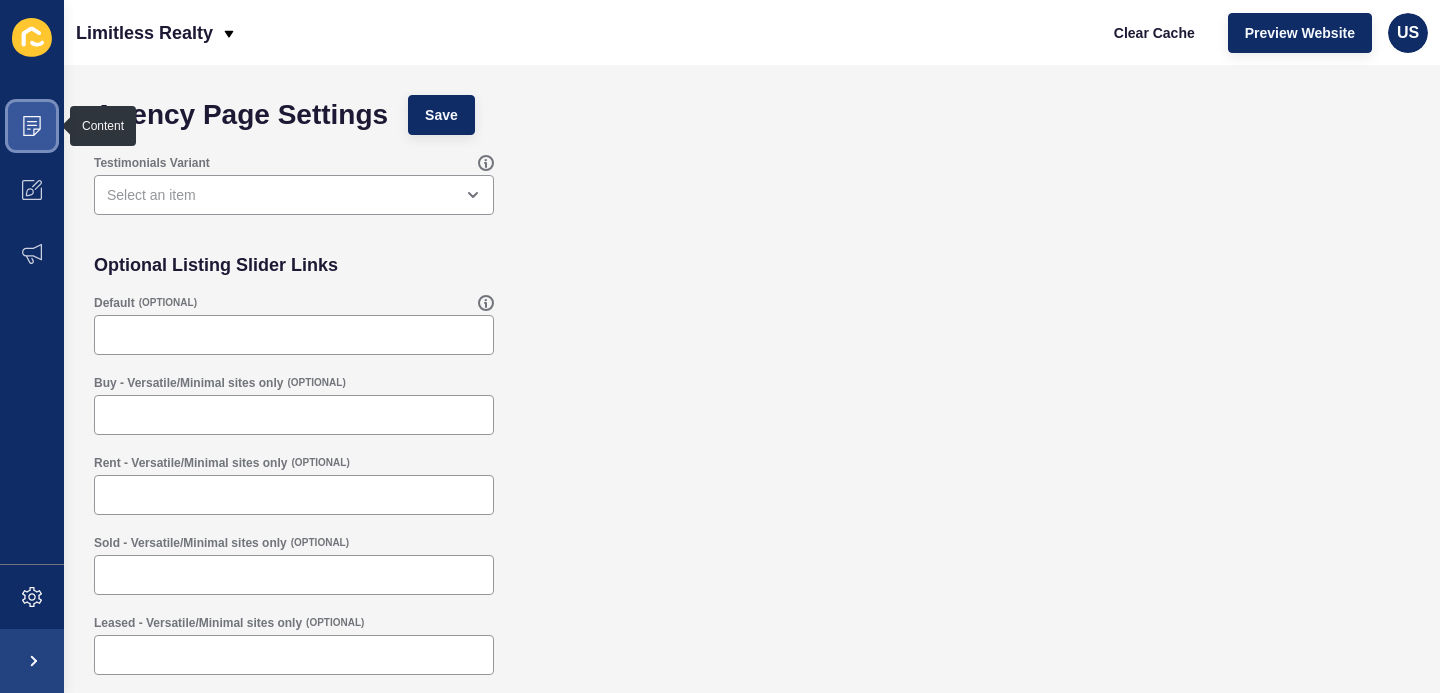 click 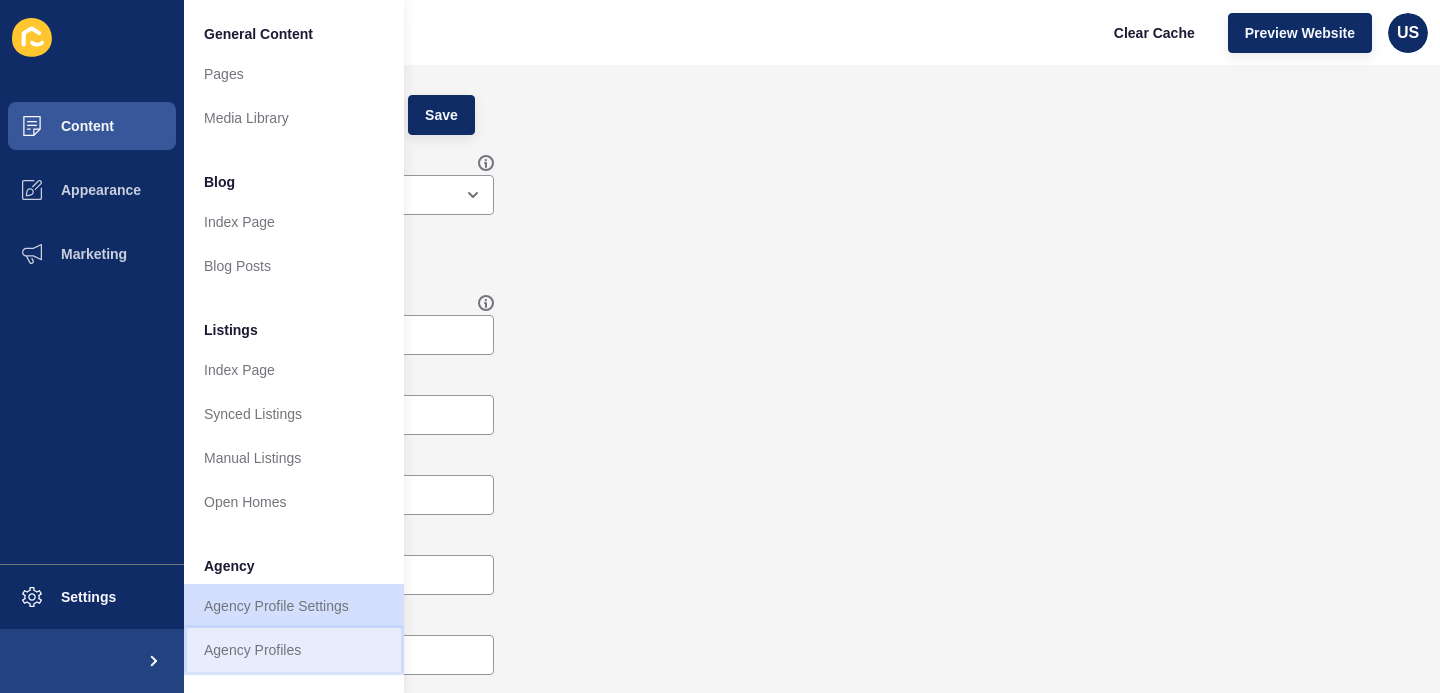 click on "Agency Profiles" at bounding box center (294, 650) 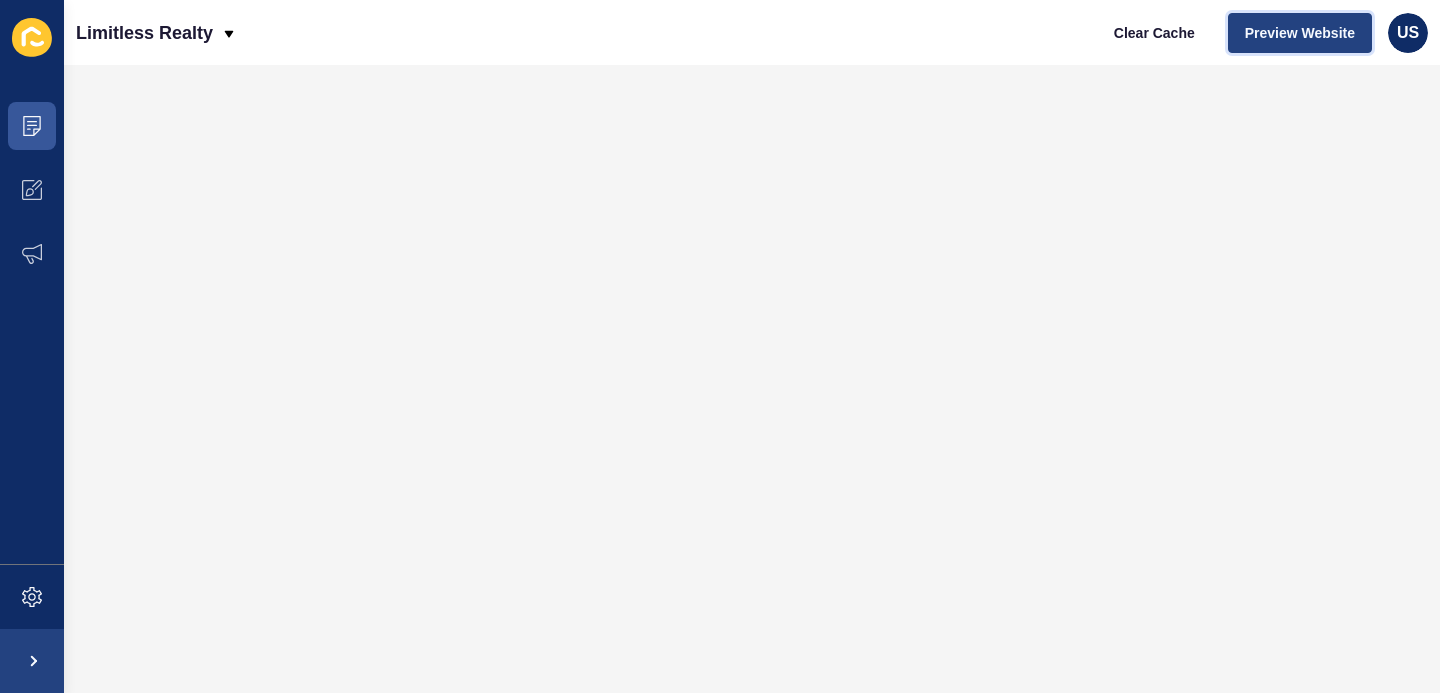 click on "Preview Website" at bounding box center [1300, 33] 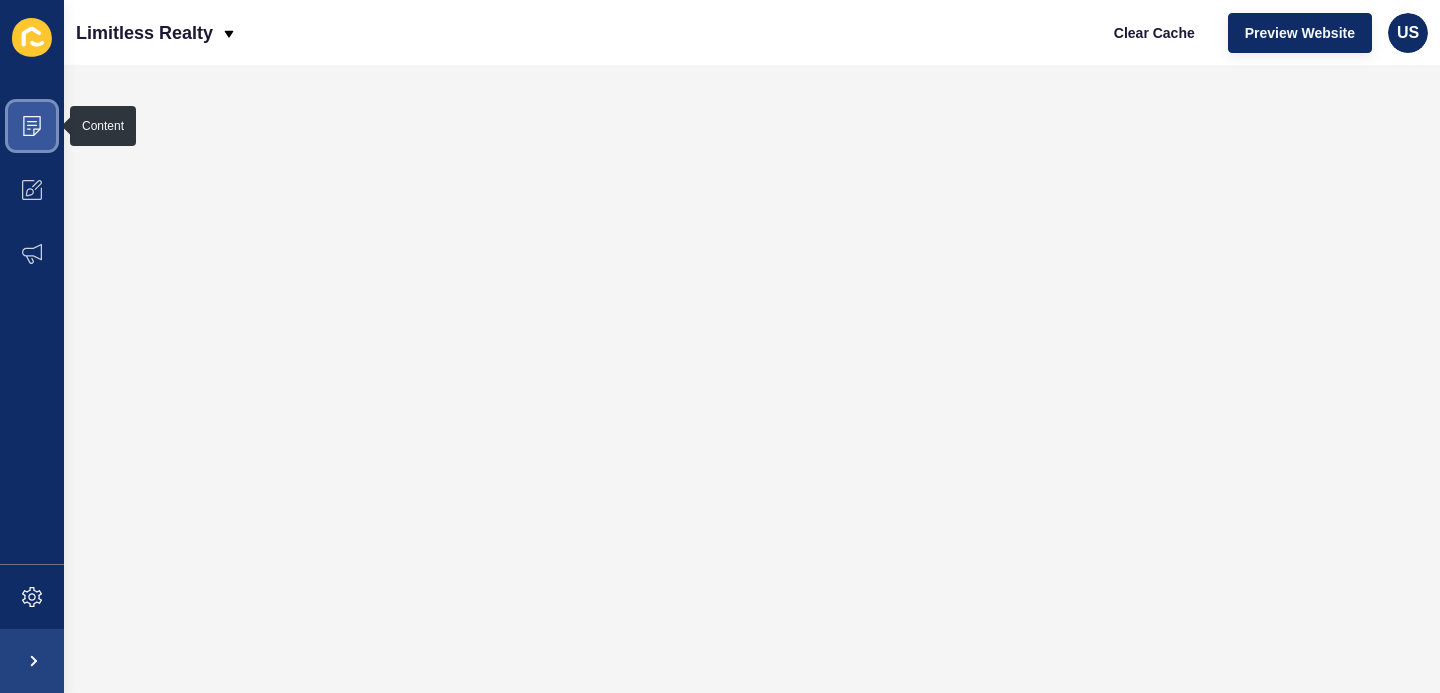 click 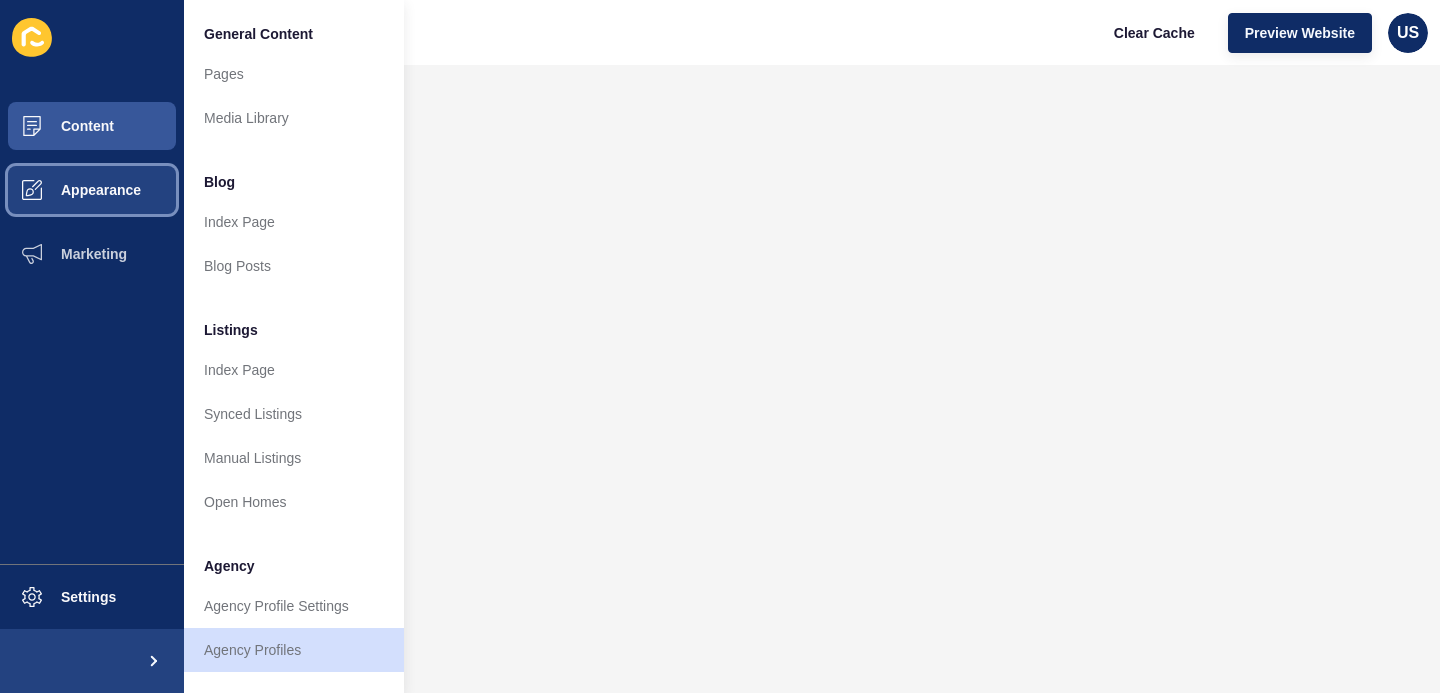 click on "Appearance" at bounding box center (92, 190) 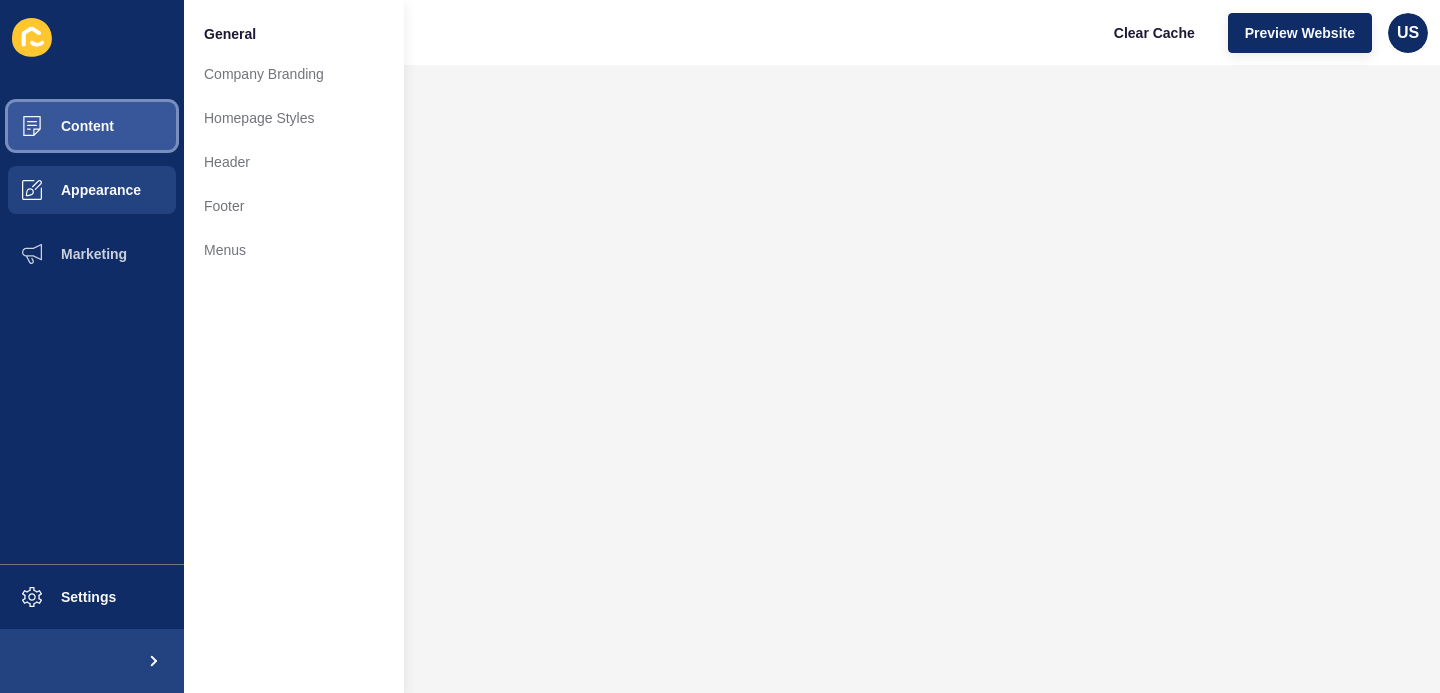 click on "Content" at bounding box center [55, 126] 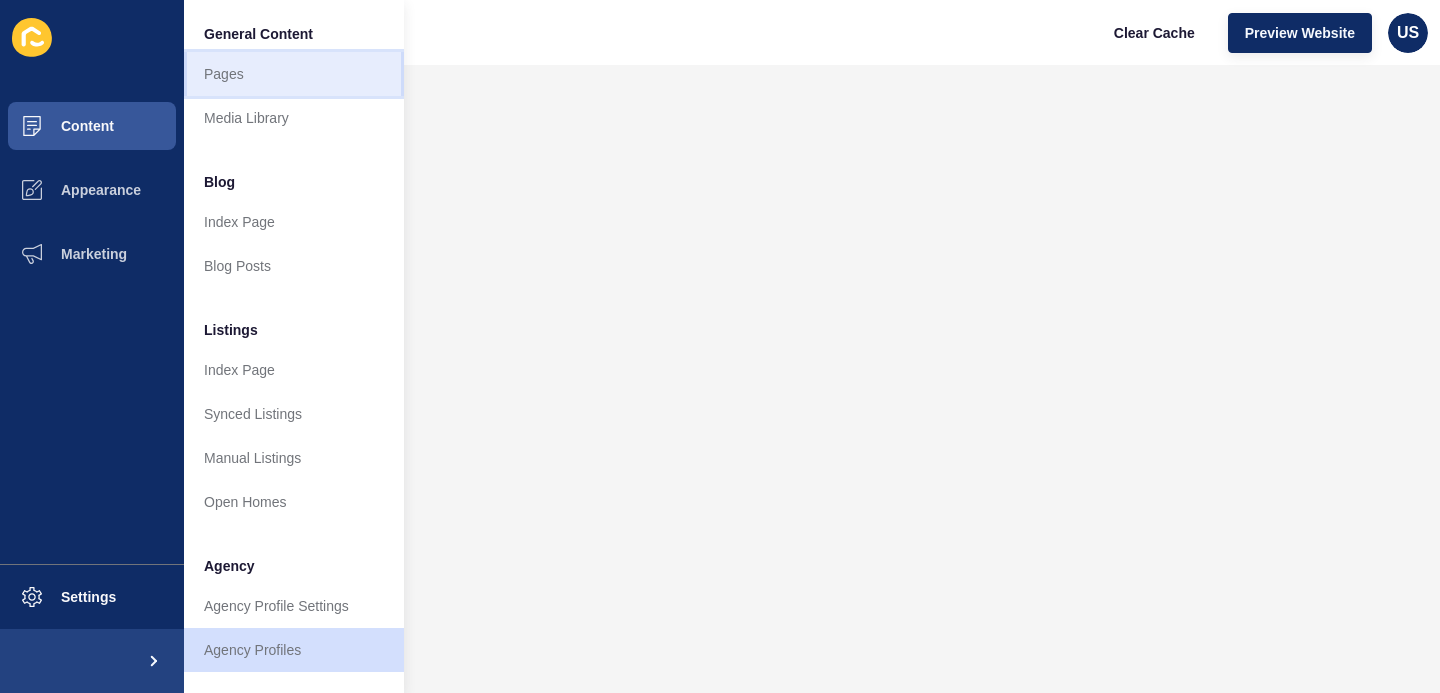 click on "Pages" at bounding box center (294, 74) 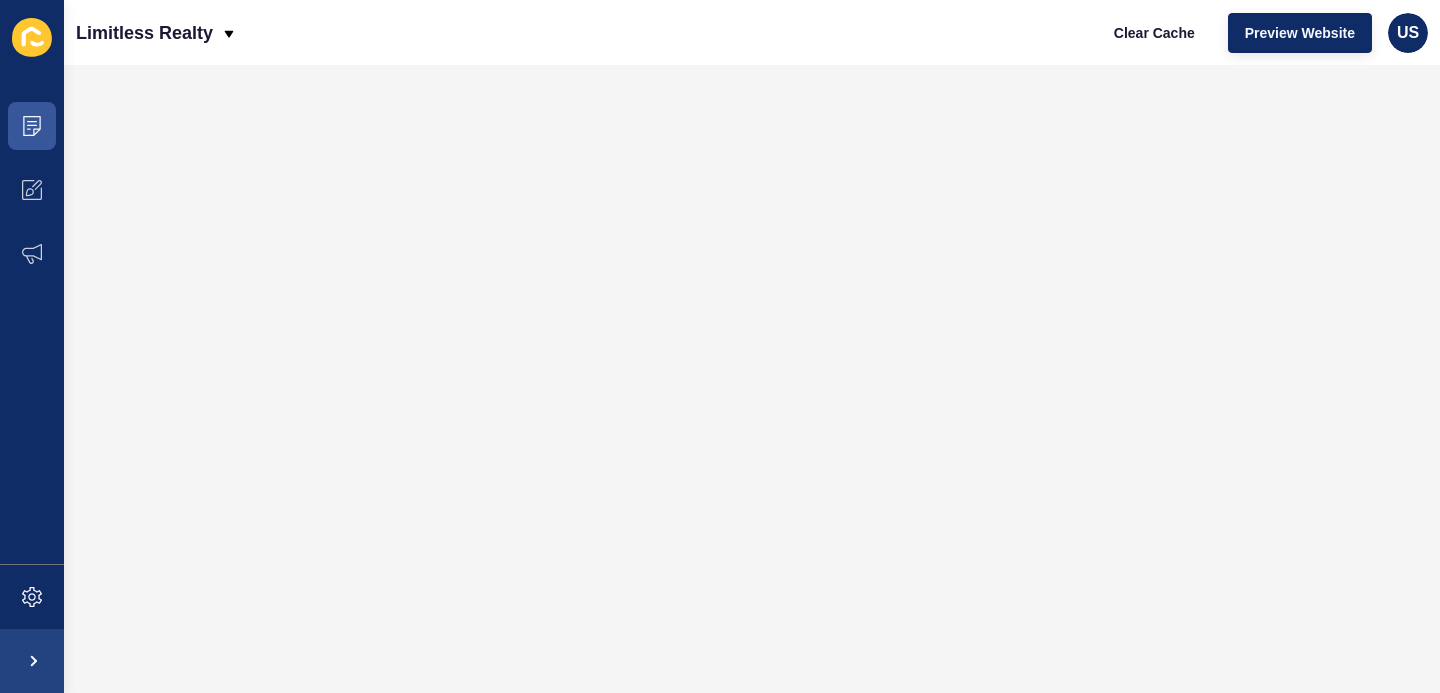 scroll, scrollTop: 0, scrollLeft: 0, axis: both 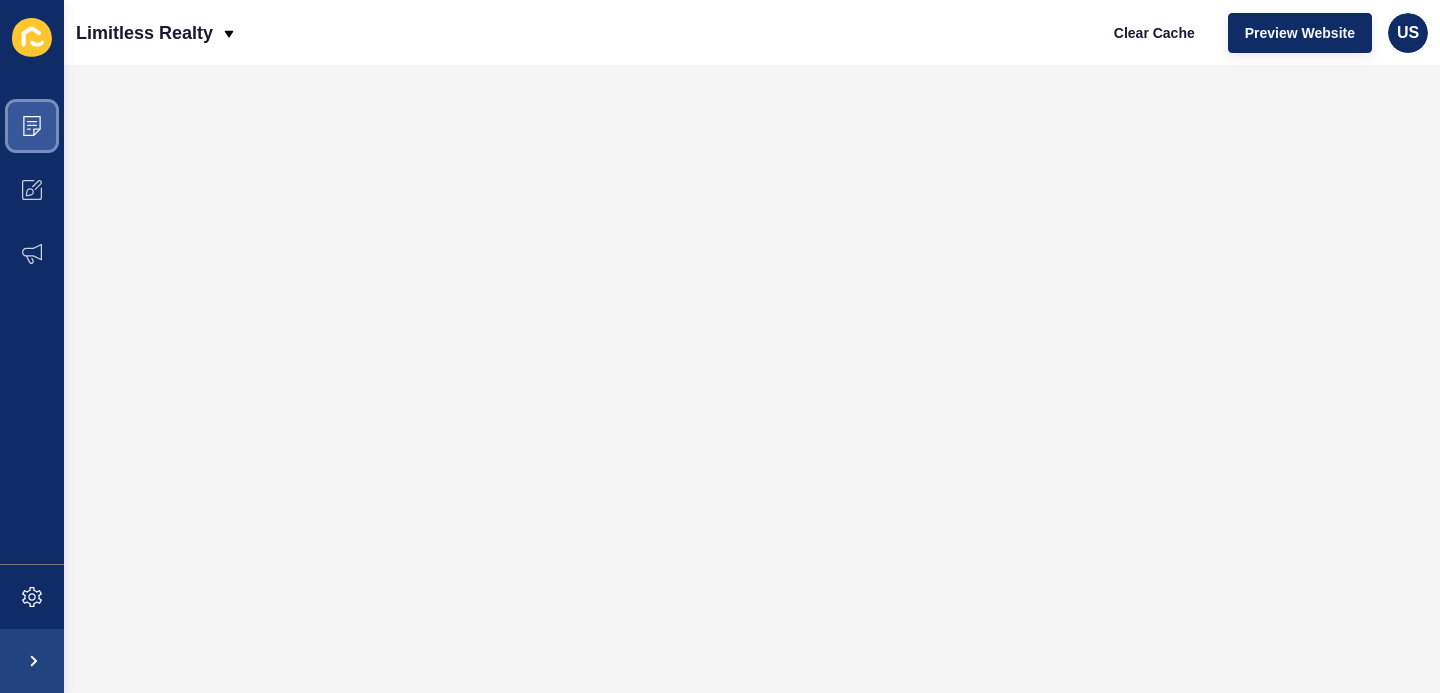 click at bounding box center [32, 126] 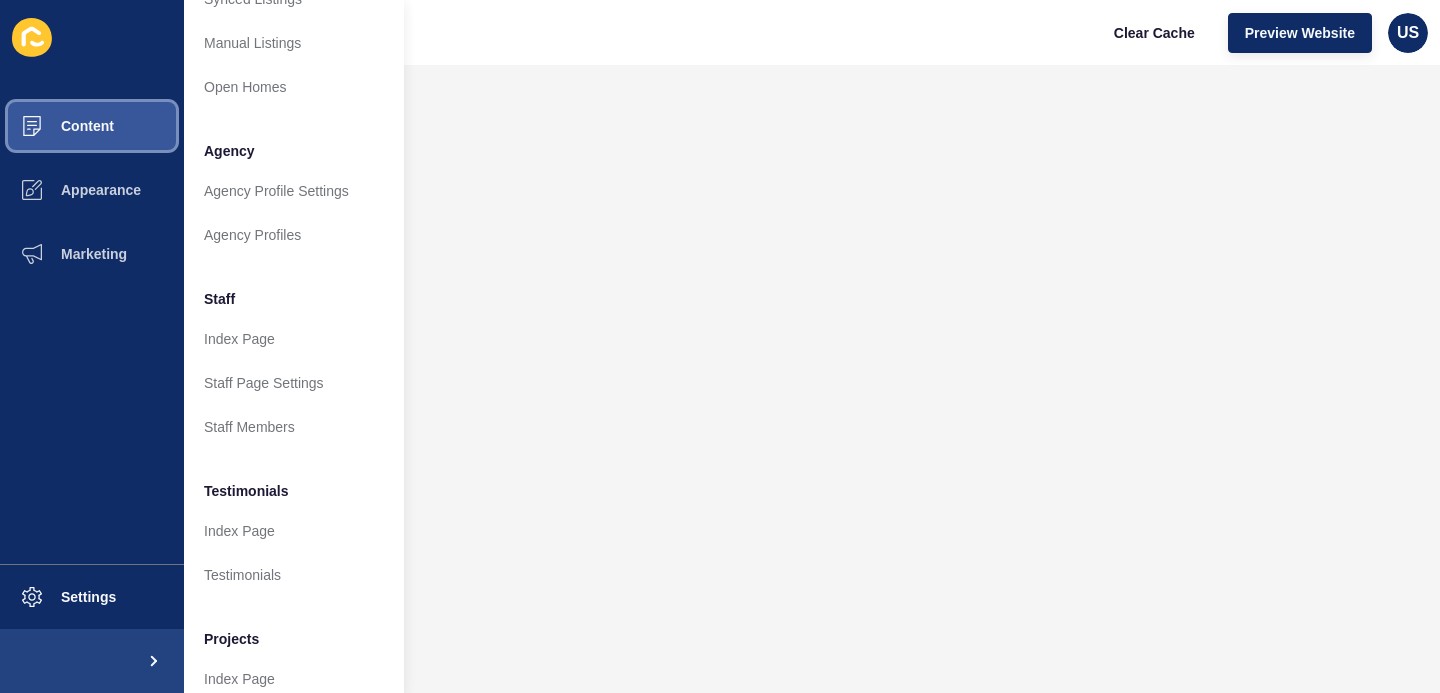 scroll, scrollTop: 479, scrollLeft: 0, axis: vertical 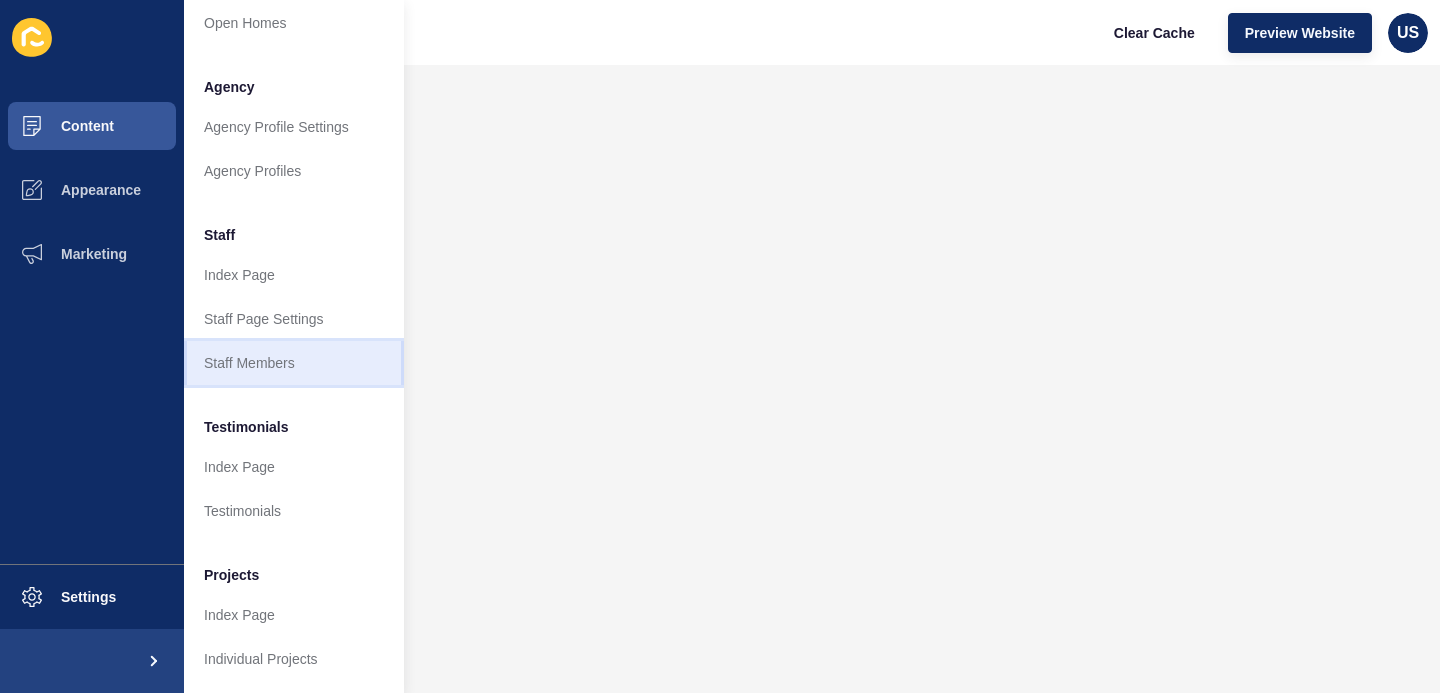 click on "Staff Members" at bounding box center [294, 363] 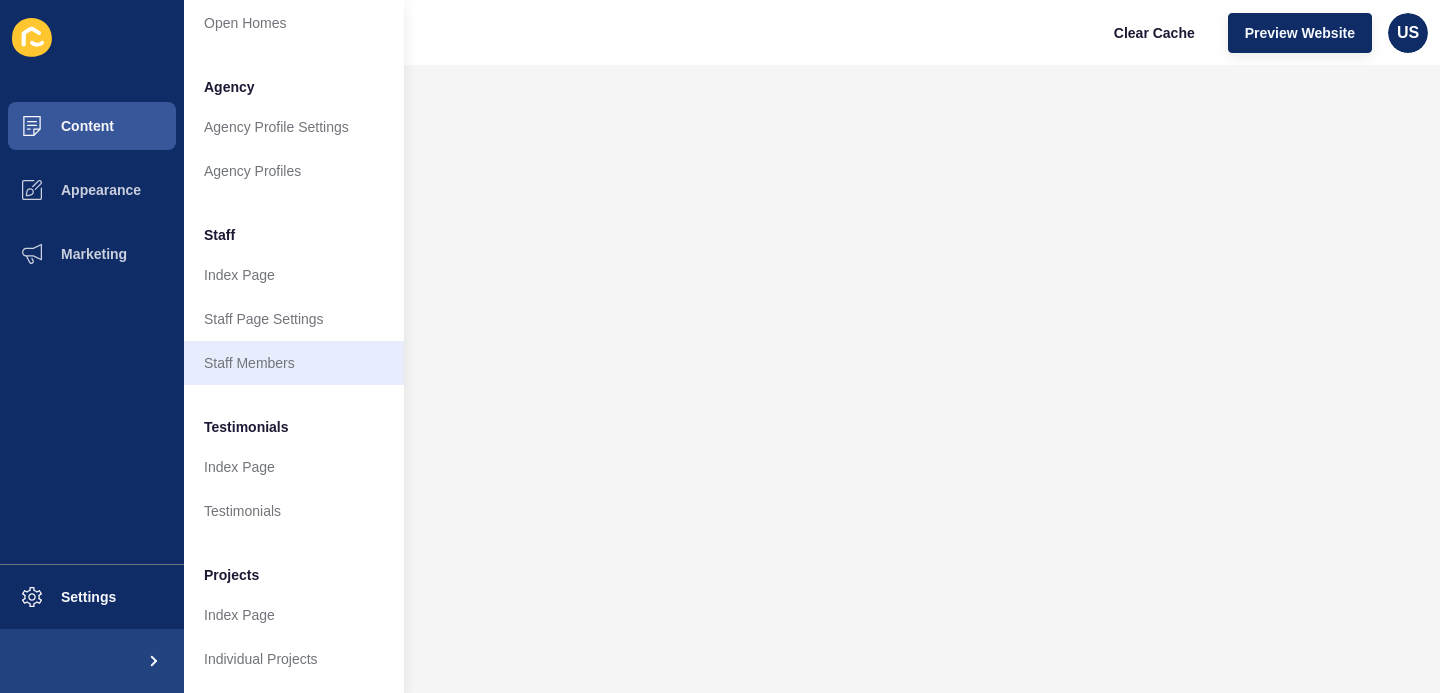 scroll, scrollTop: 0, scrollLeft: 0, axis: both 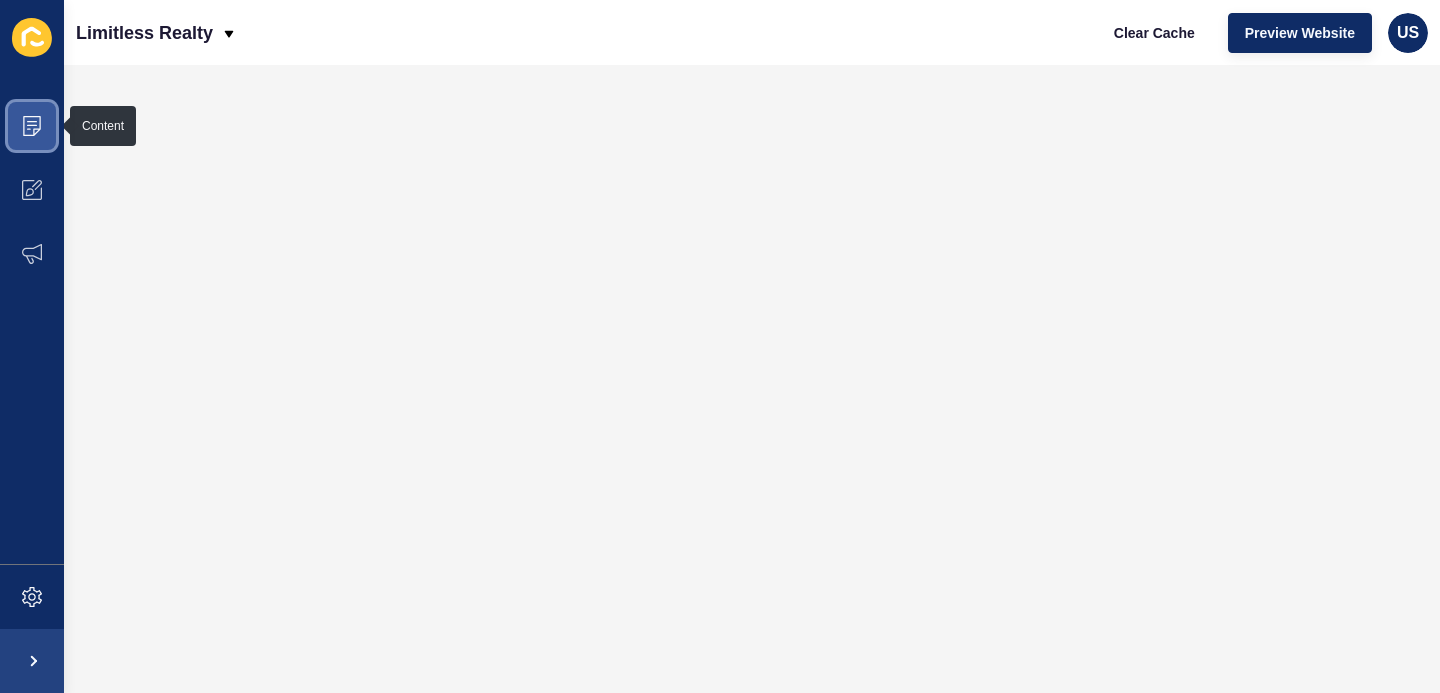 click at bounding box center [32, 126] 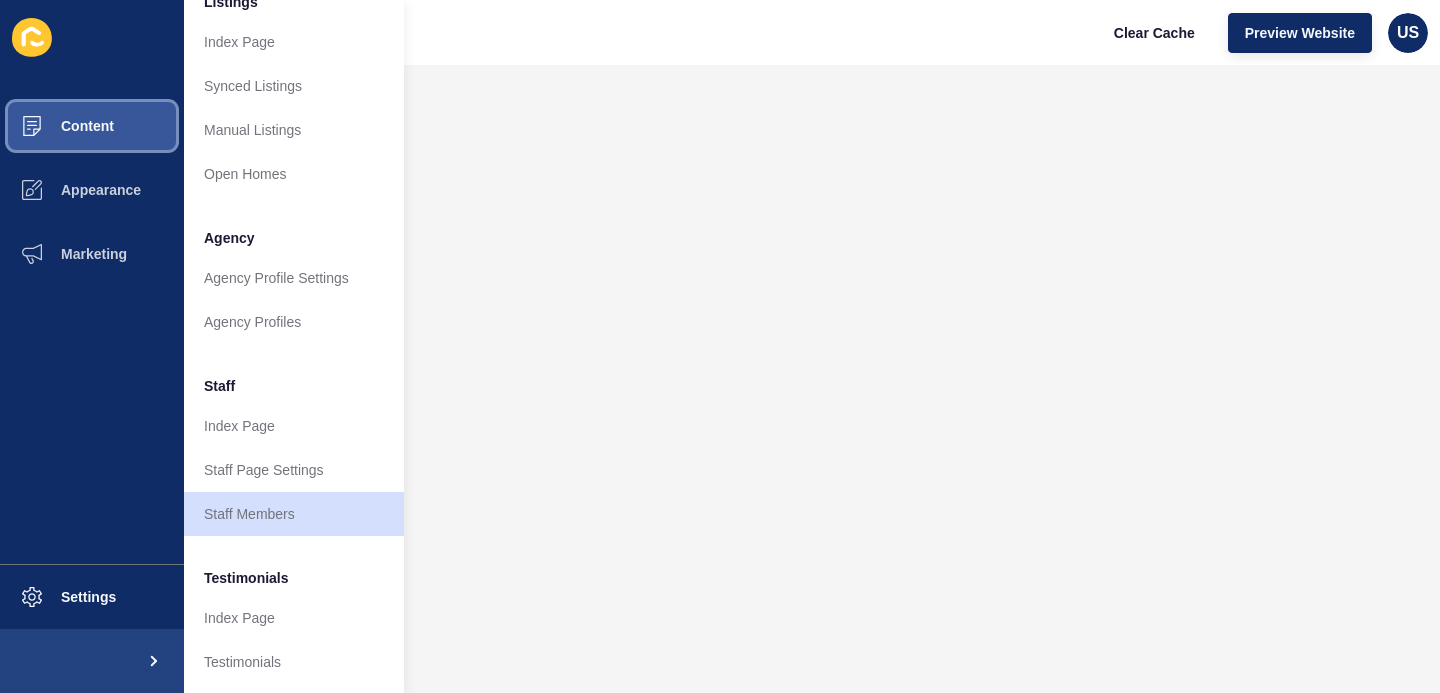 scroll, scrollTop: 332, scrollLeft: 0, axis: vertical 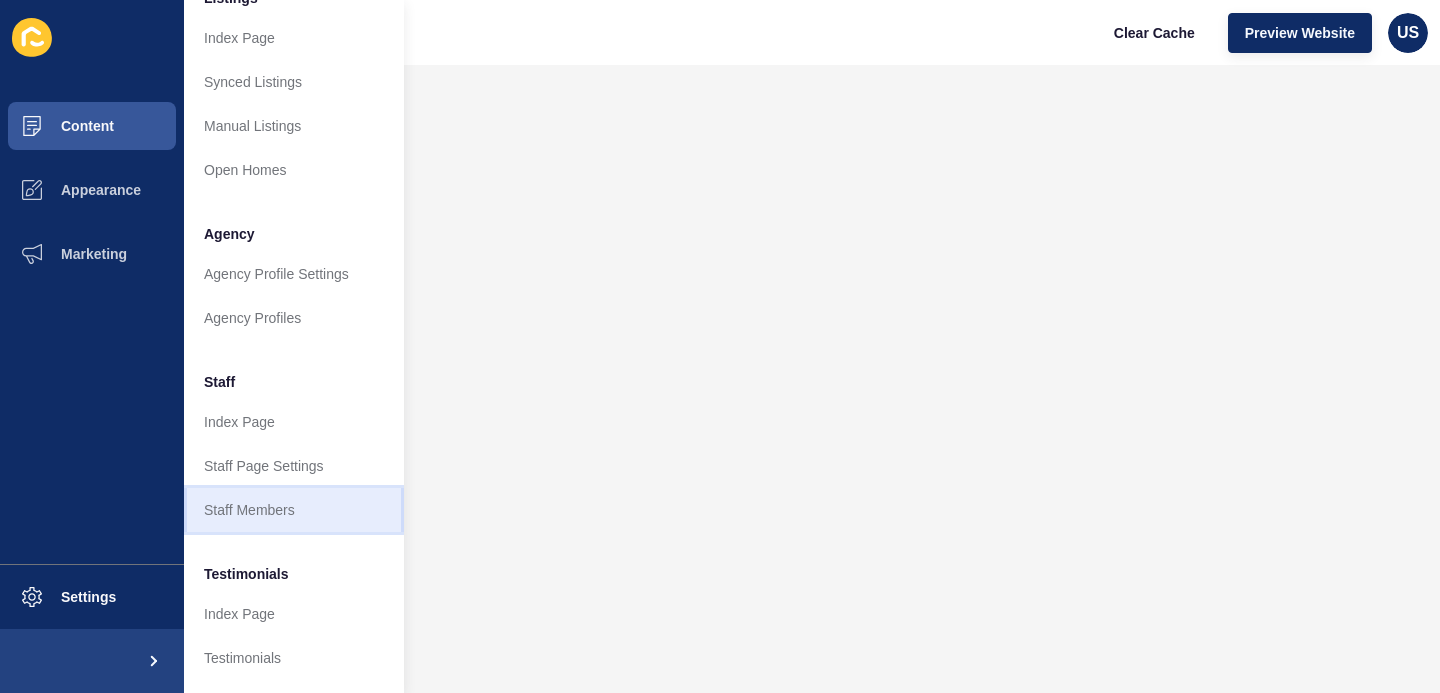 click on "Staff Members" at bounding box center [294, 510] 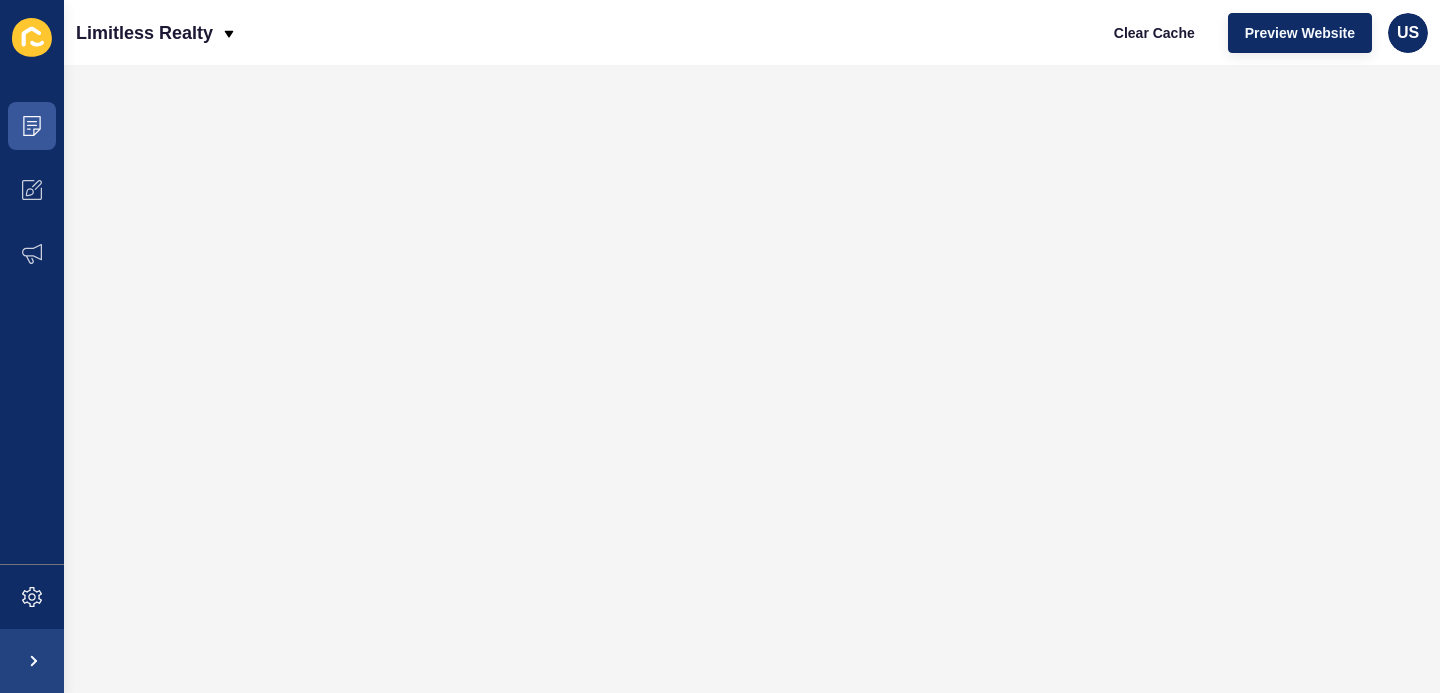 scroll, scrollTop: 0, scrollLeft: 0, axis: both 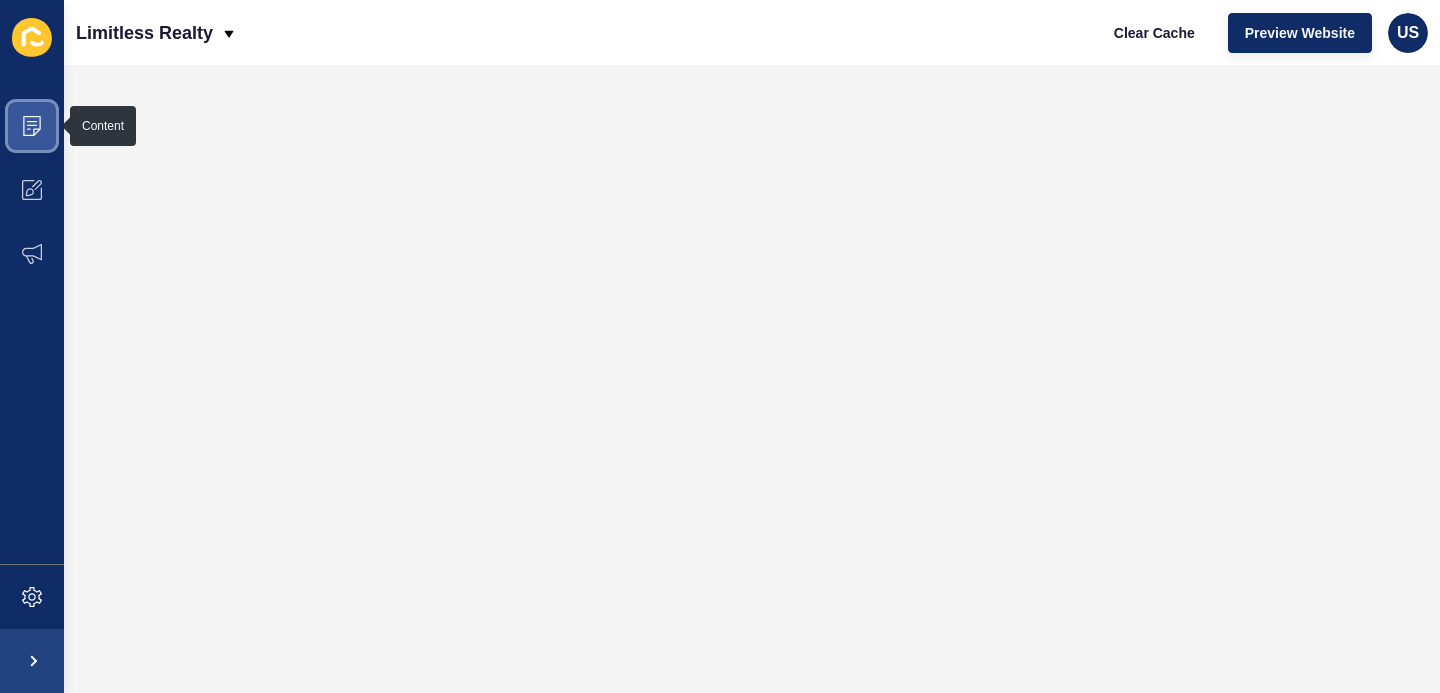 click 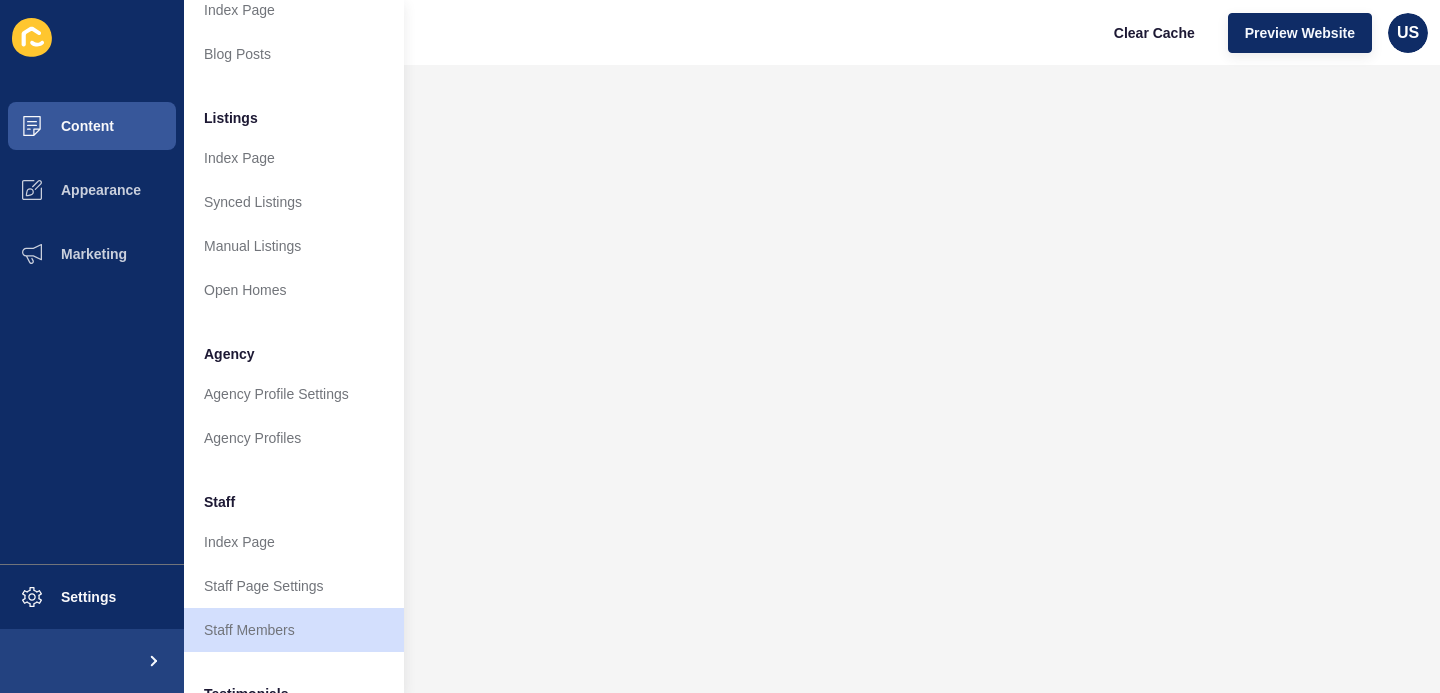 scroll, scrollTop: 239, scrollLeft: 0, axis: vertical 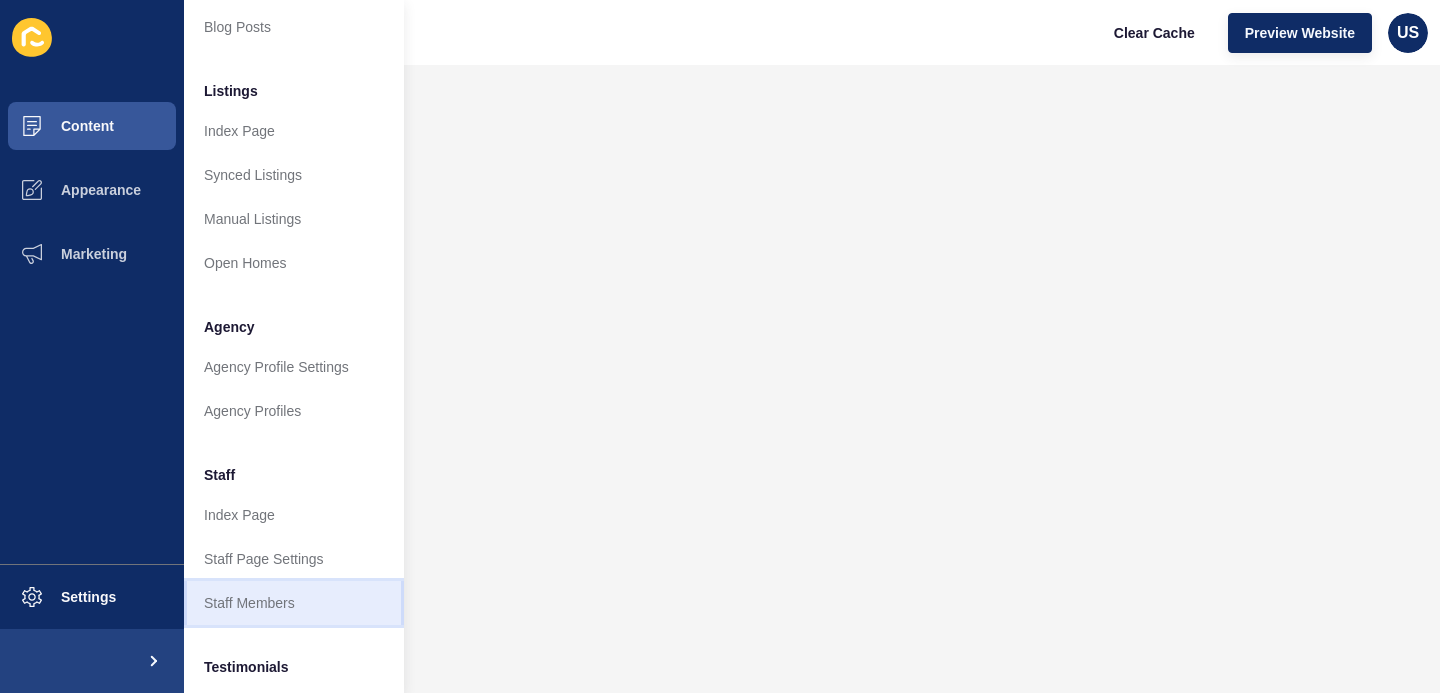click on "Staff Members" at bounding box center [294, 603] 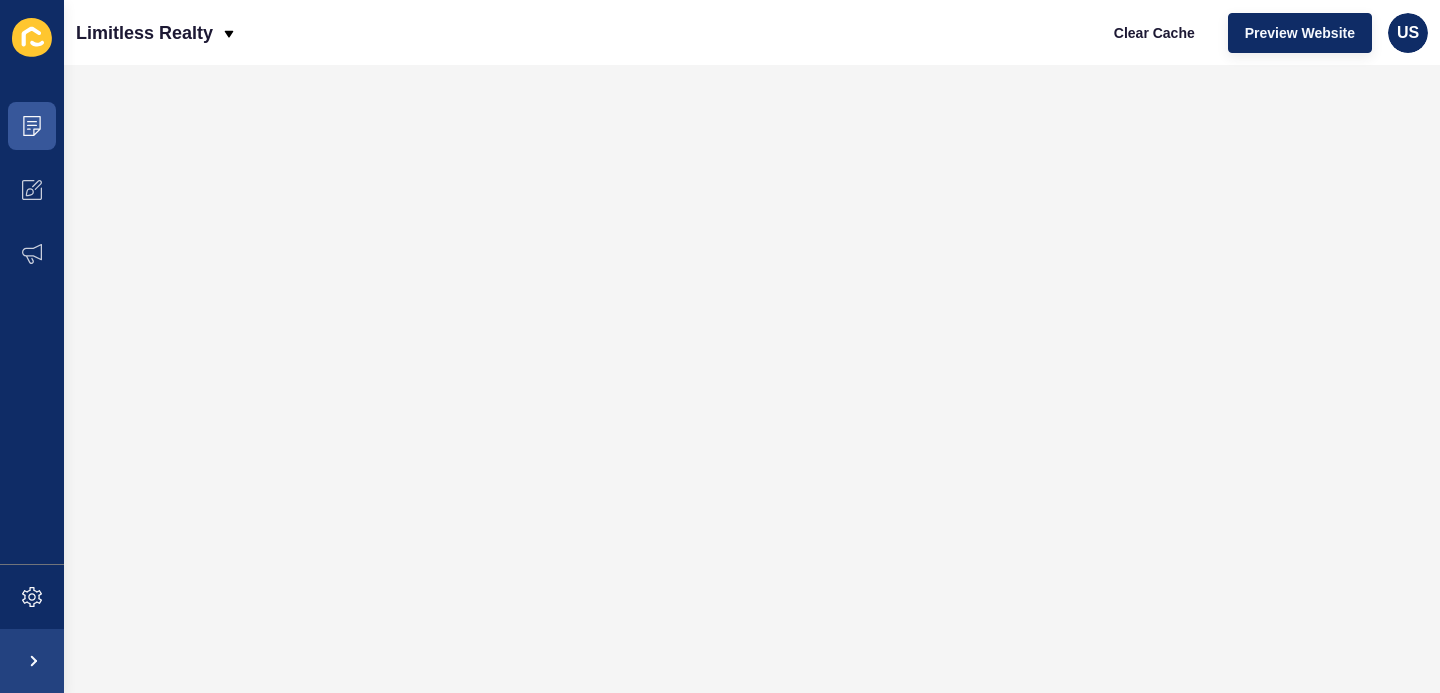 scroll, scrollTop: 0, scrollLeft: 0, axis: both 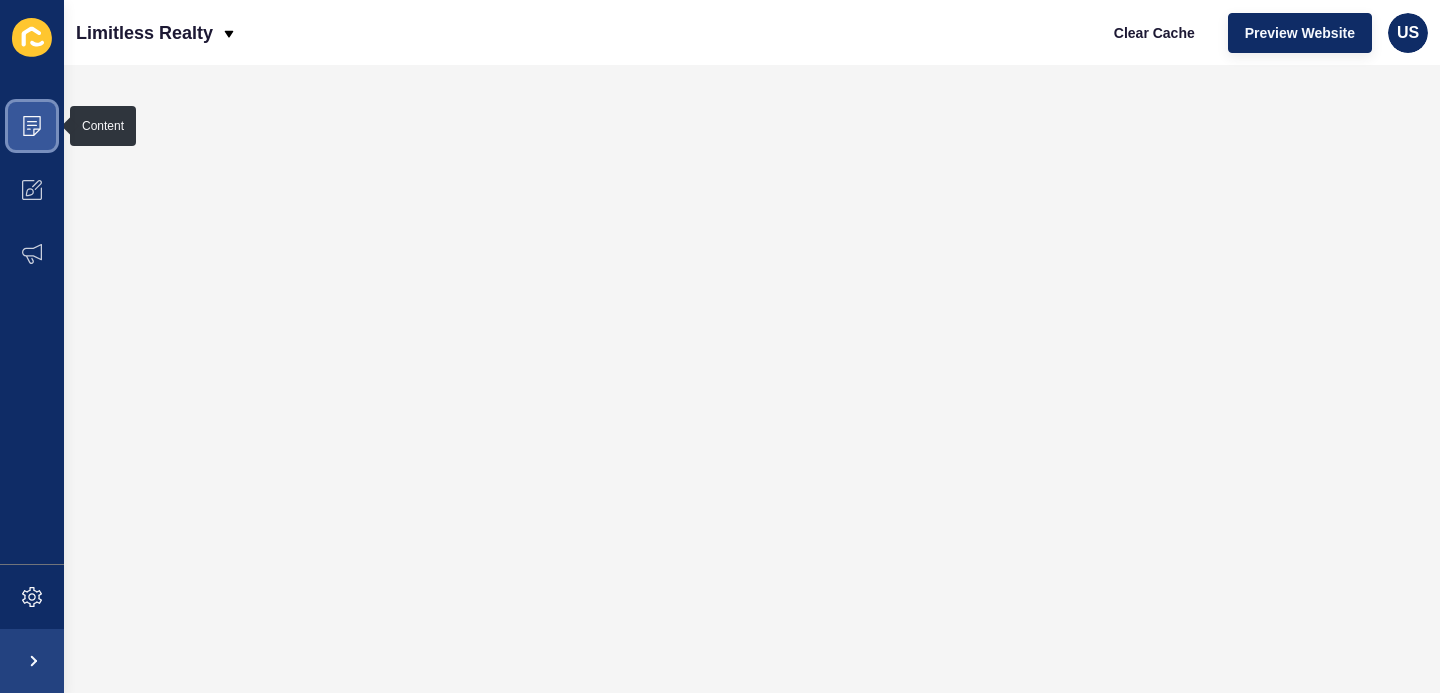 click 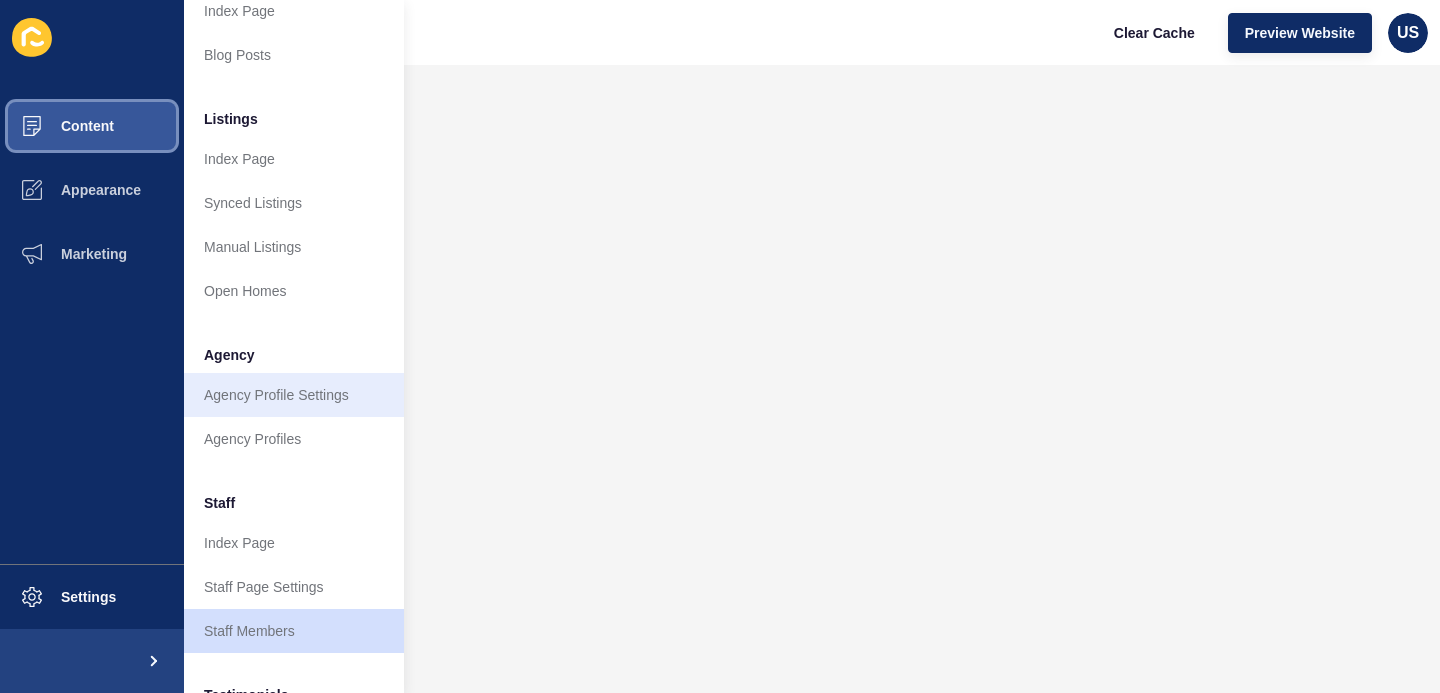 scroll, scrollTop: 214, scrollLeft: 0, axis: vertical 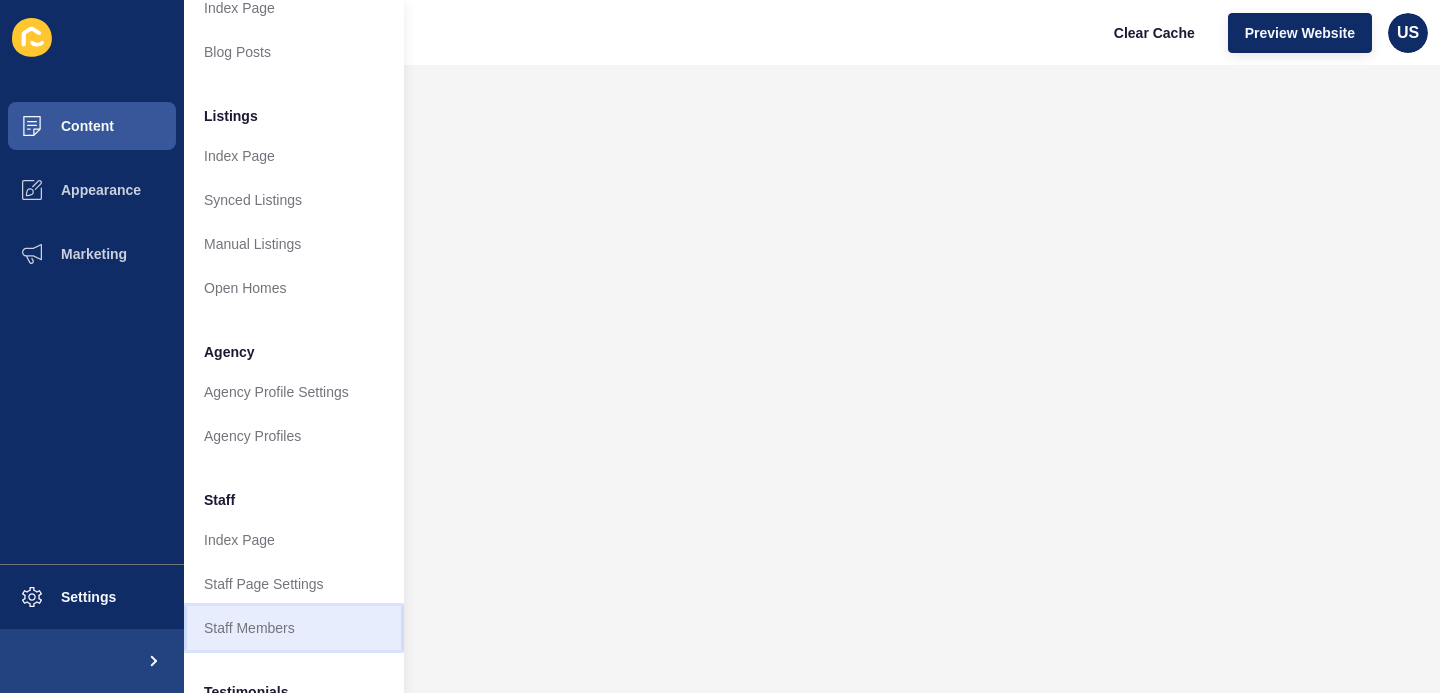 click on "Staff Members" at bounding box center (294, 628) 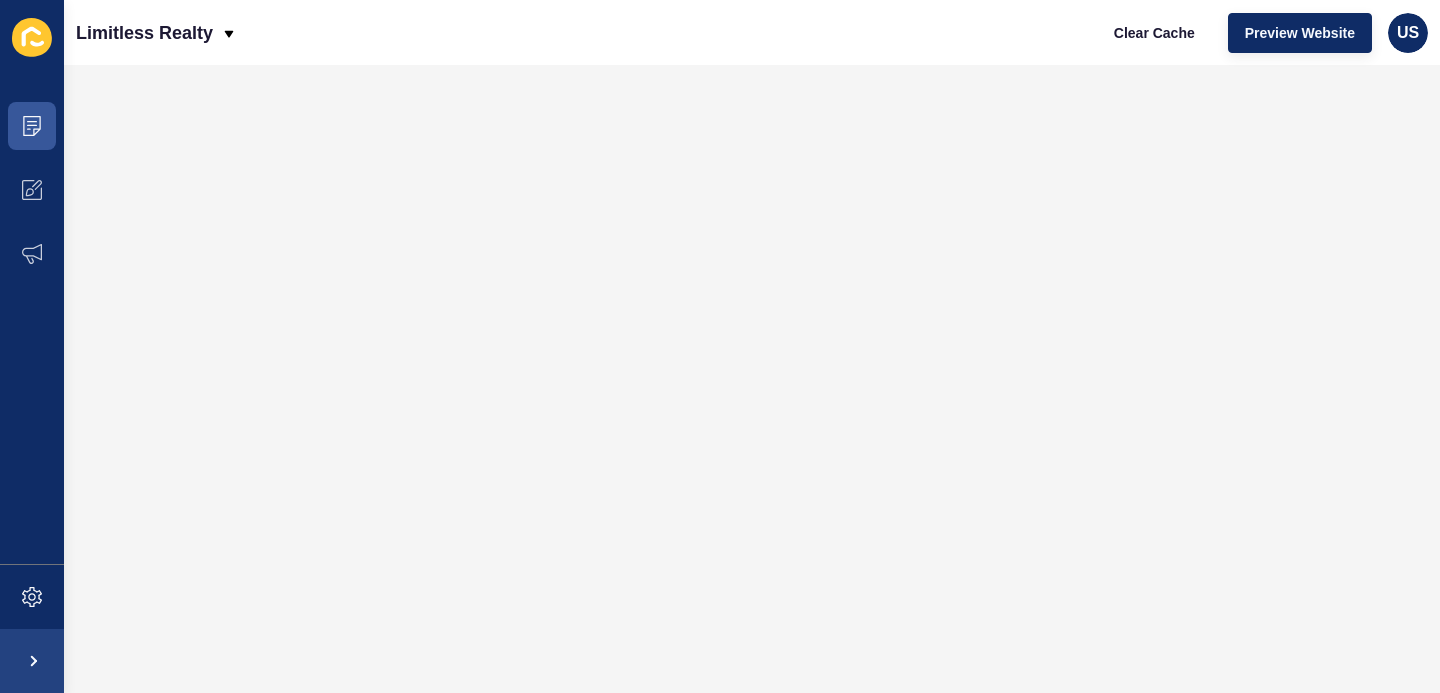 scroll, scrollTop: 0, scrollLeft: 0, axis: both 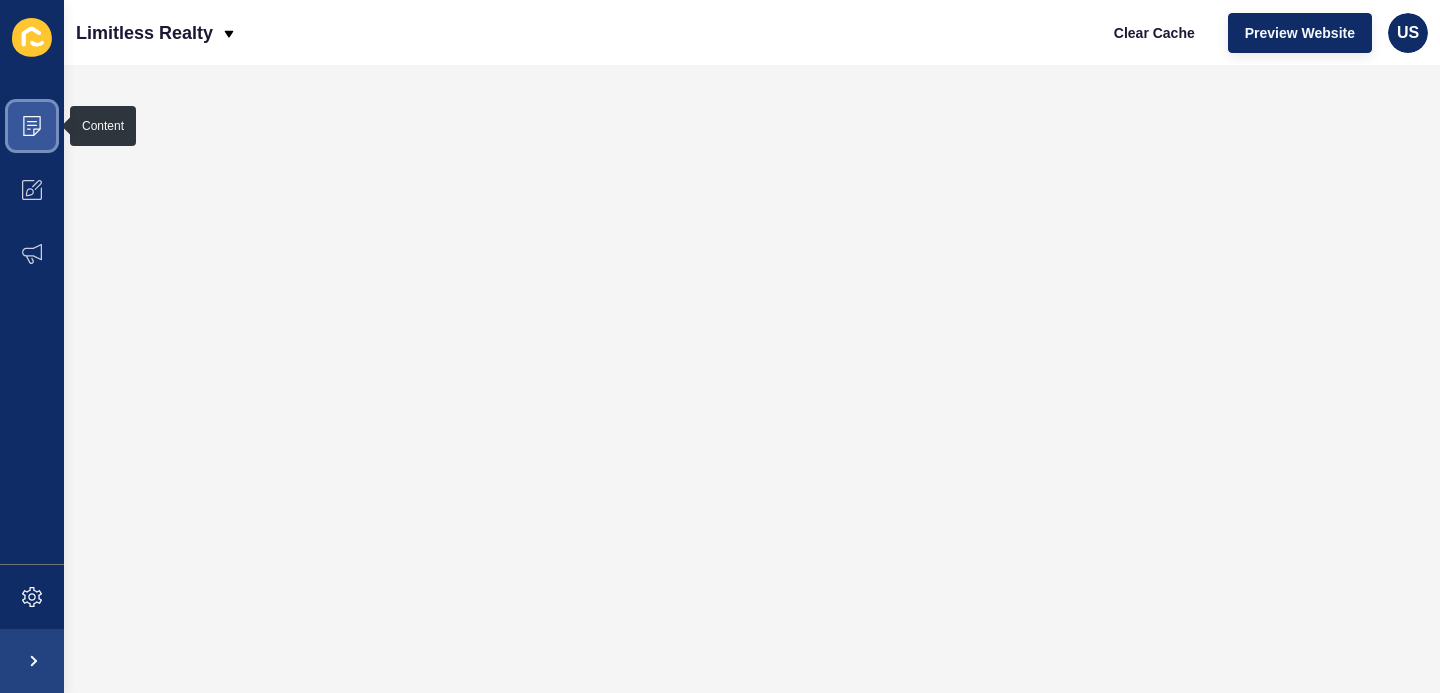 click 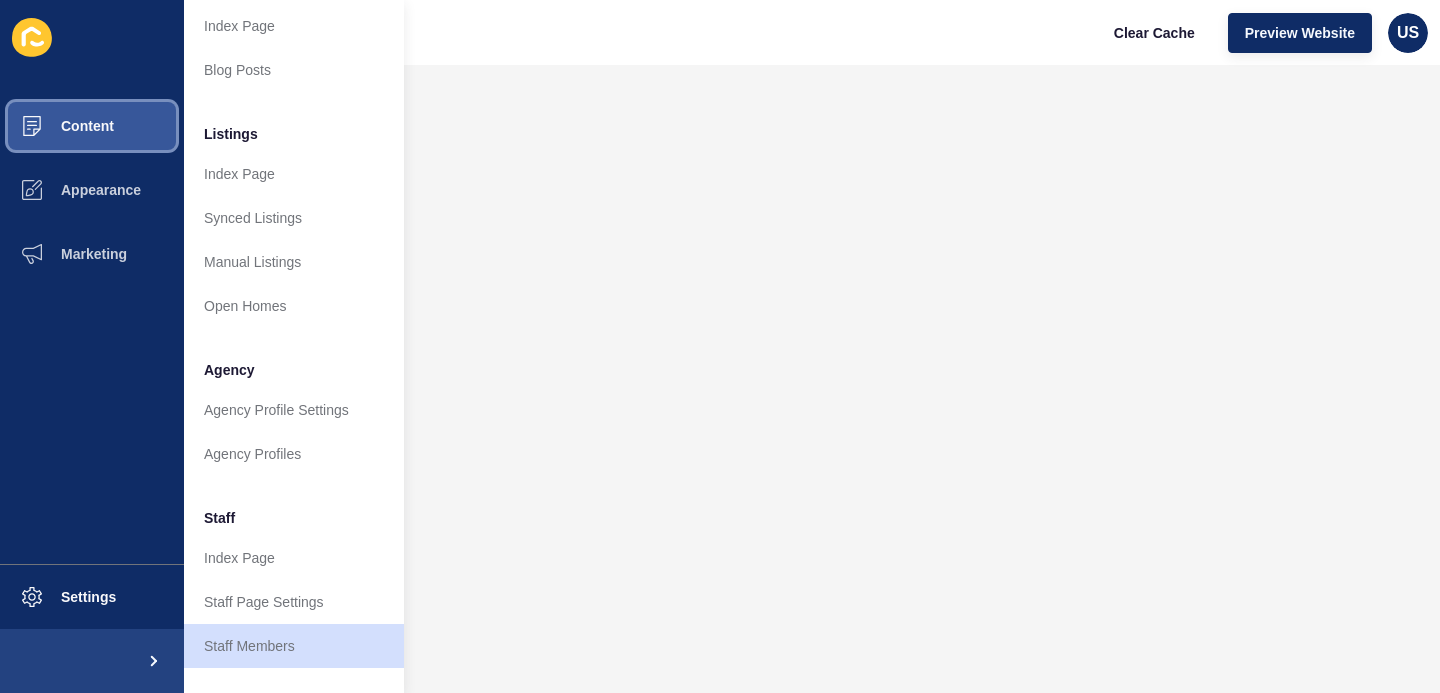 scroll, scrollTop: 287, scrollLeft: 0, axis: vertical 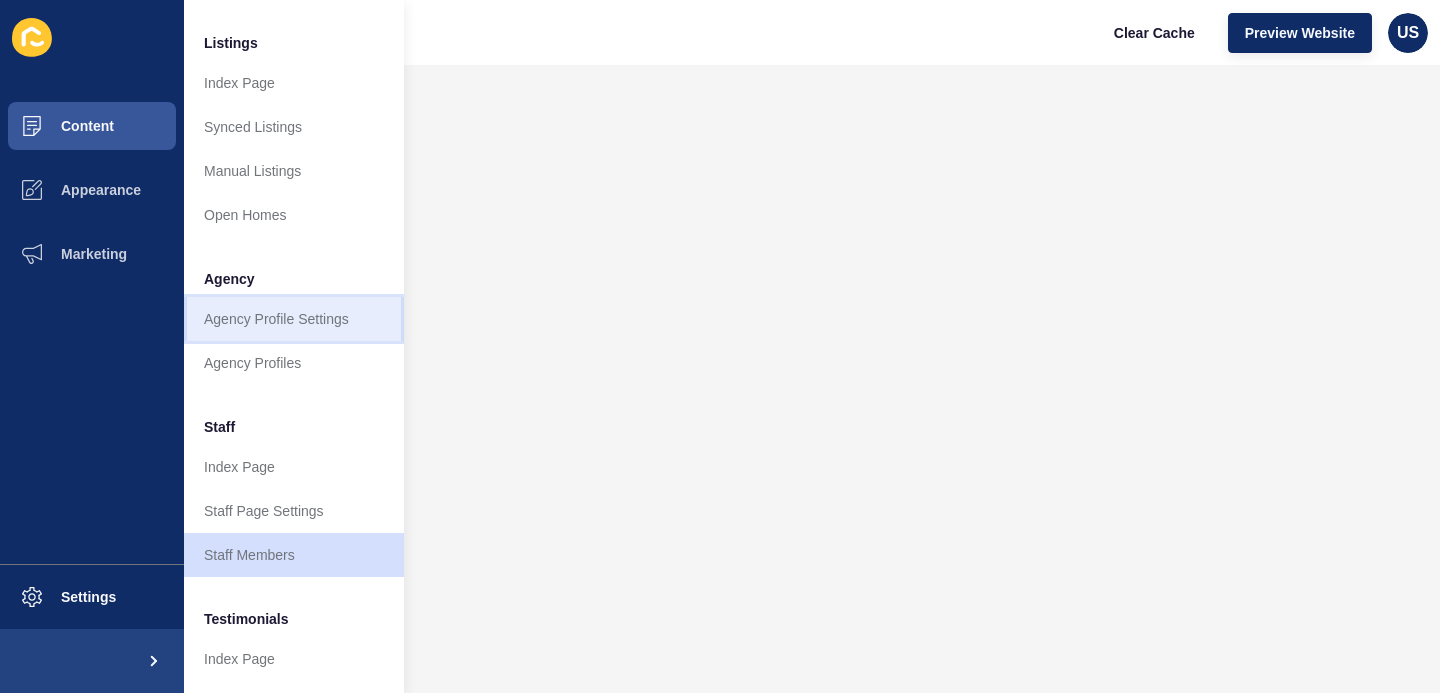 click on "Agency Profile Settings" at bounding box center (294, 319) 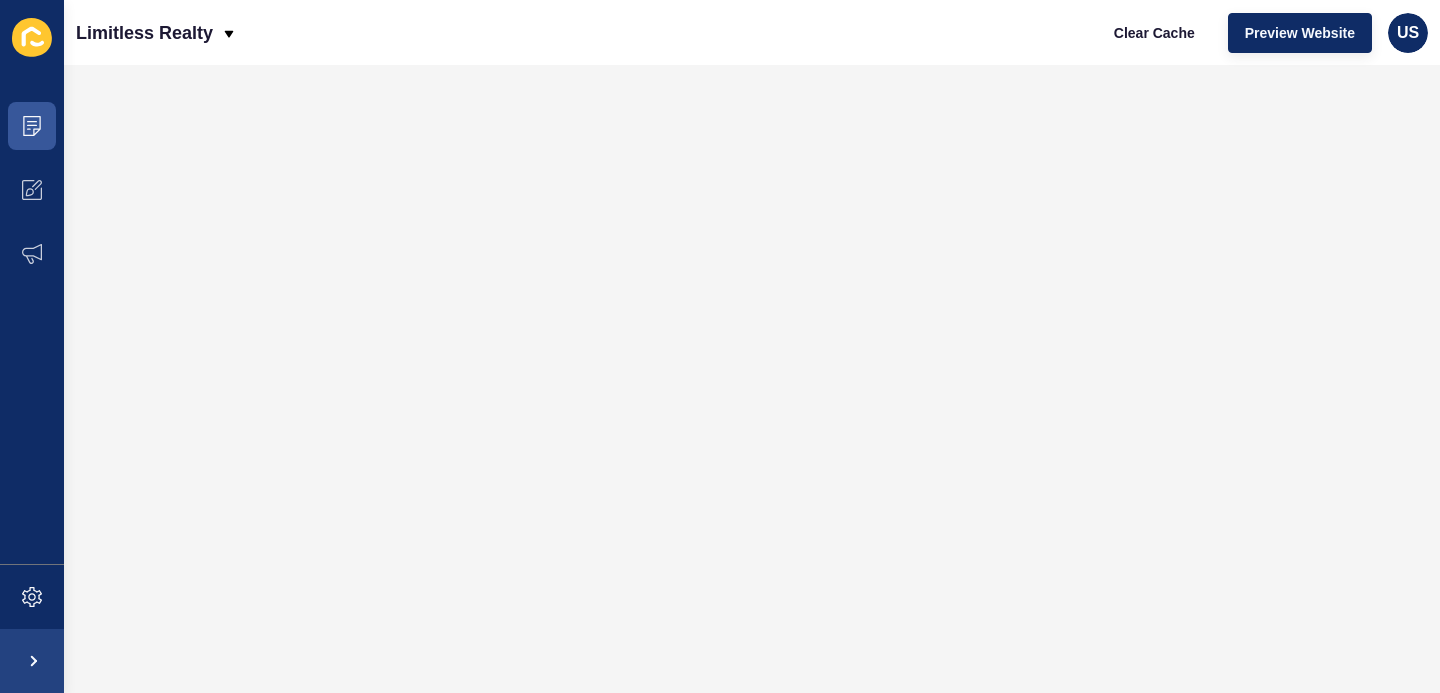 scroll, scrollTop: 0, scrollLeft: 0, axis: both 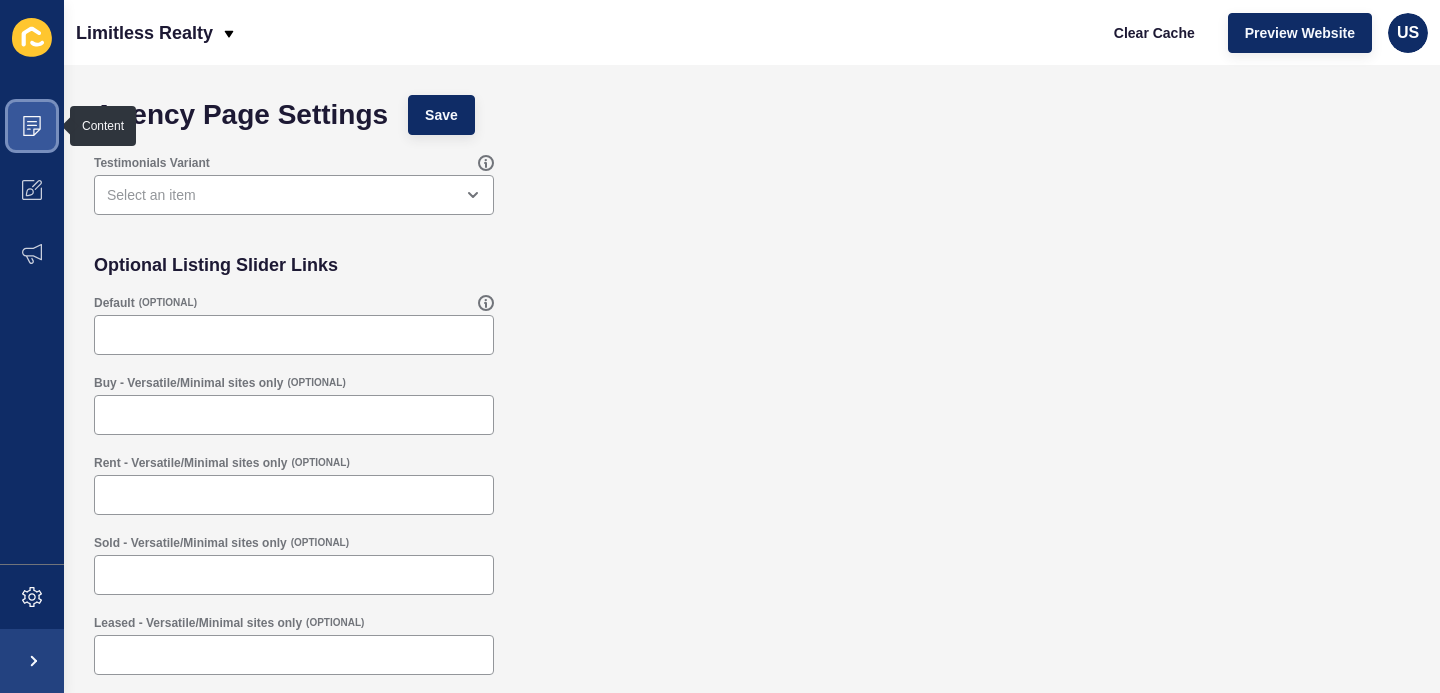 click at bounding box center [32, 126] 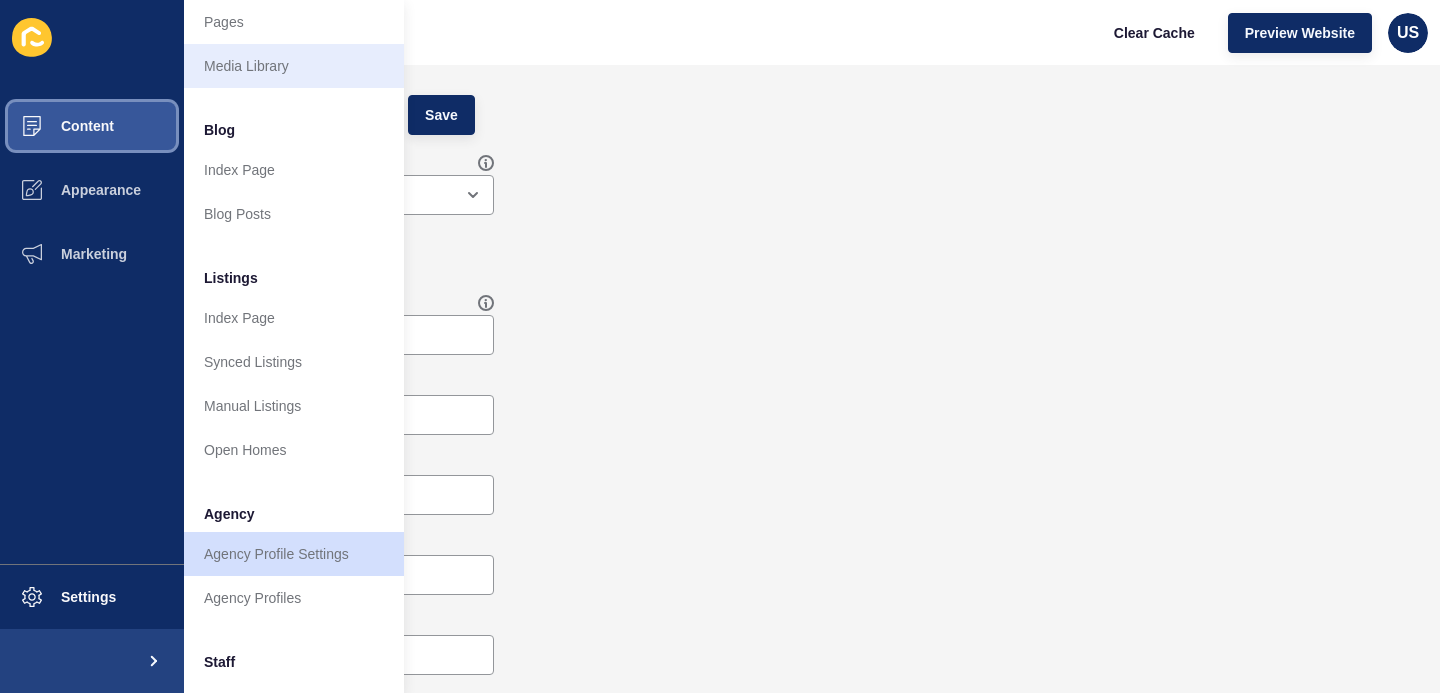 scroll, scrollTop: 0, scrollLeft: 0, axis: both 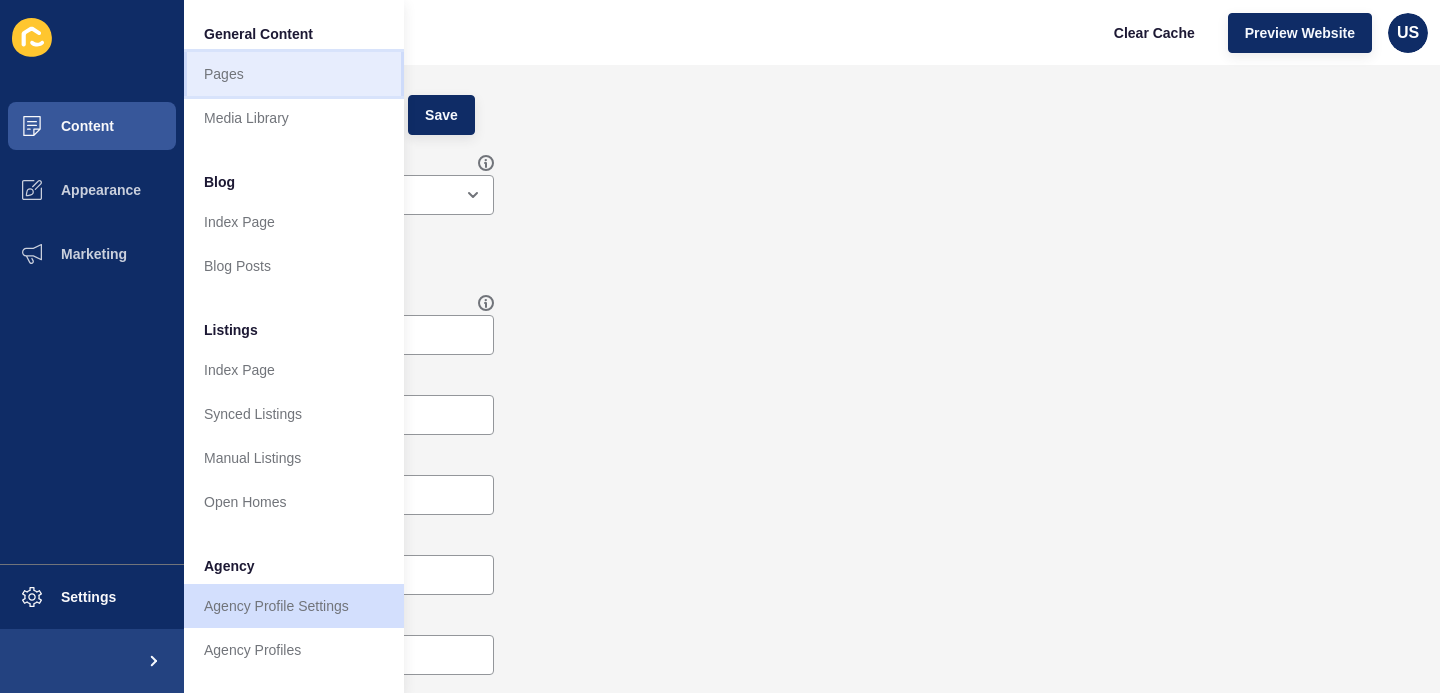 click on "Pages" at bounding box center [294, 74] 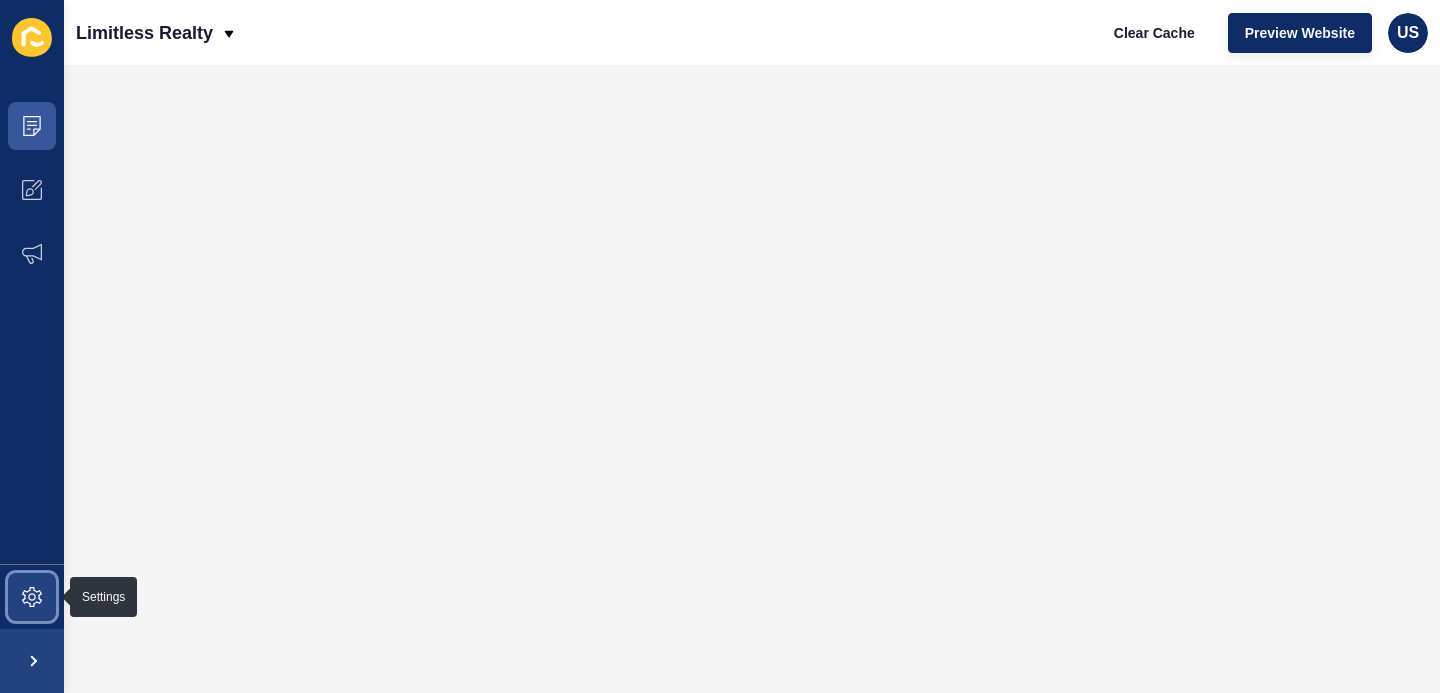 click at bounding box center (32, 597) 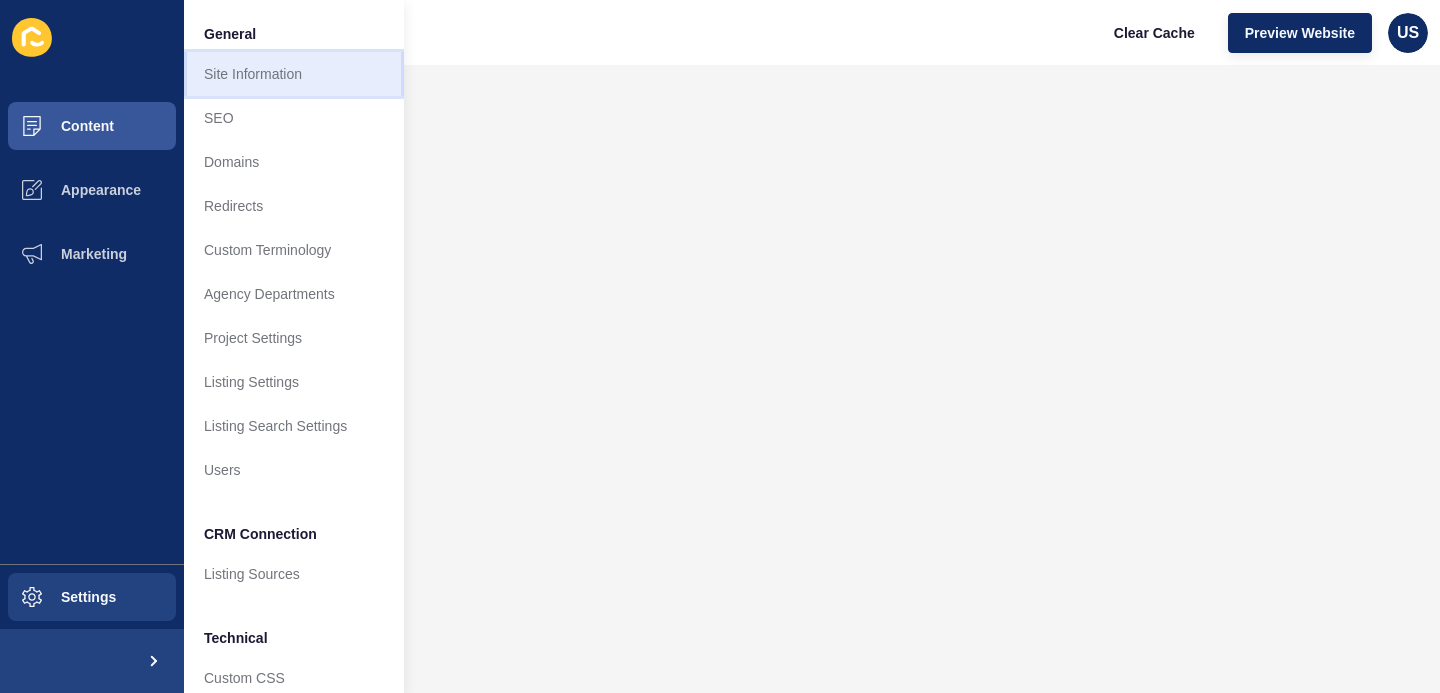 click on "Site Information" at bounding box center [294, 74] 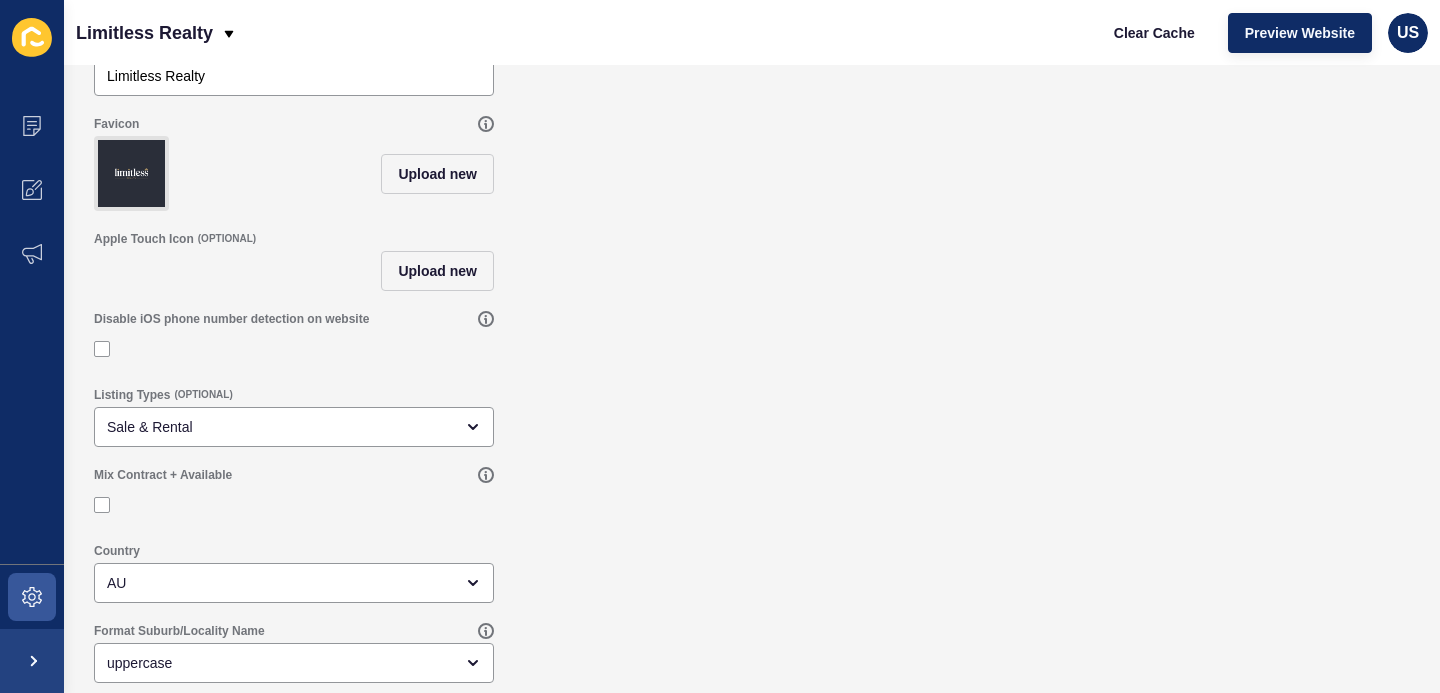 scroll, scrollTop: 0, scrollLeft: 0, axis: both 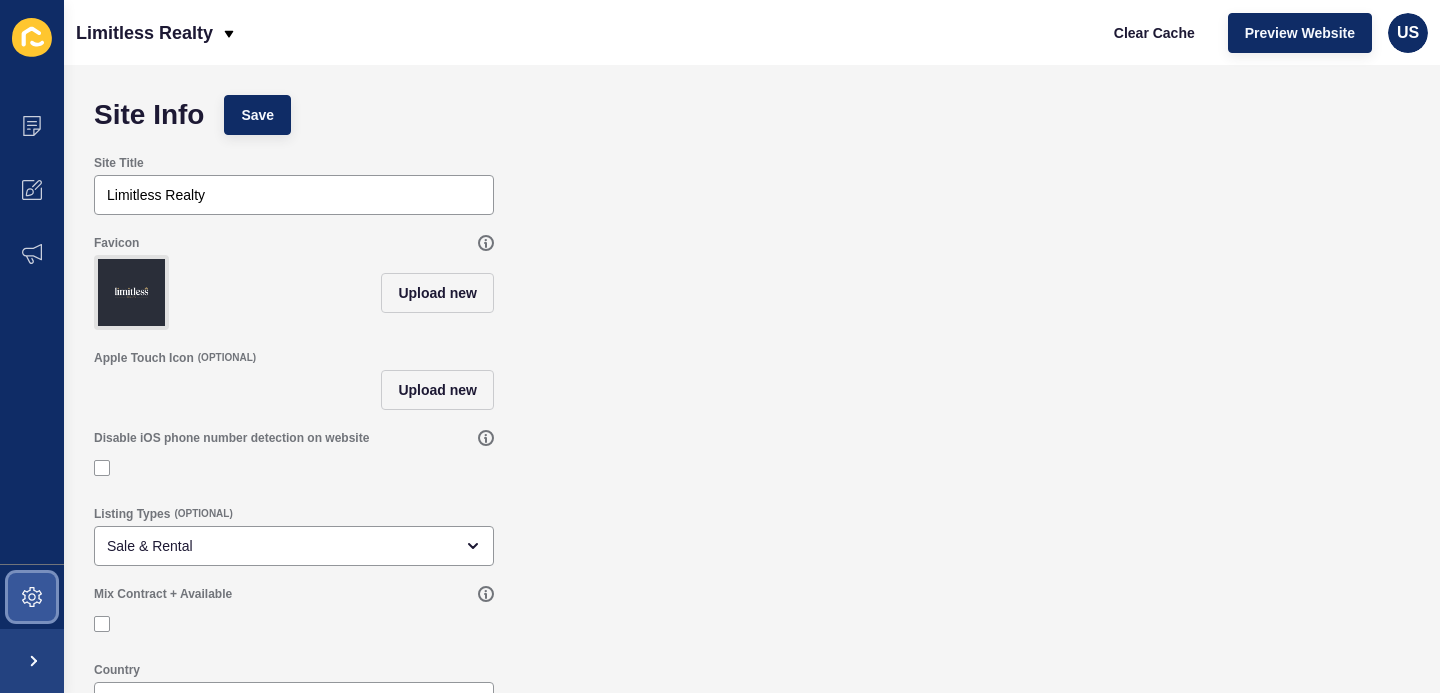 click 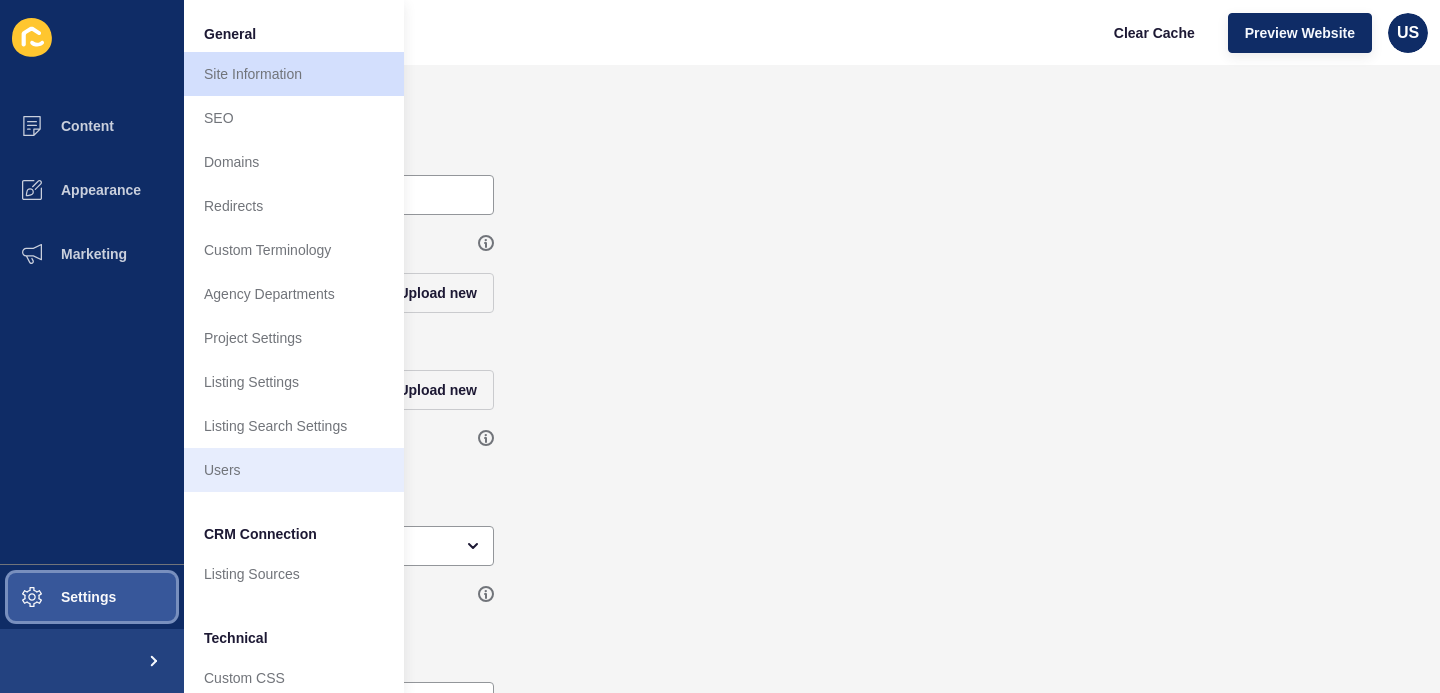 scroll, scrollTop: 107, scrollLeft: 0, axis: vertical 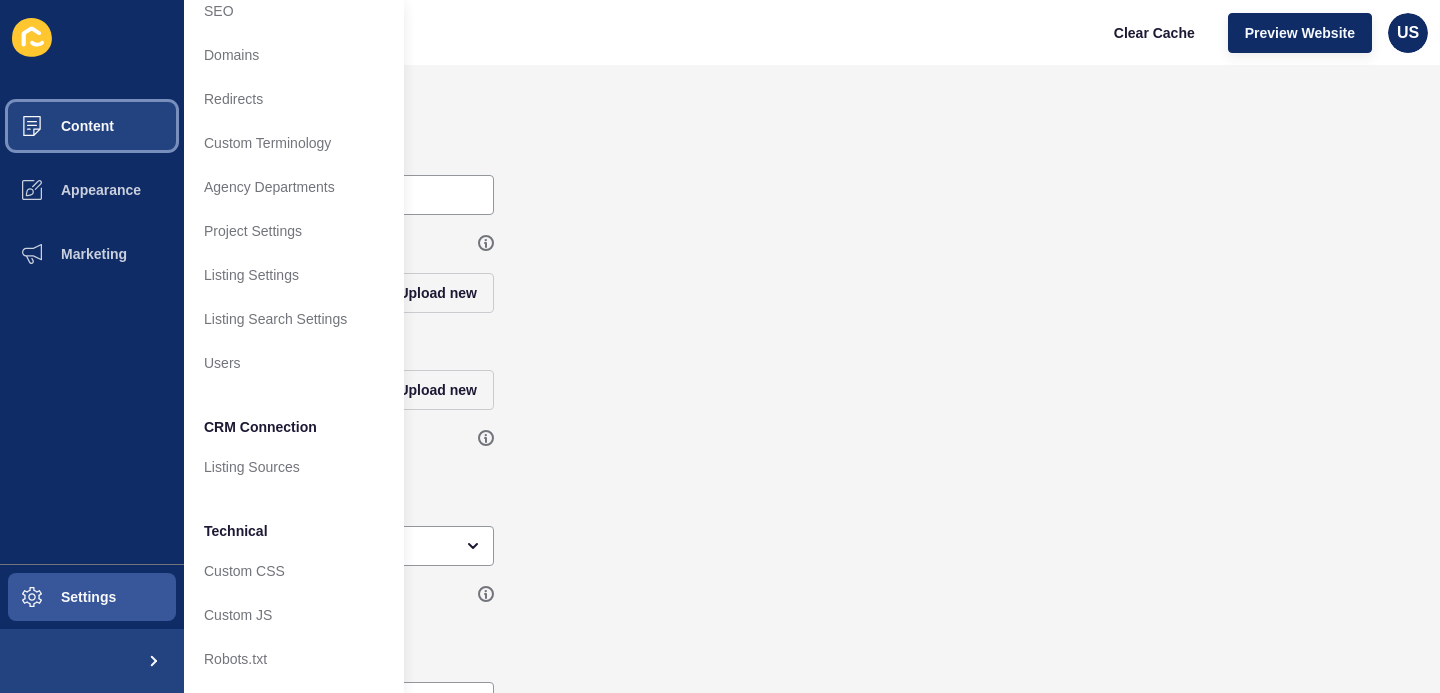 click on "Content" at bounding box center (55, 126) 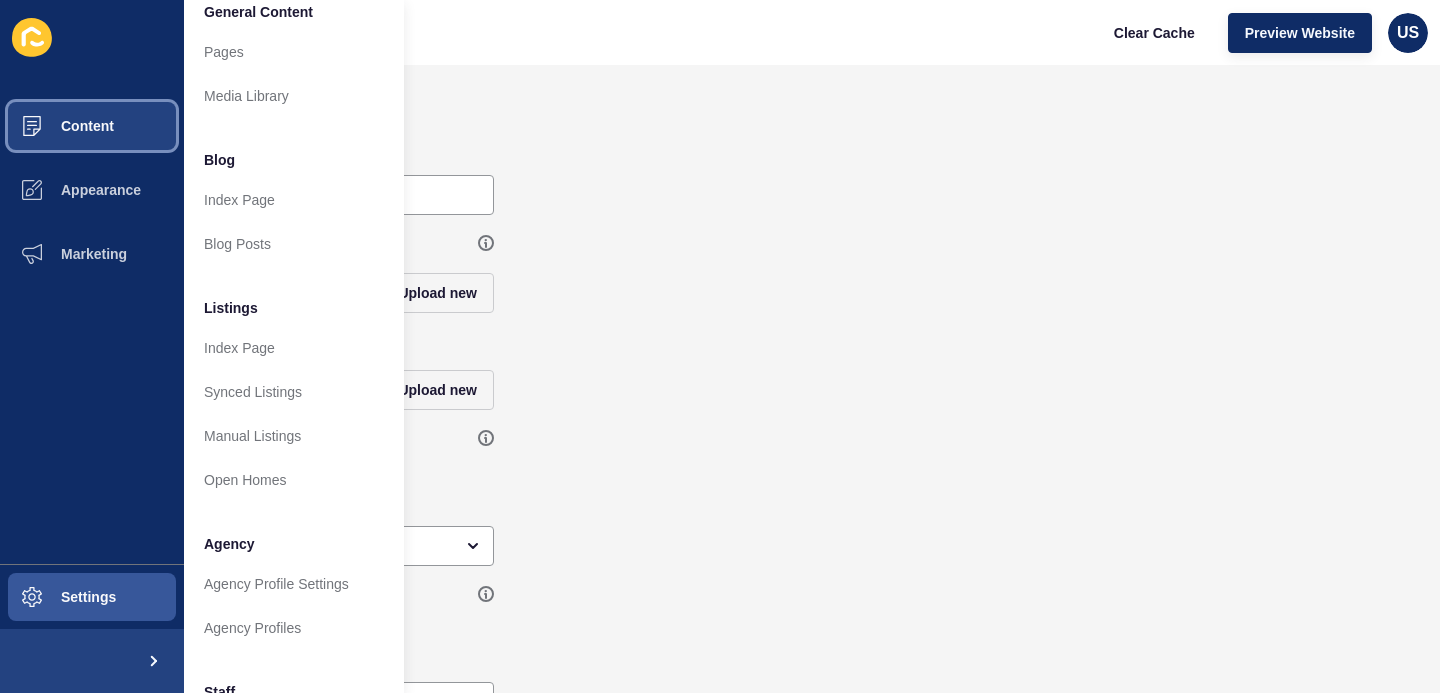 scroll, scrollTop: 0, scrollLeft: 0, axis: both 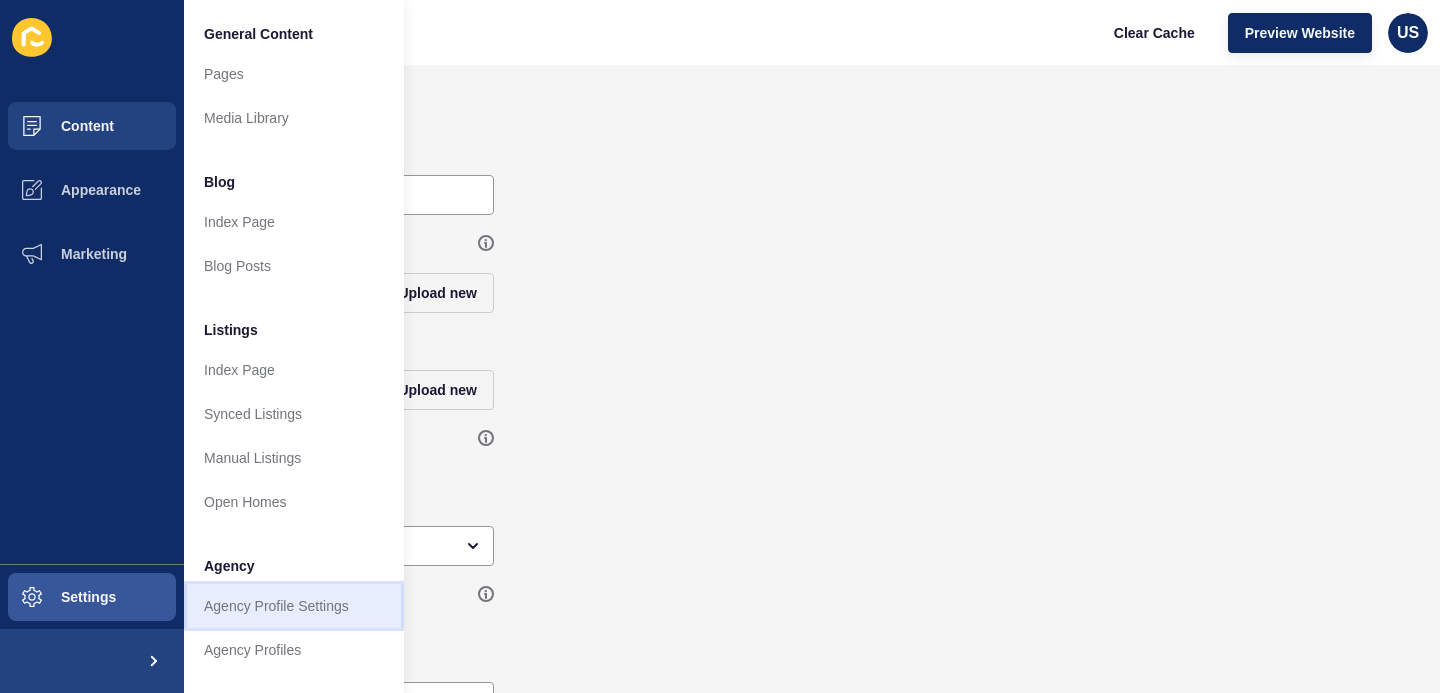 click on "Agency Profile Settings" at bounding box center (294, 606) 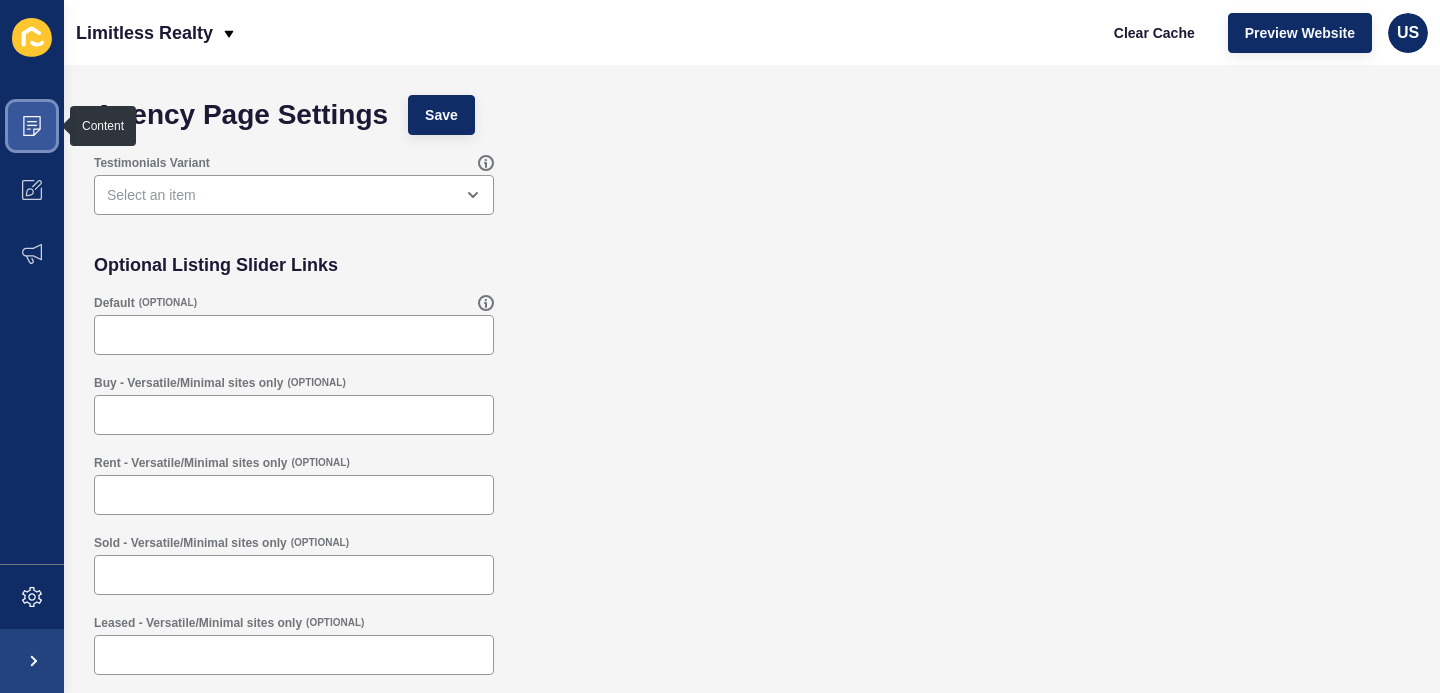 click at bounding box center [32, 126] 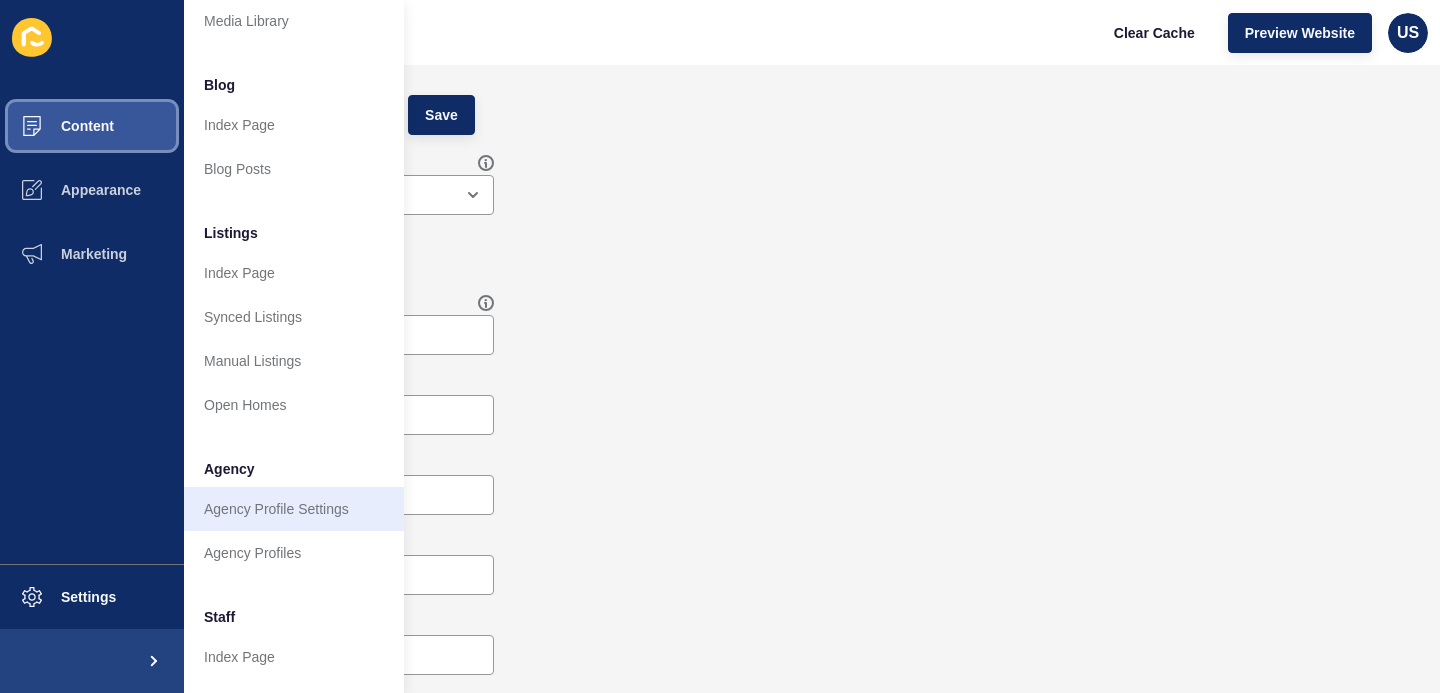 scroll, scrollTop: 145, scrollLeft: 0, axis: vertical 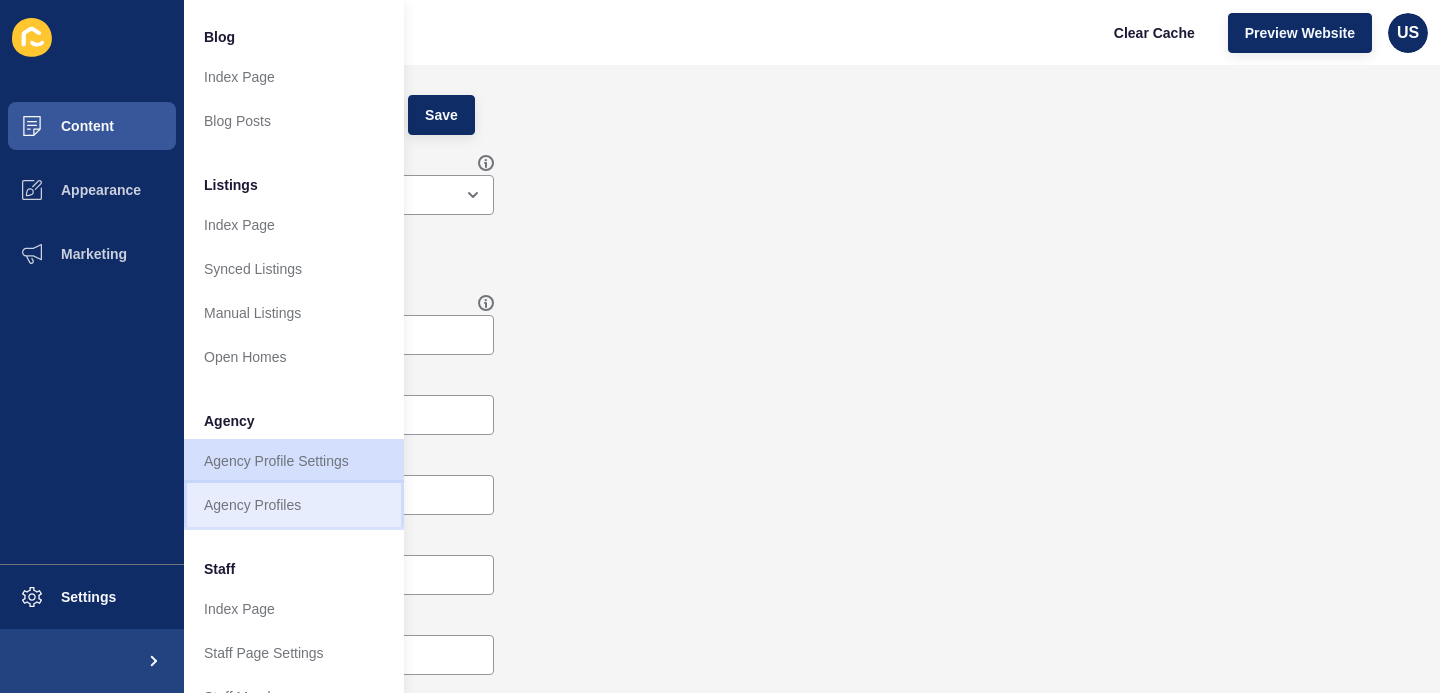 click on "Agency Profiles" at bounding box center [294, 505] 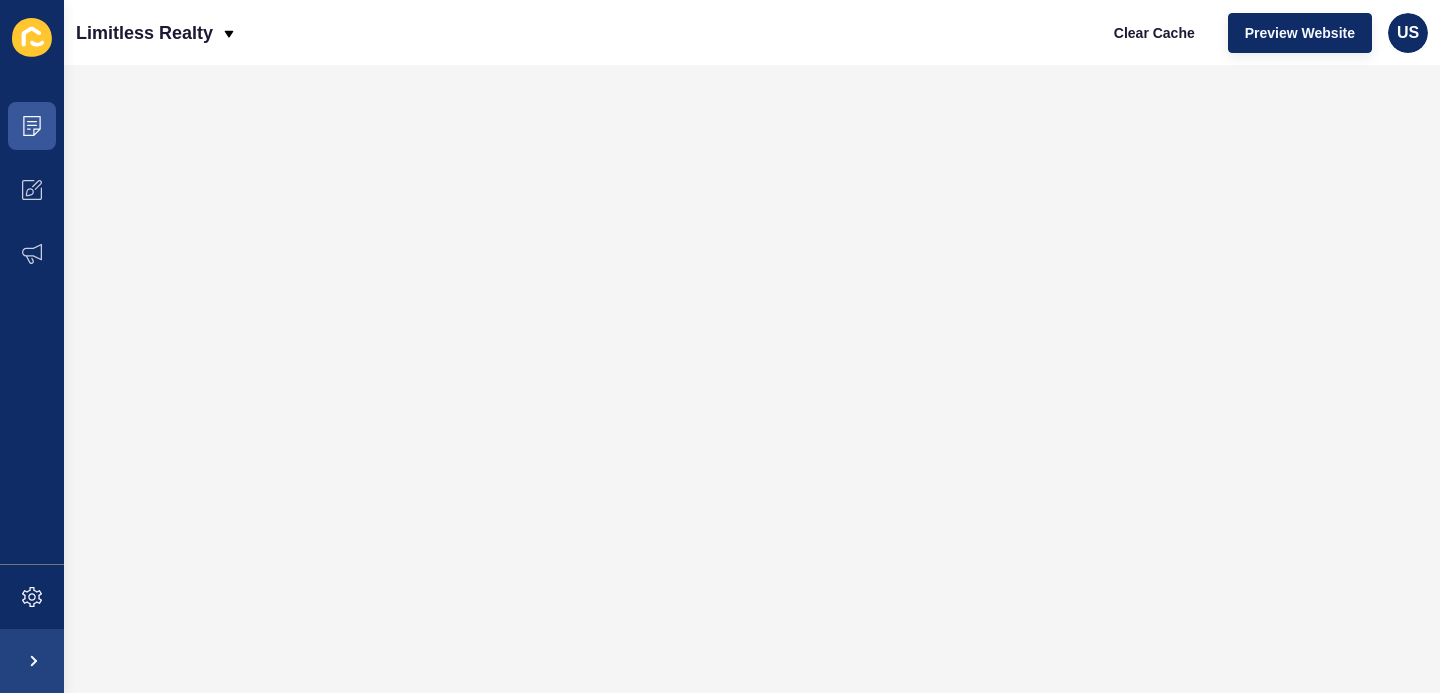 scroll, scrollTop: 0, scrollLeft: 0, axis: both 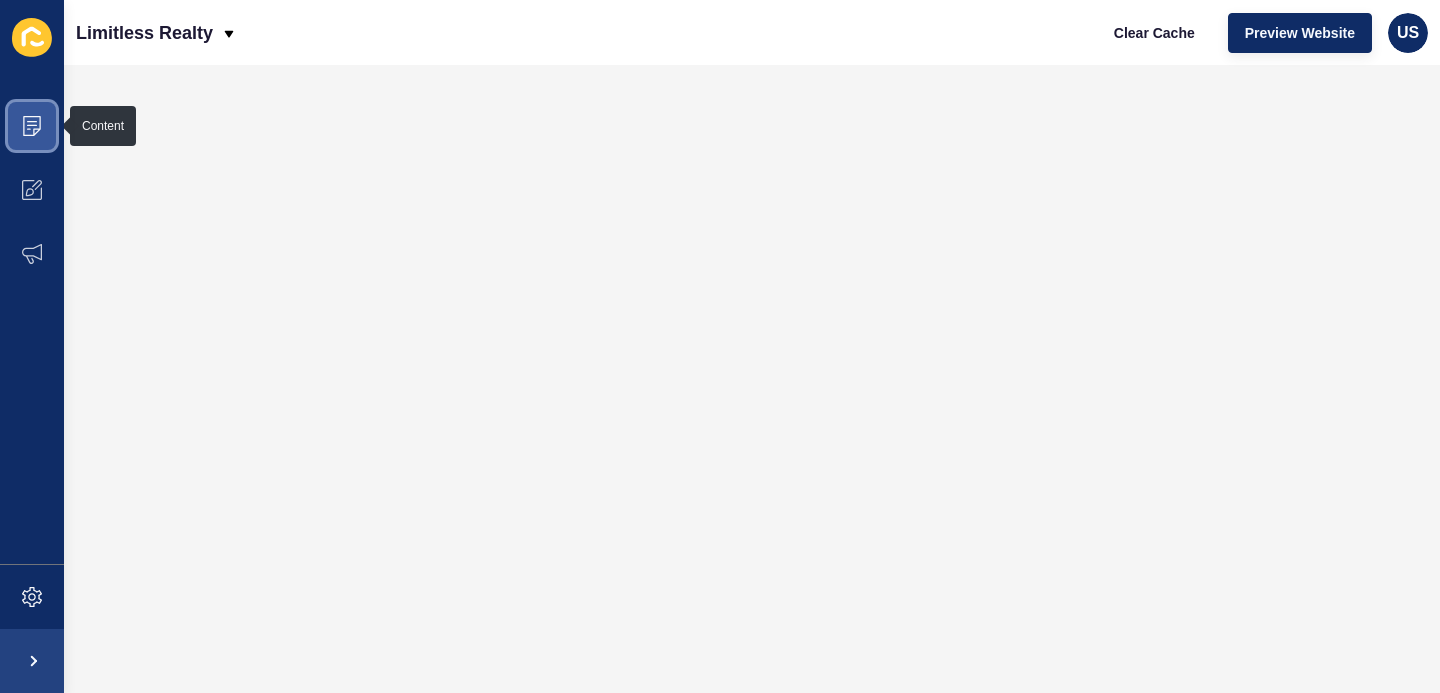 click 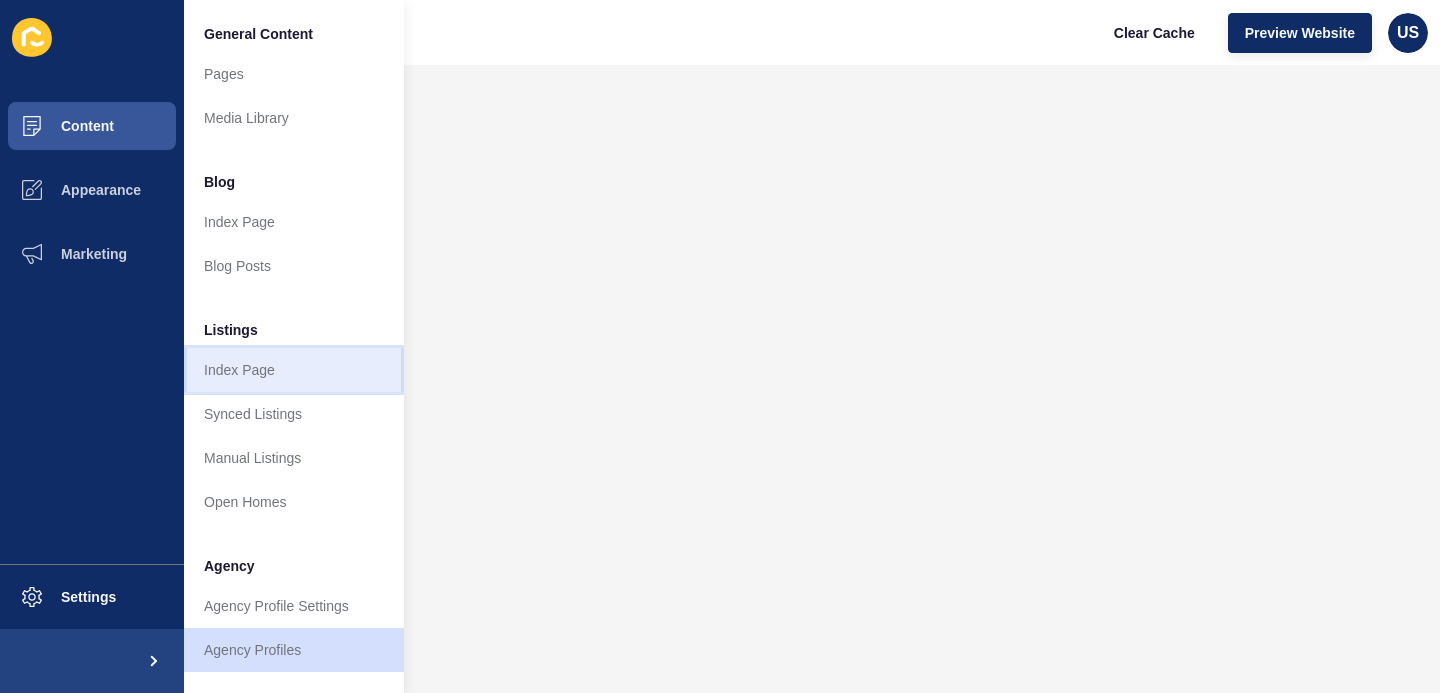 click on "Index Page" at bounding box center (294, 370) 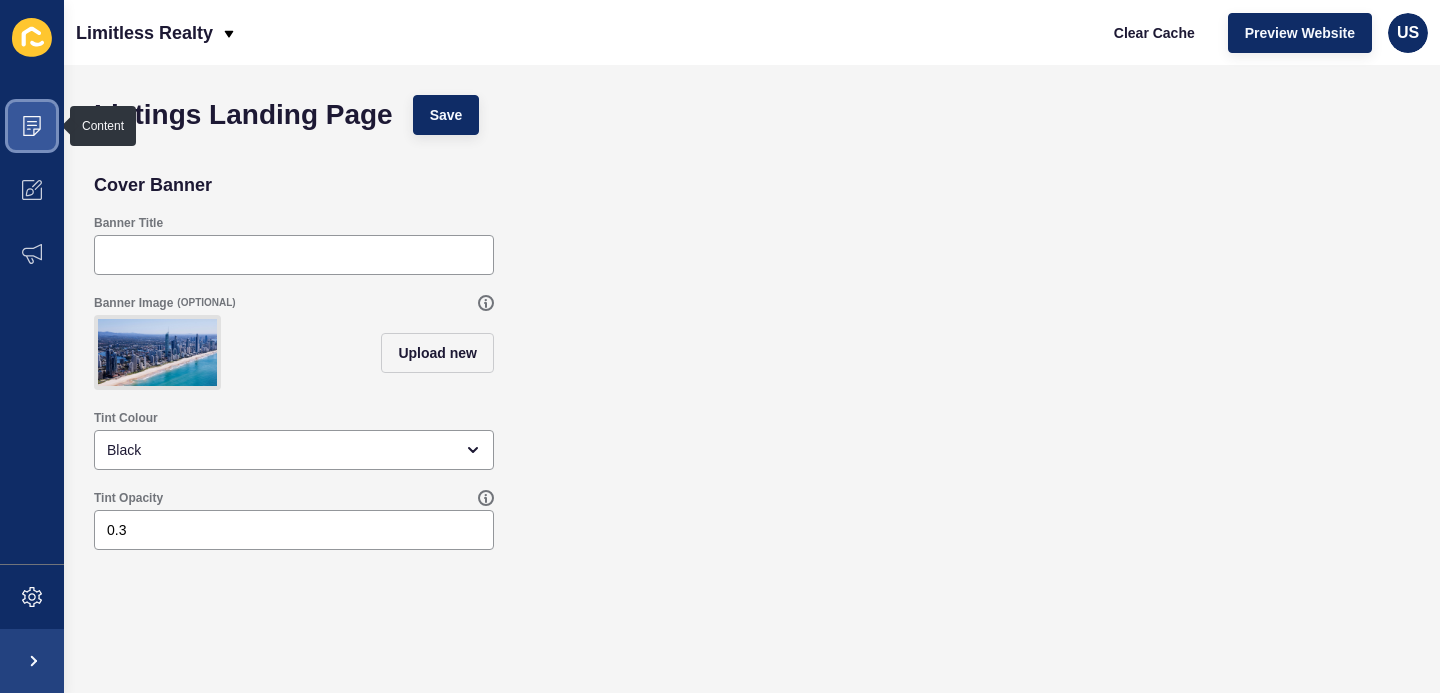 click 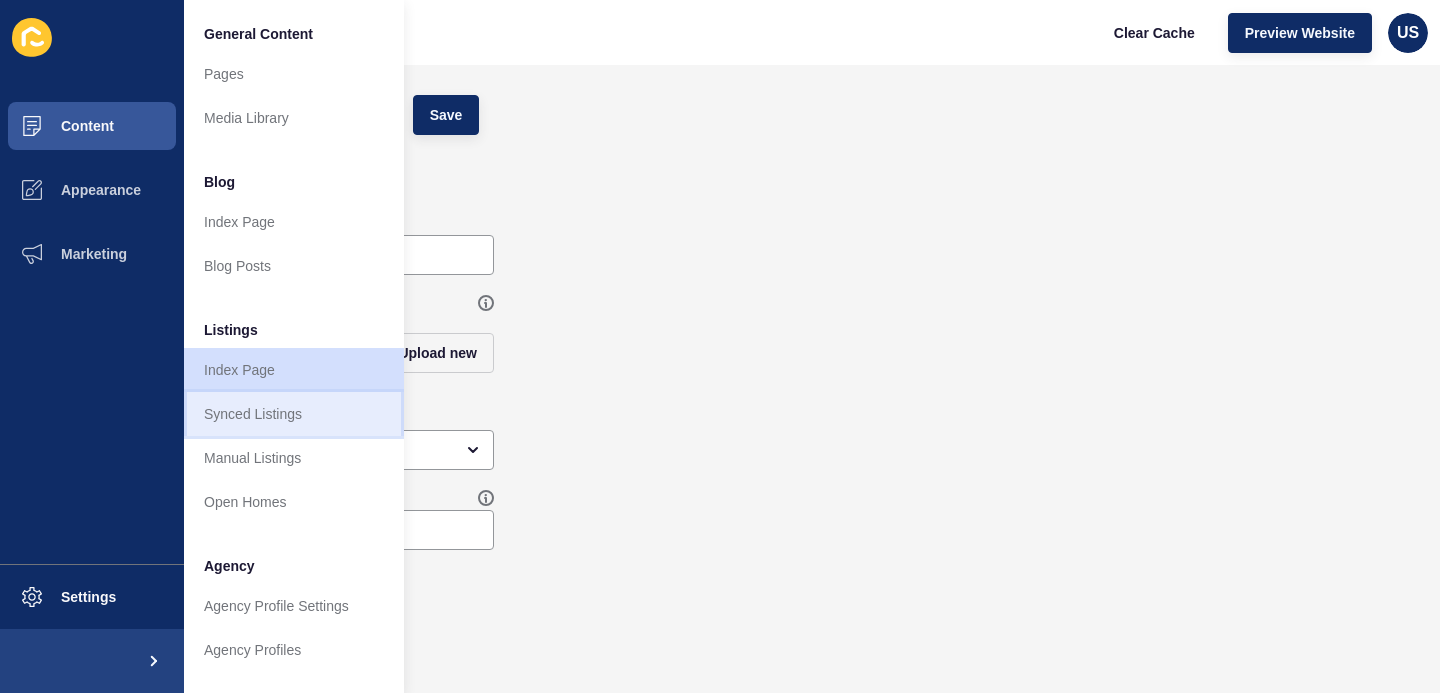 click on "Synced Listings" at bounding box center (294, 414) 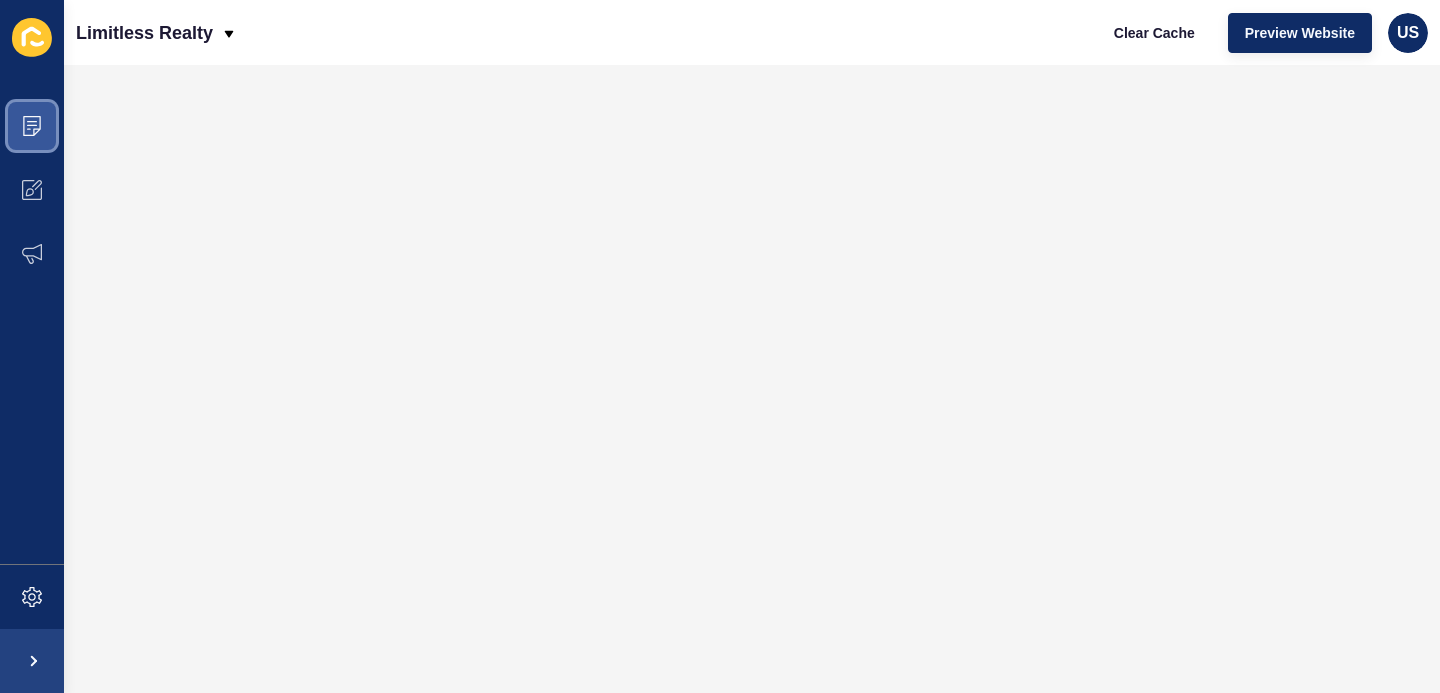 click at bounding box center [32, 126] 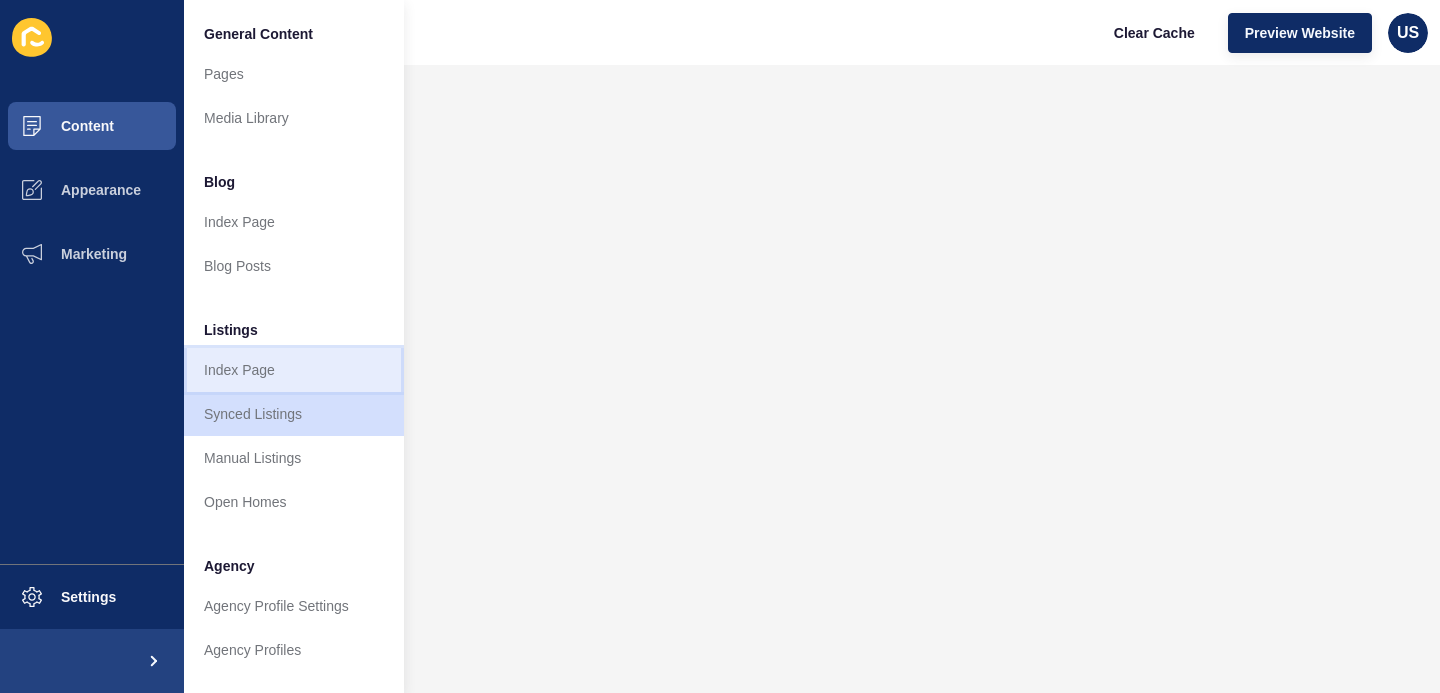 click on "Index Page" at bounding box center [294, 370] 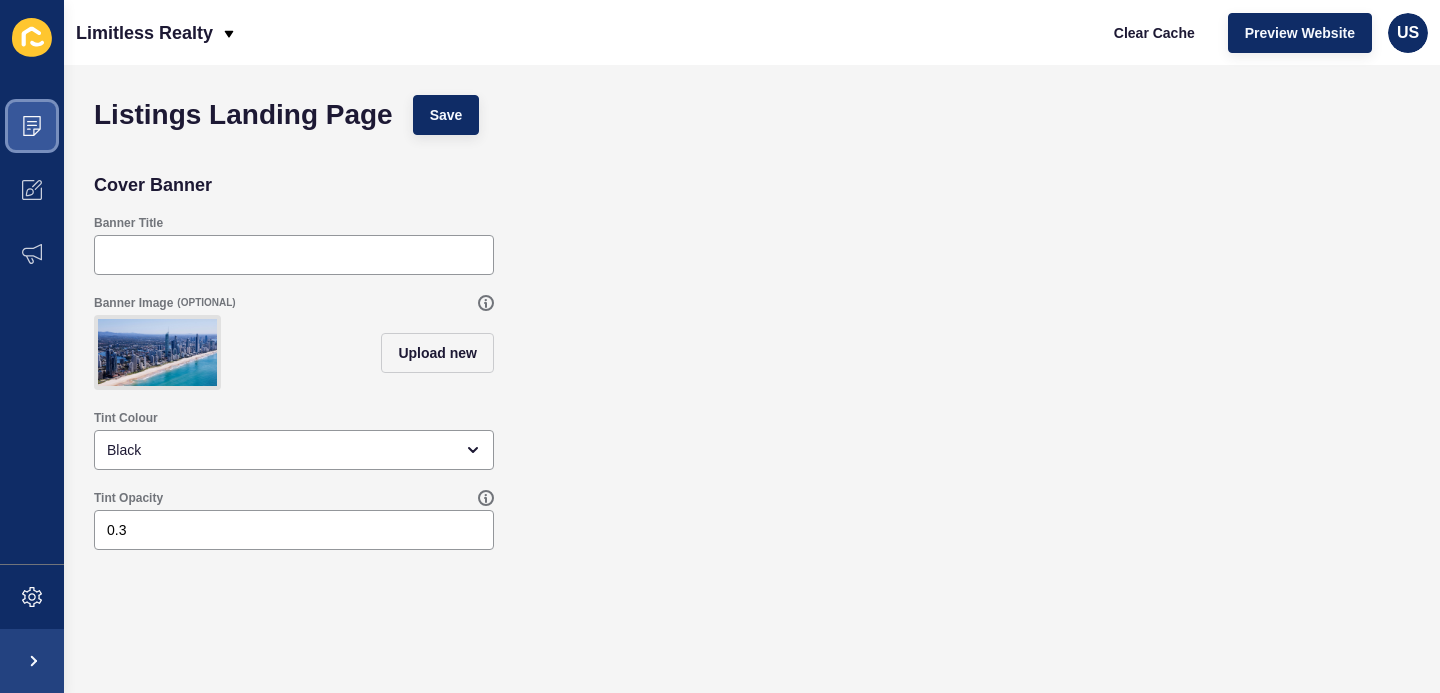click 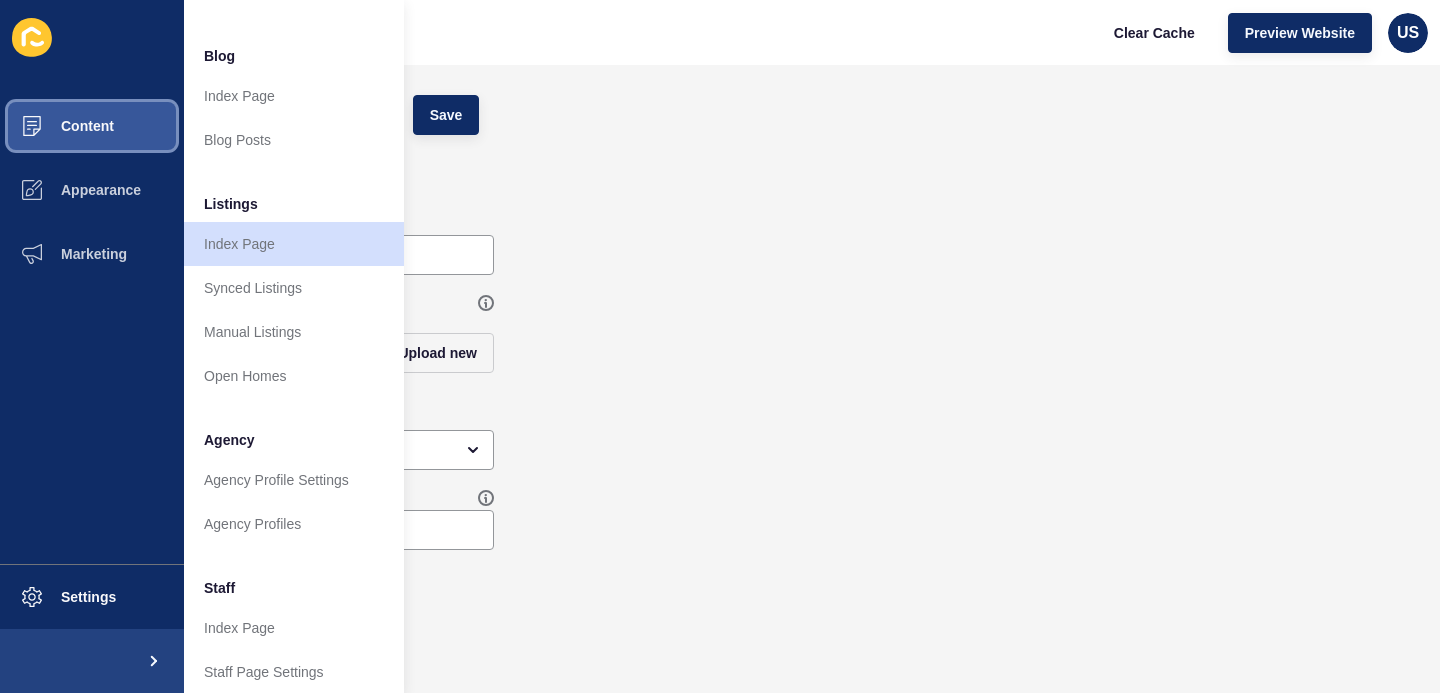 scroll, scrollTop: 176, scrollLeft: 0, axis: vertical 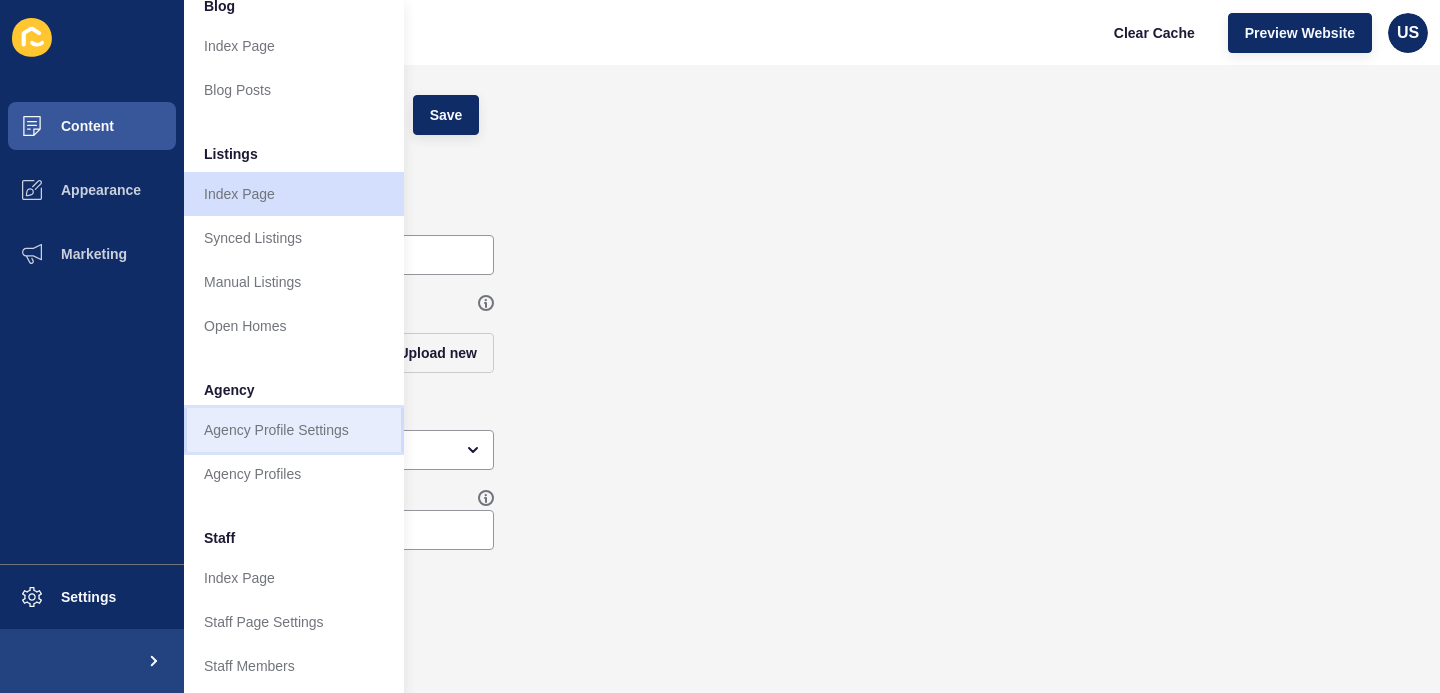 click on "Agency Profile Settings" at bounding box center [294, 430] 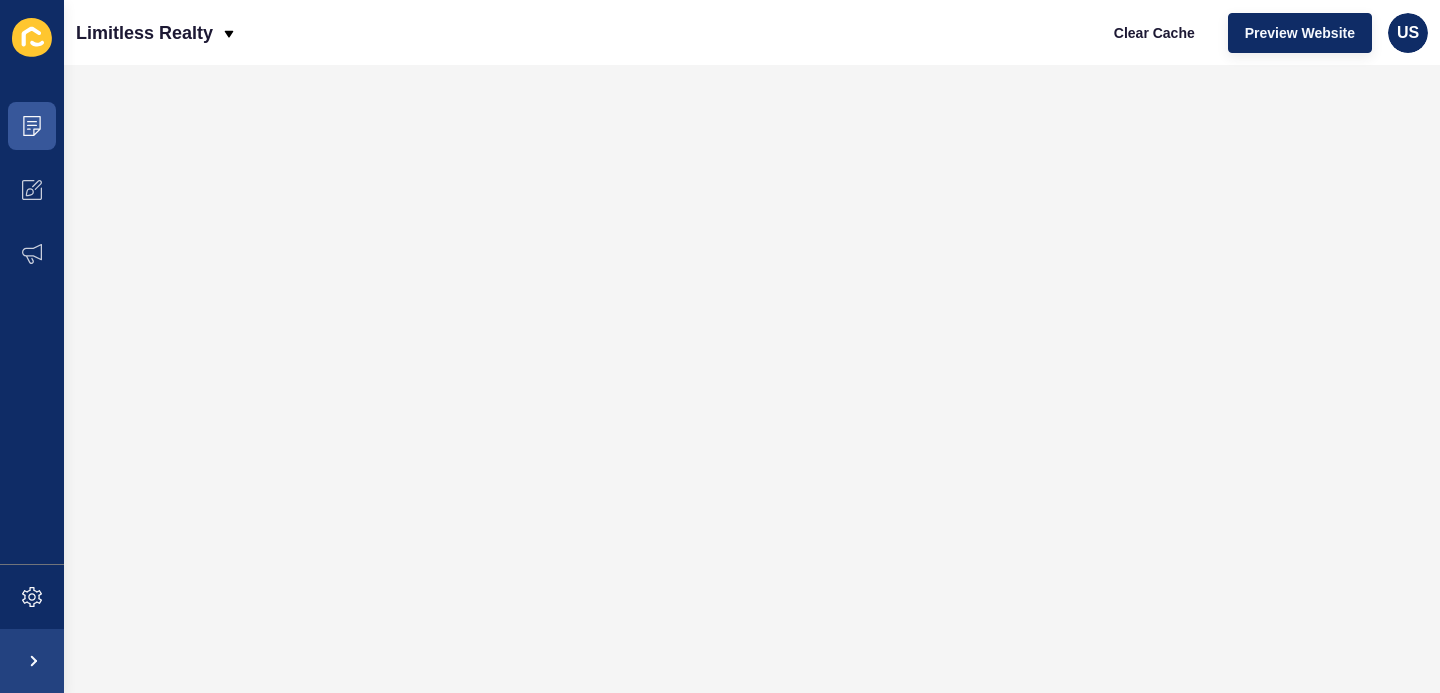 scroll, scrollTop: 0, scrollLeft: 0, axis: both 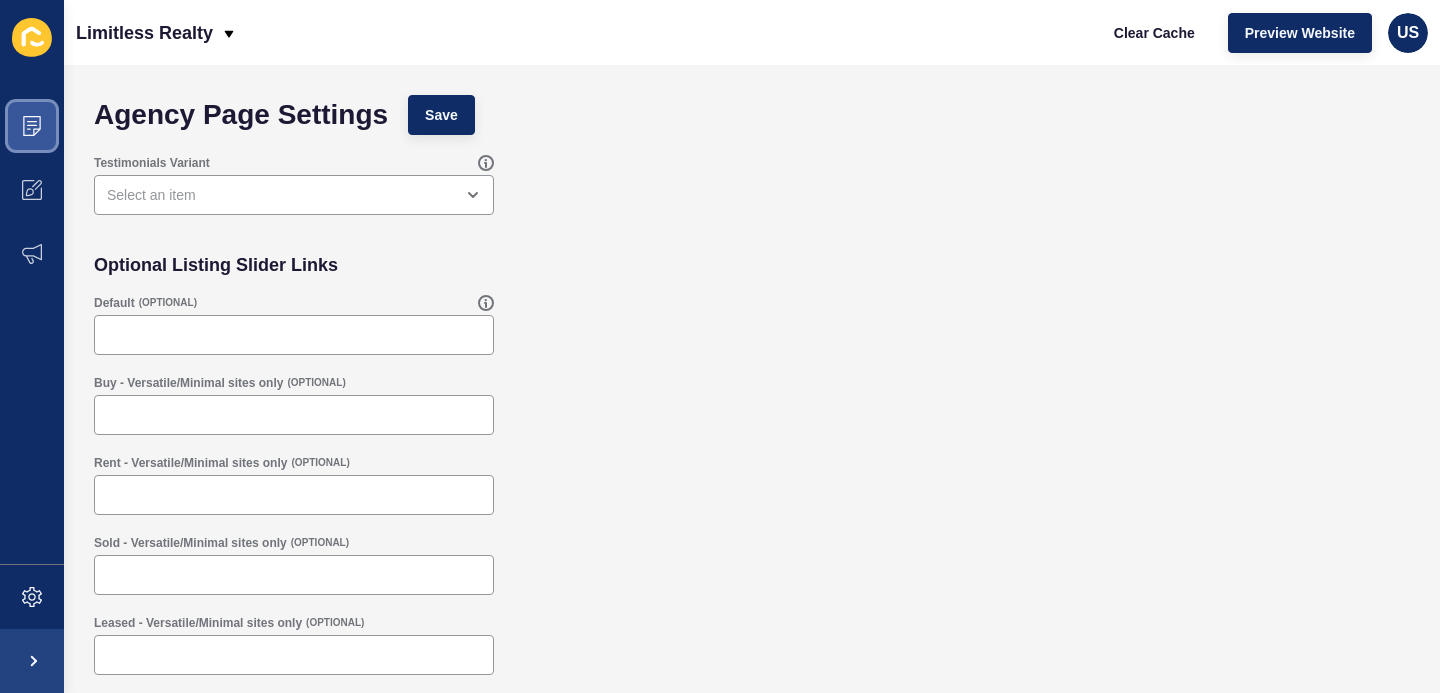 click at bounding box center [32, 126] 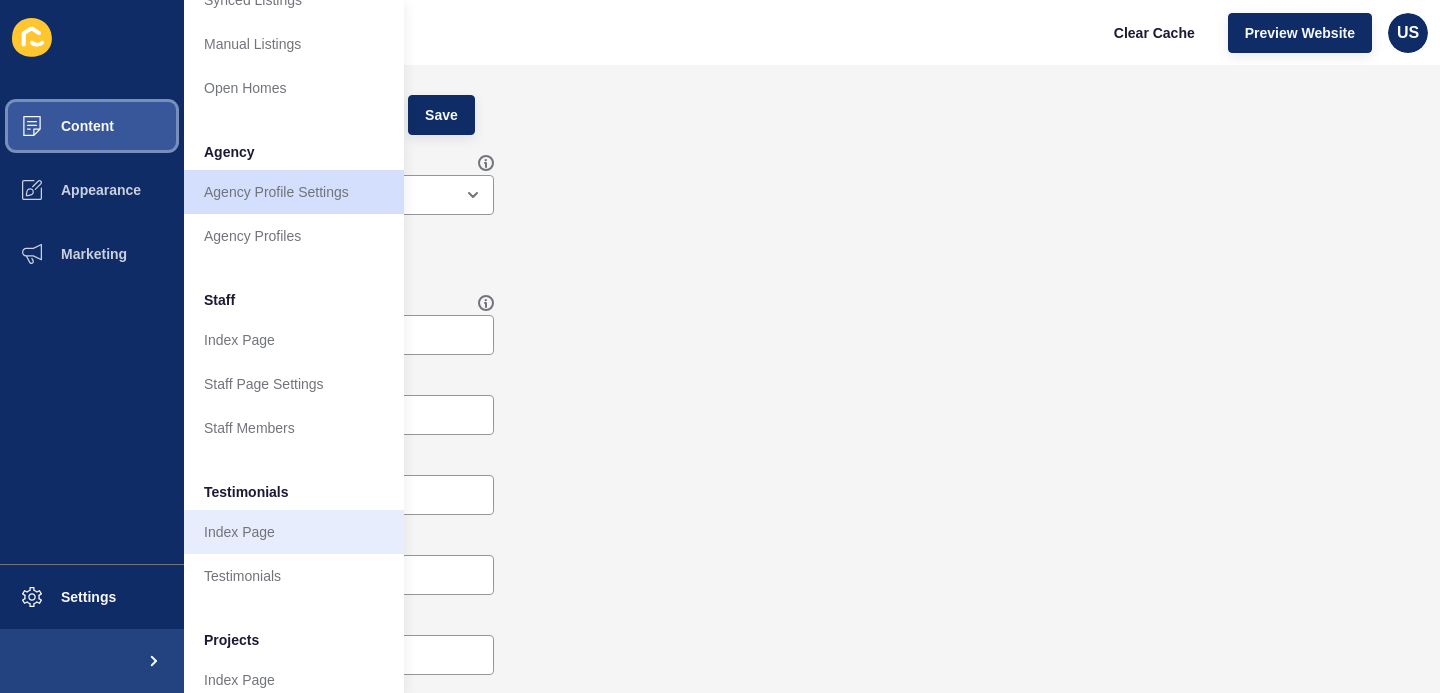 scroll, scrollTop: 479, scrollLeft: 0, axis: vertical 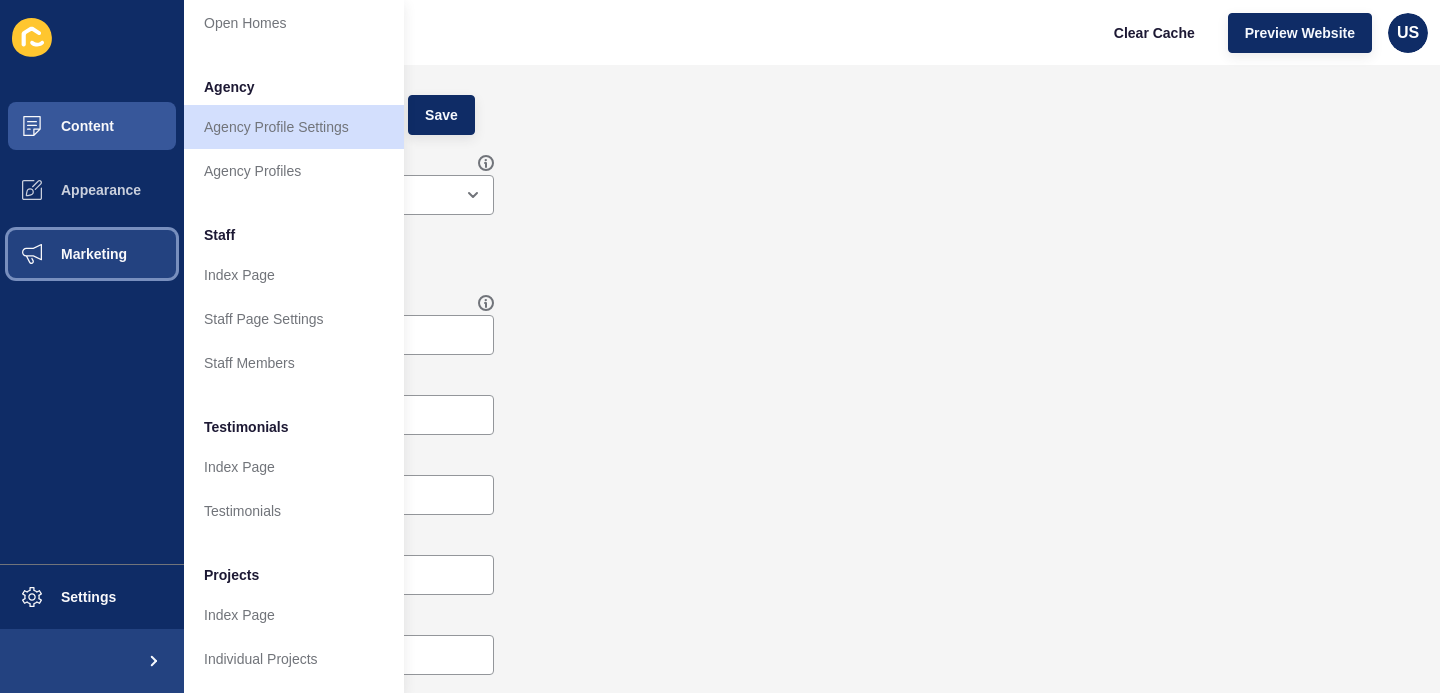 click on "Marketing" at bounding box center (92, 254) 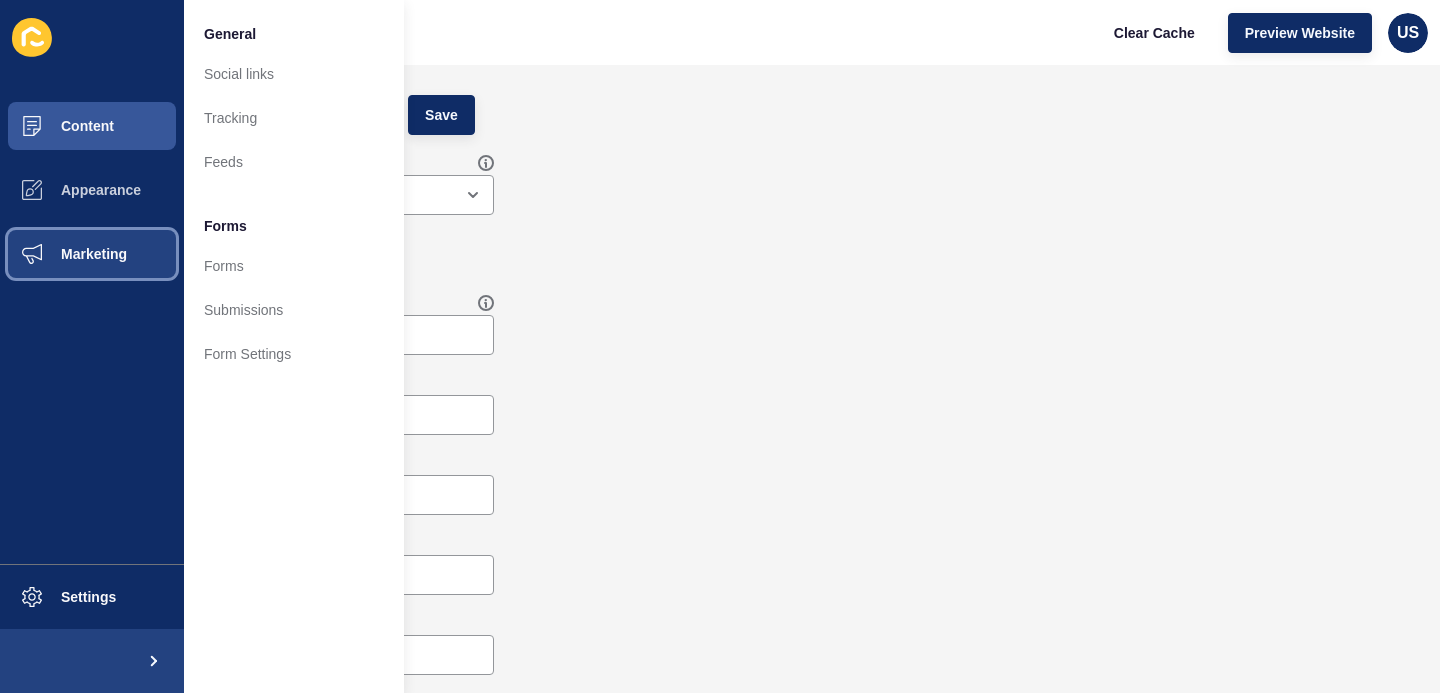 scroll, scrollTop: 0, scrollLeft: 0, axis: both 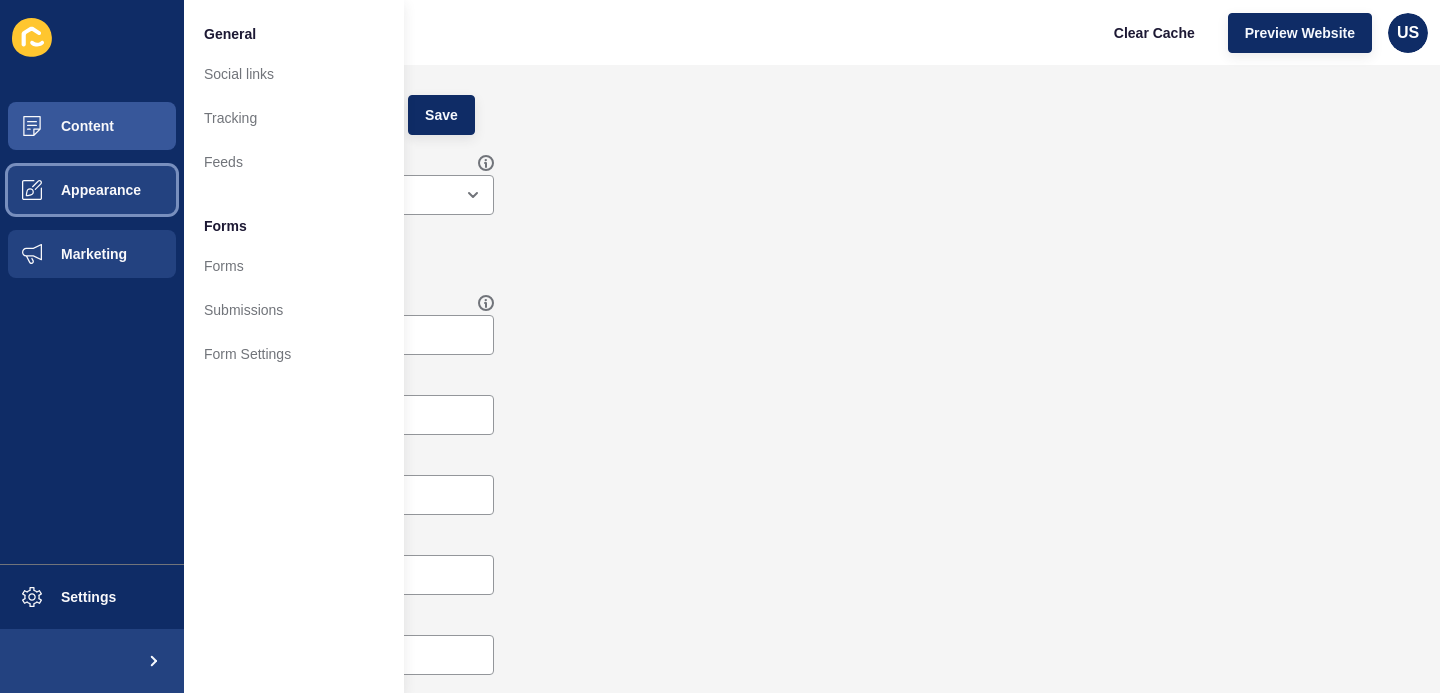 click on "Appearance" at bounding box center (92, 190) 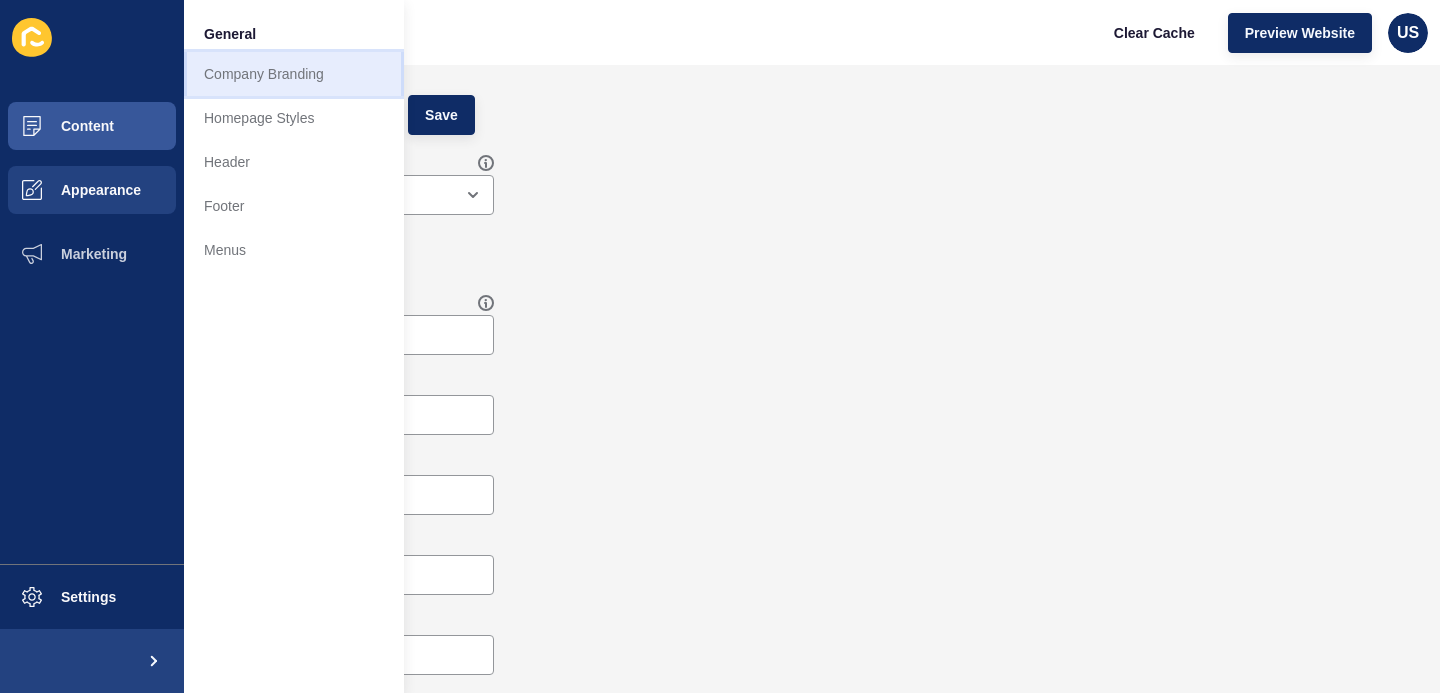 click on "Company Branding" at bounding box center [294, 74] 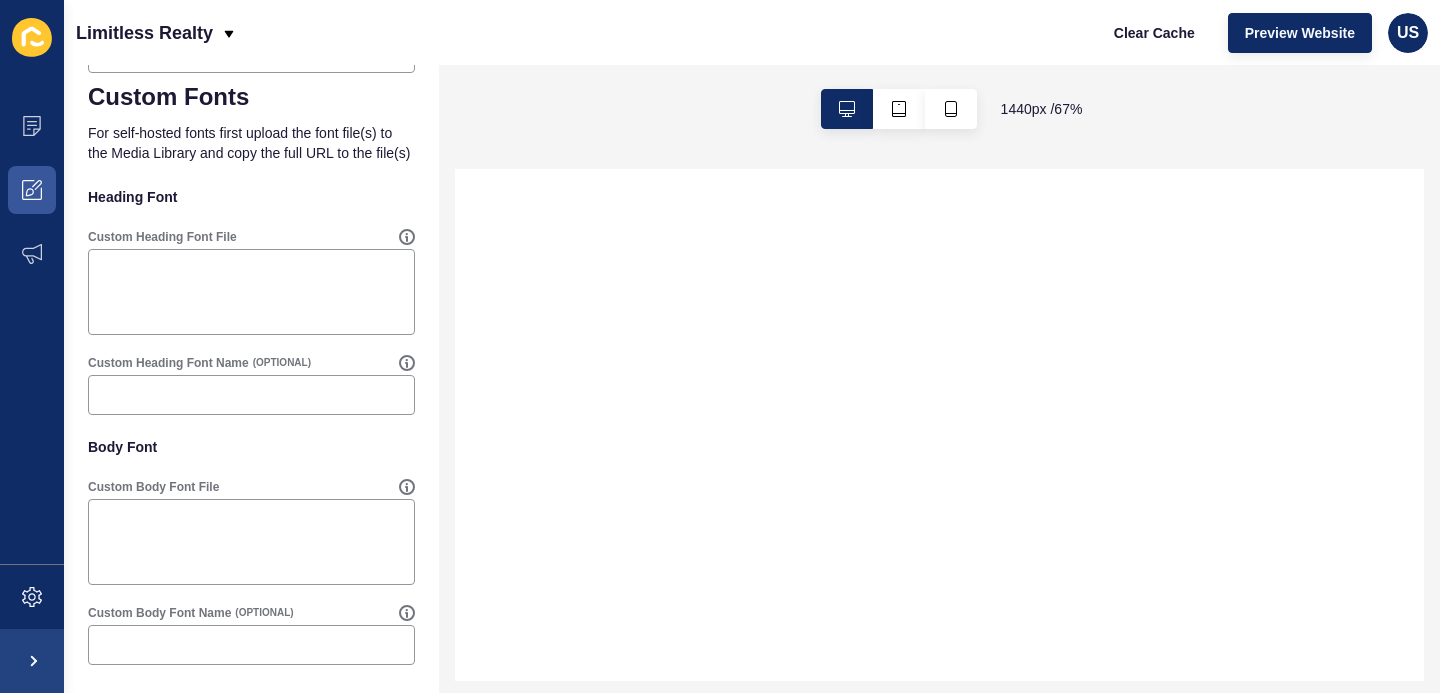 scroll, scrollTop: 982, scrollLeft: 0, axis: vertical 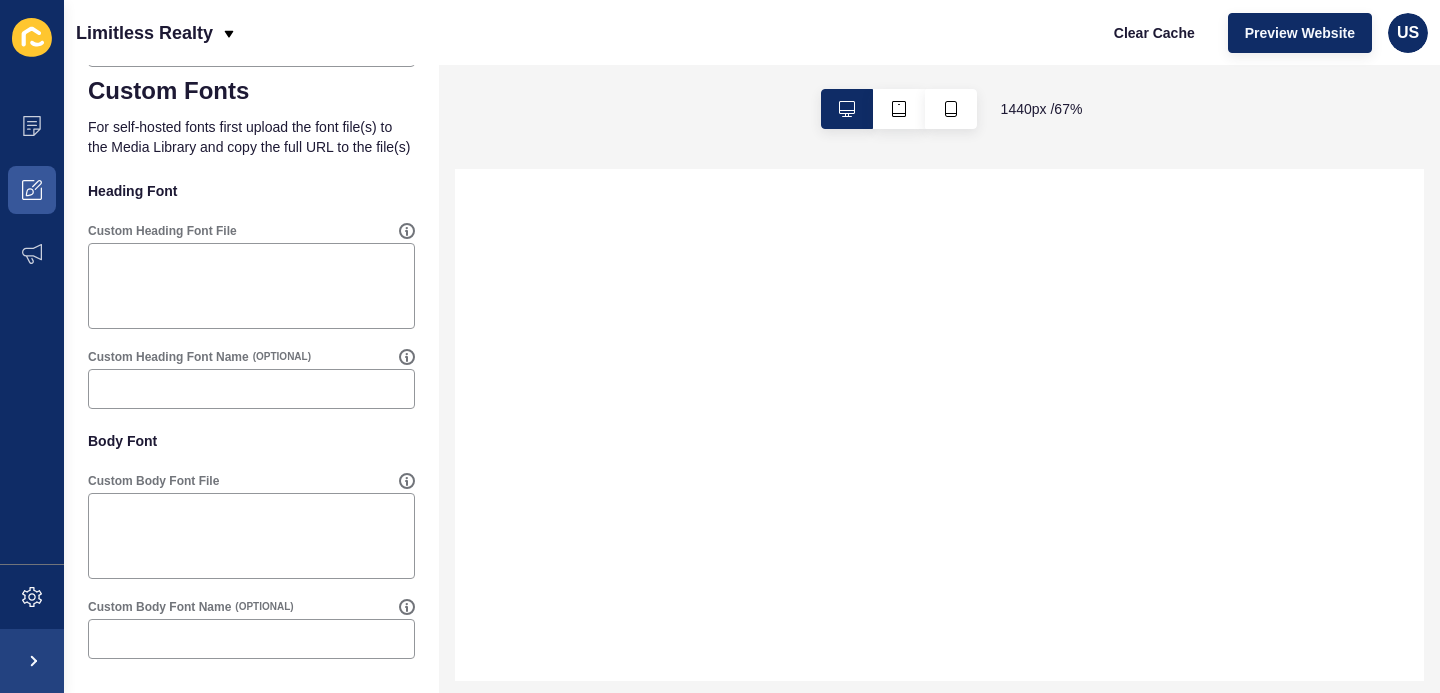 select 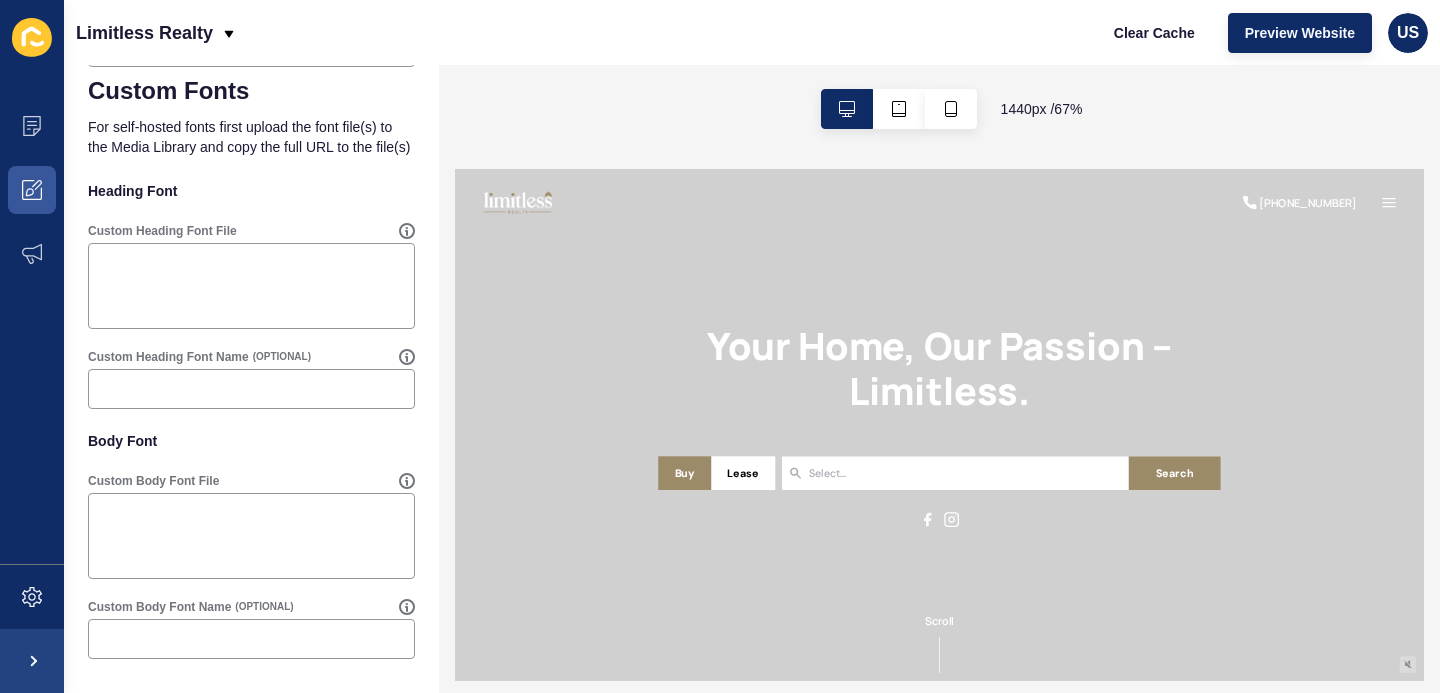 scroll, scrollTop: 0, scrollLeft: 0, axis: both 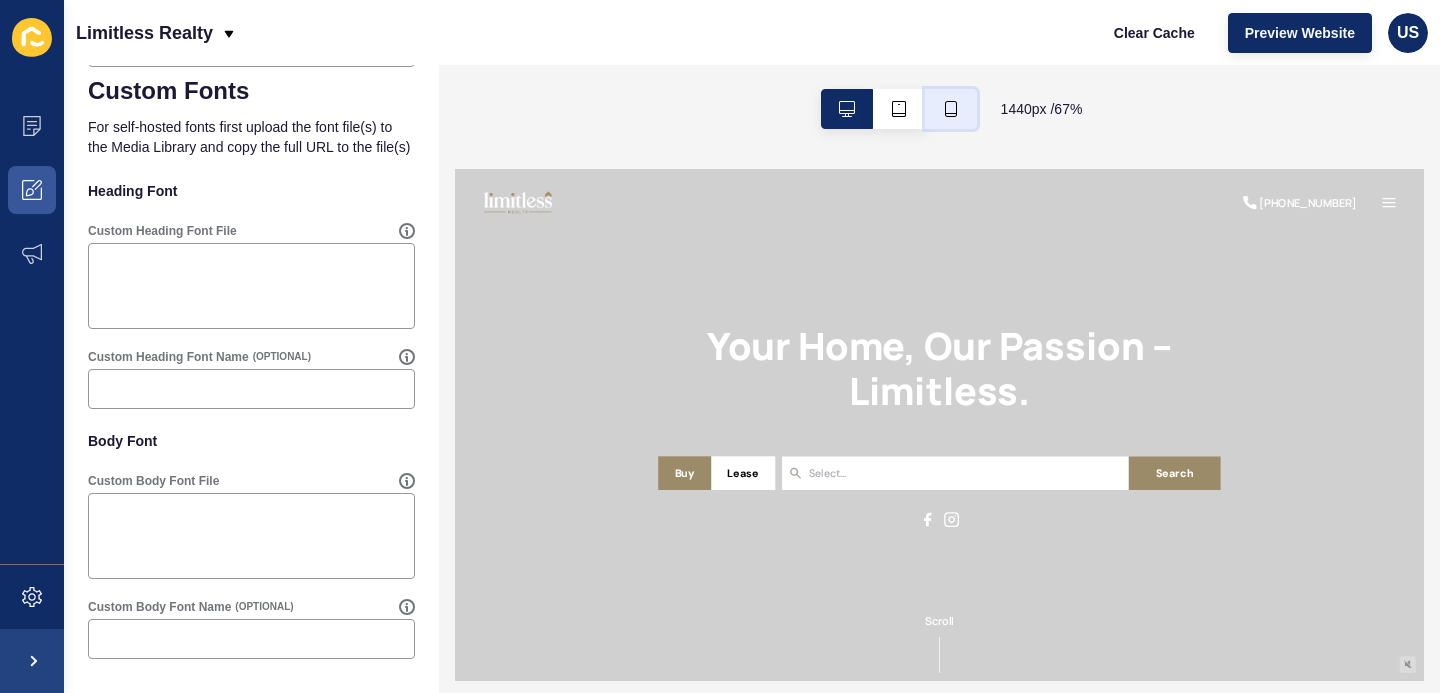 click 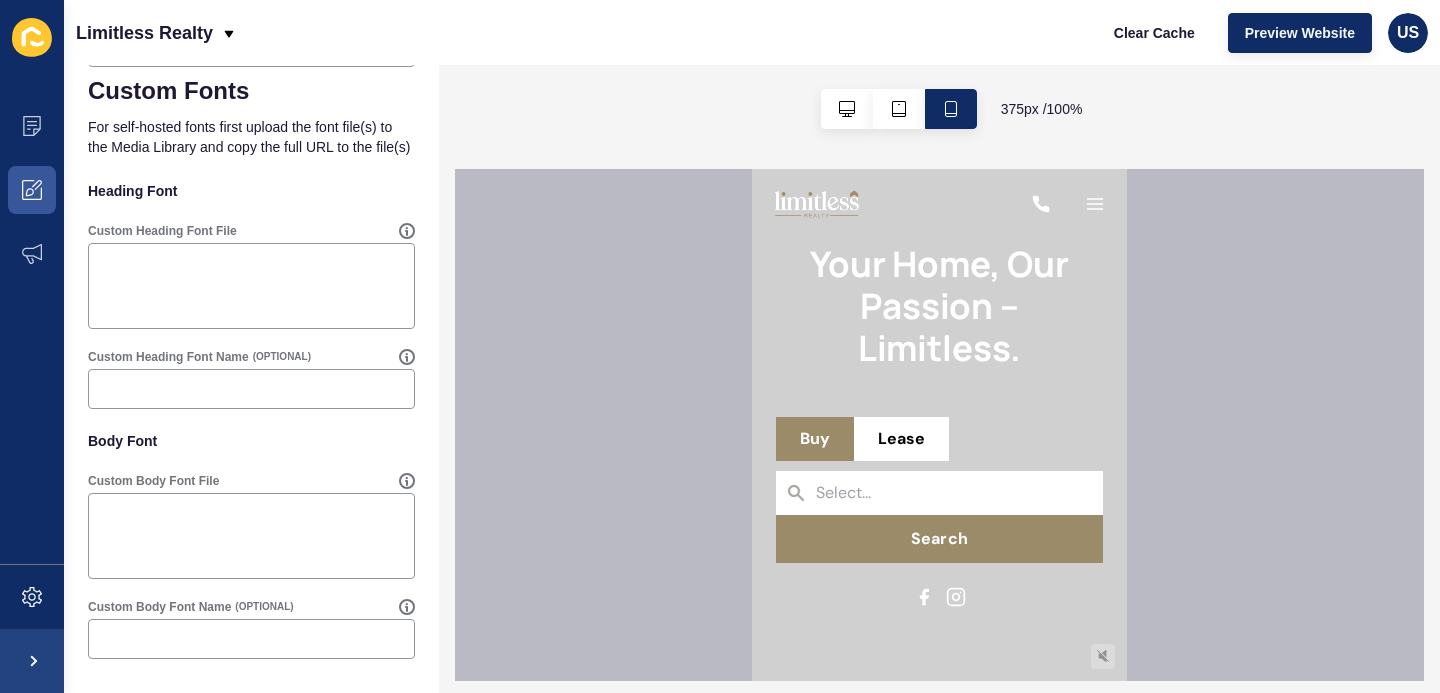 click on "Your Home, Our Passion – Limitless." at bounding box center [939, 306] 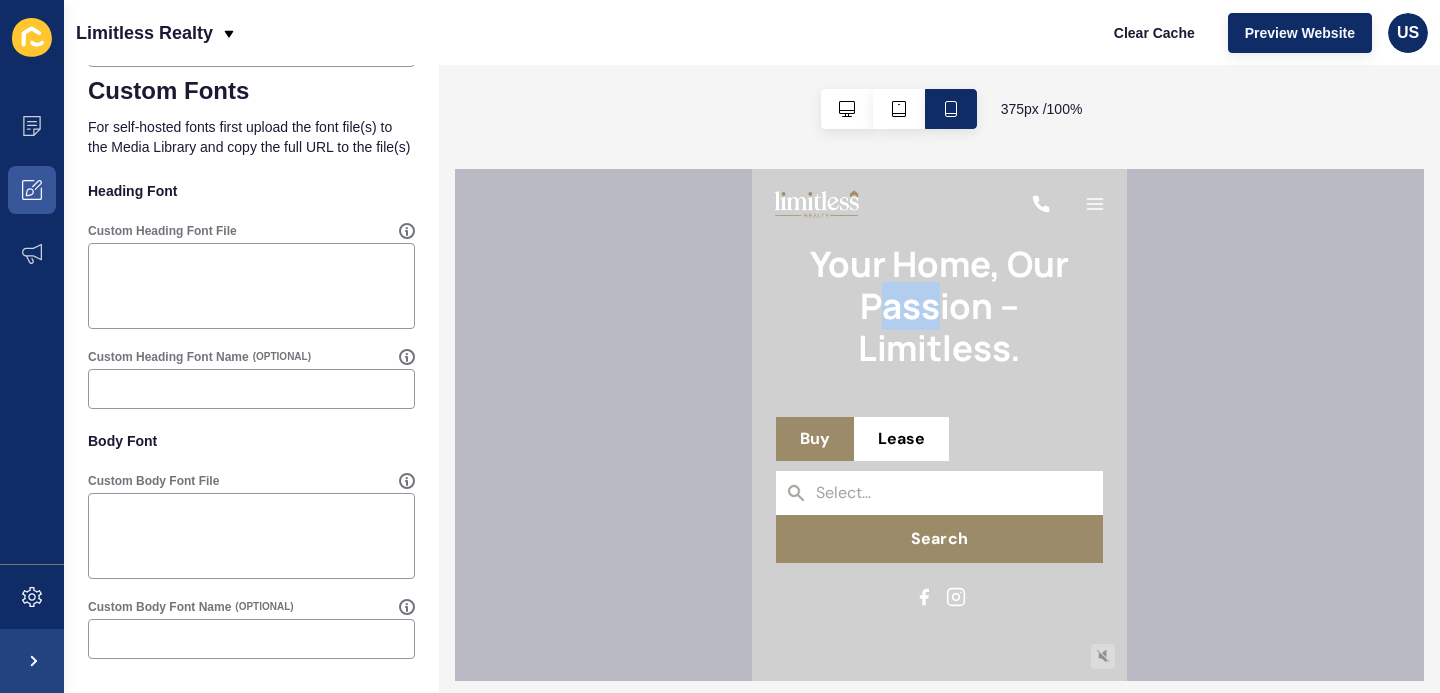 click on "Your Home, Our Passion – Limitless." at bounding box center [939, 306] 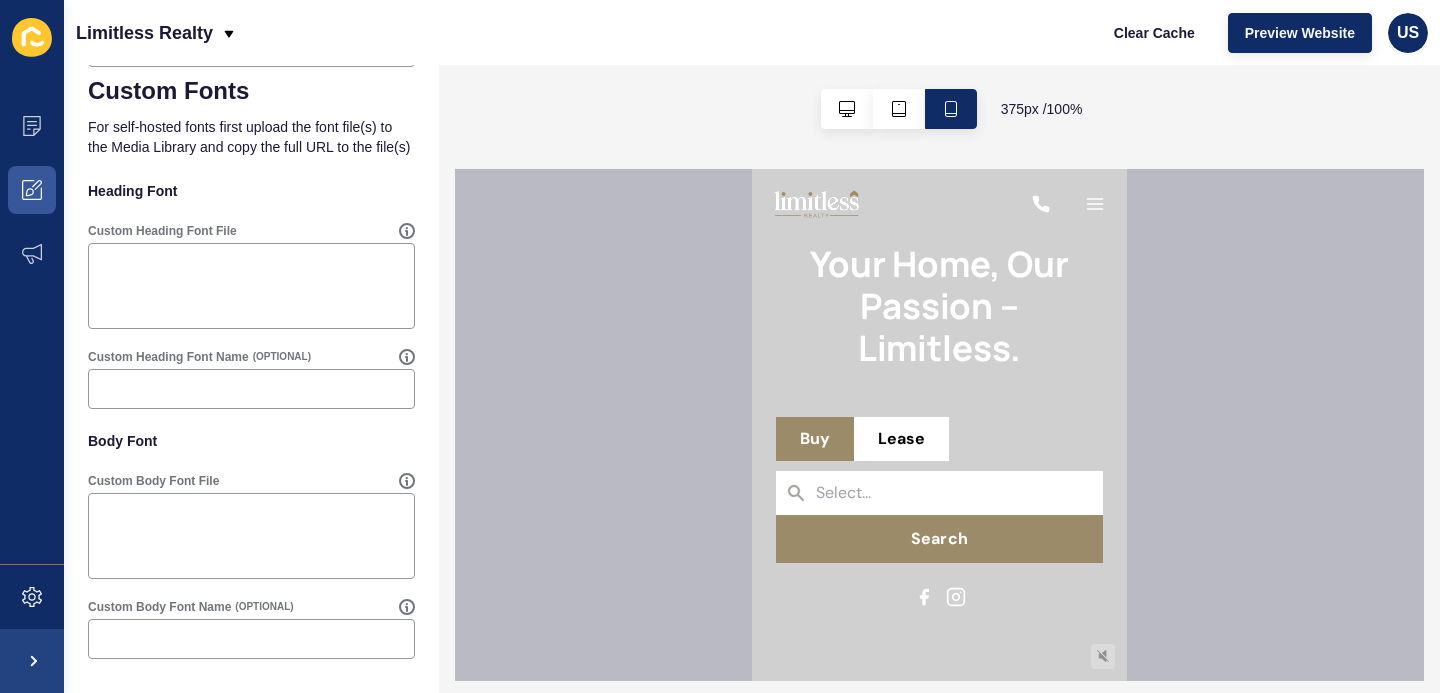 click on "Your Home, Our Passion – Limitless." at bounding box center [939, 306] 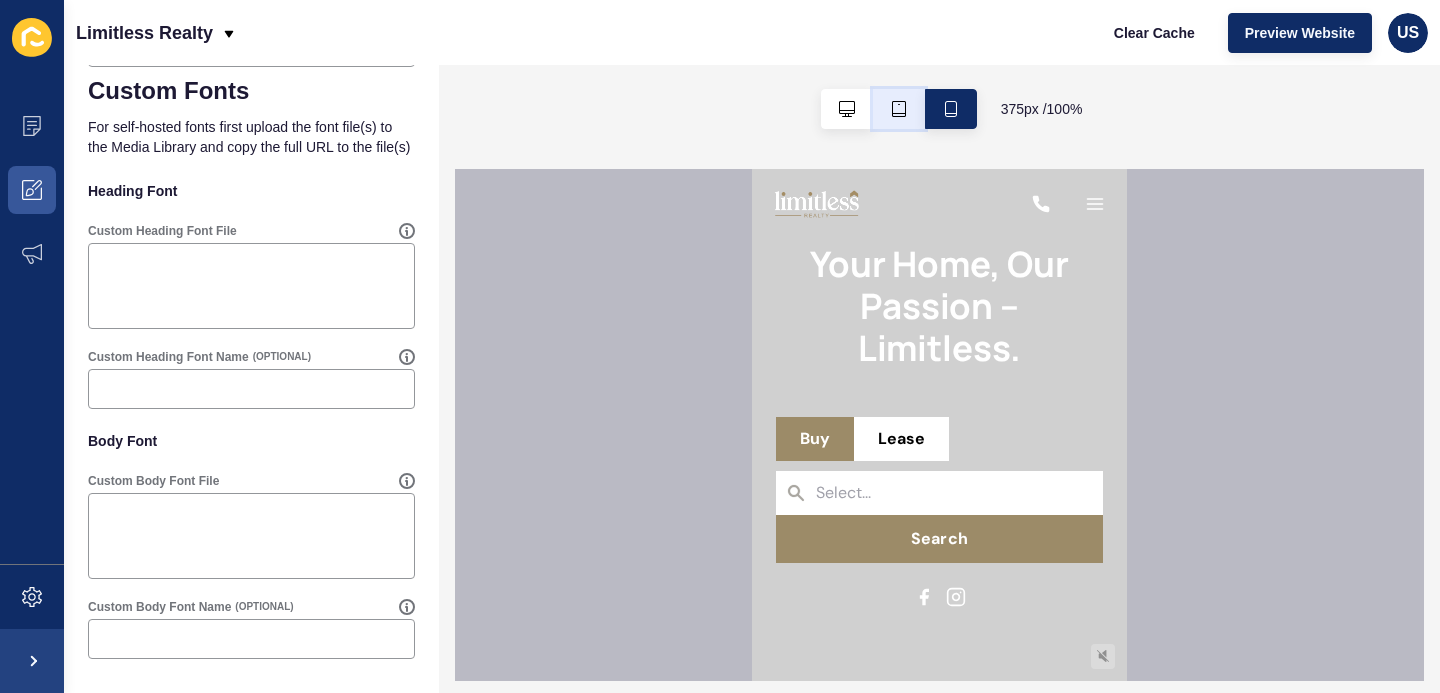click 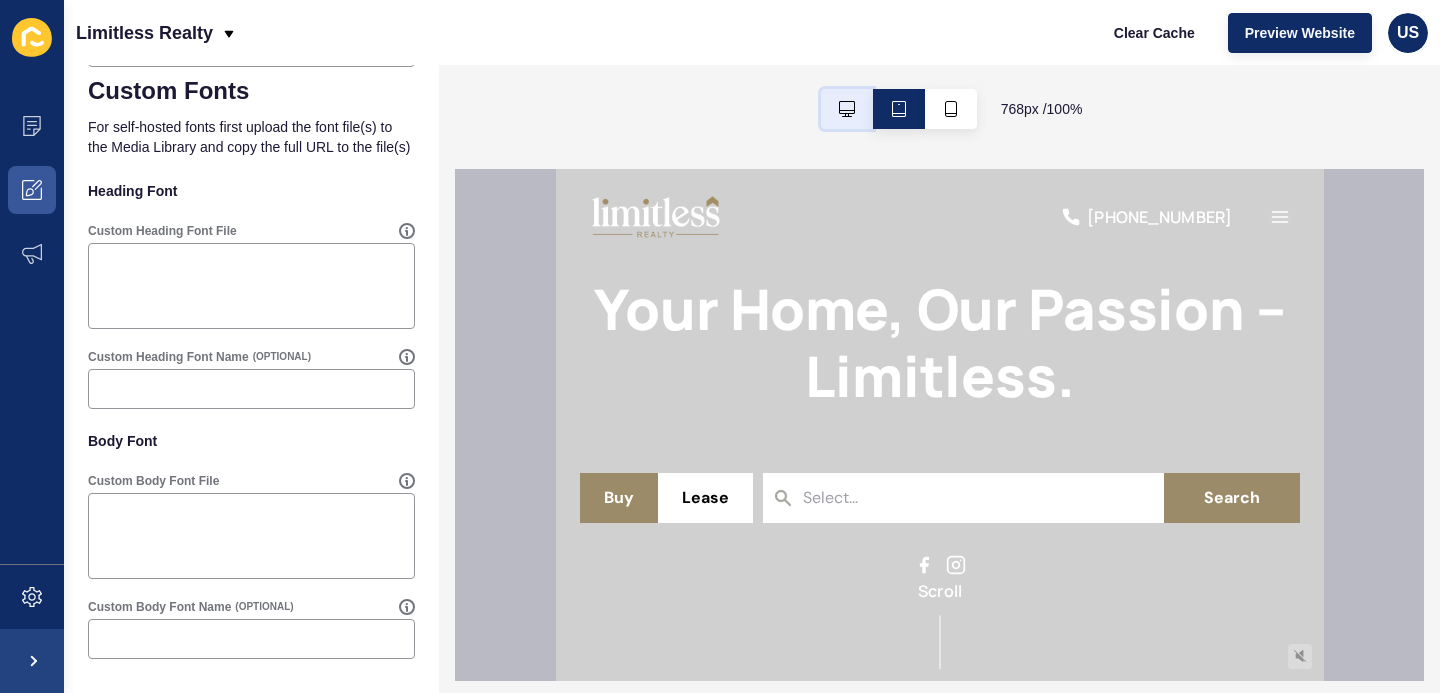 click 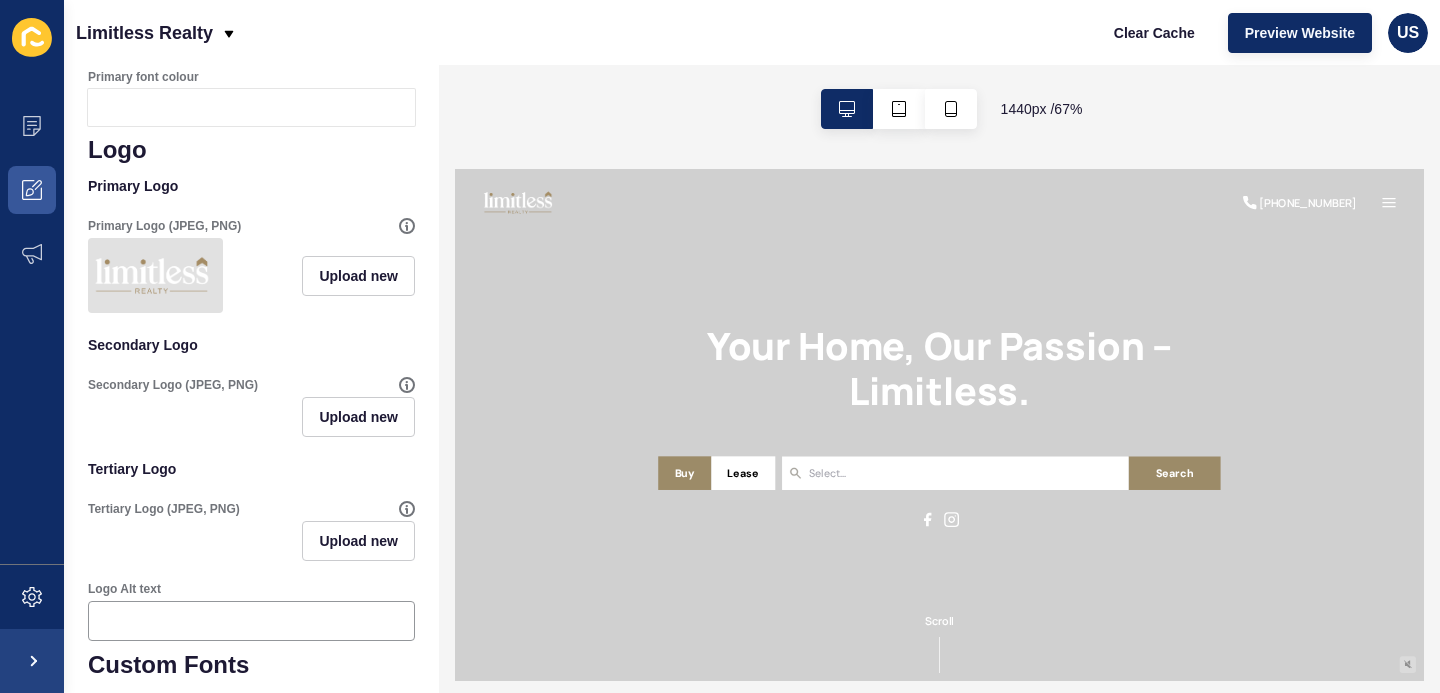 scroll, scrollTop: 0, scrollLeft: 0, axis: both 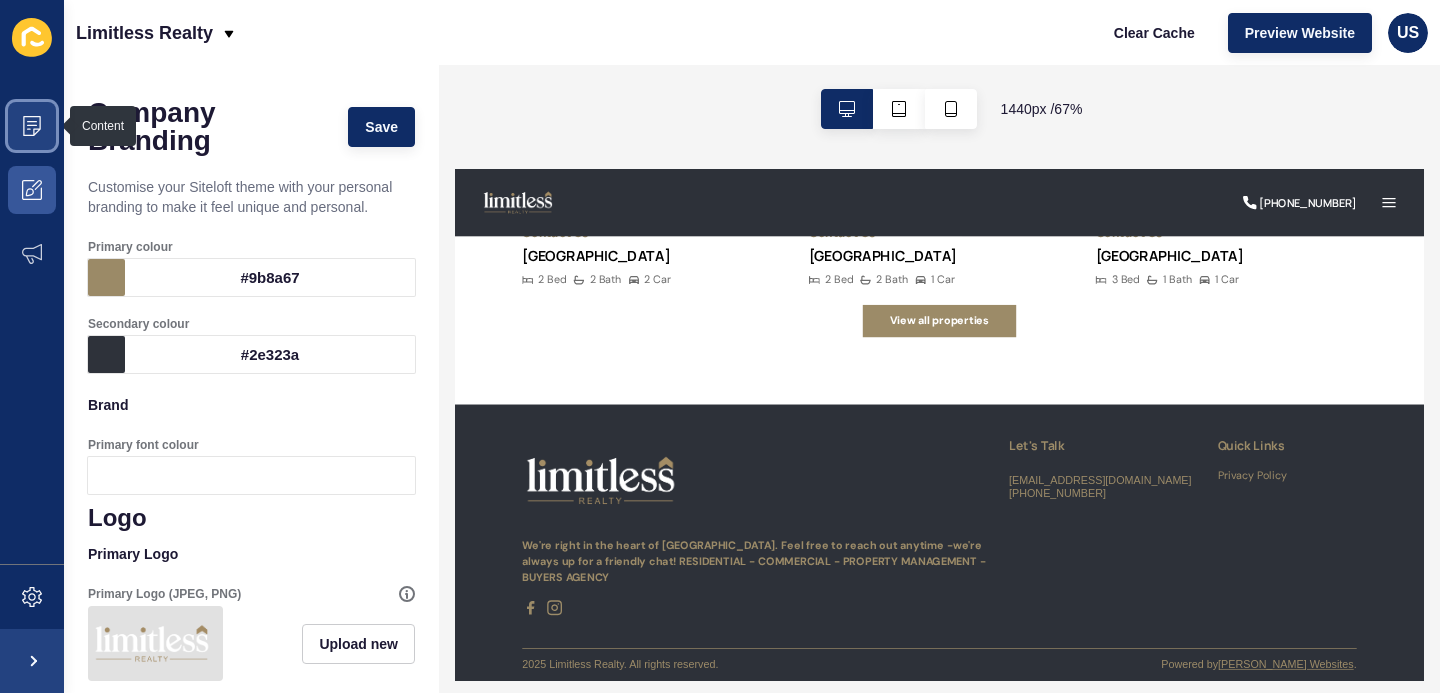click at bounding box center [32, 126] 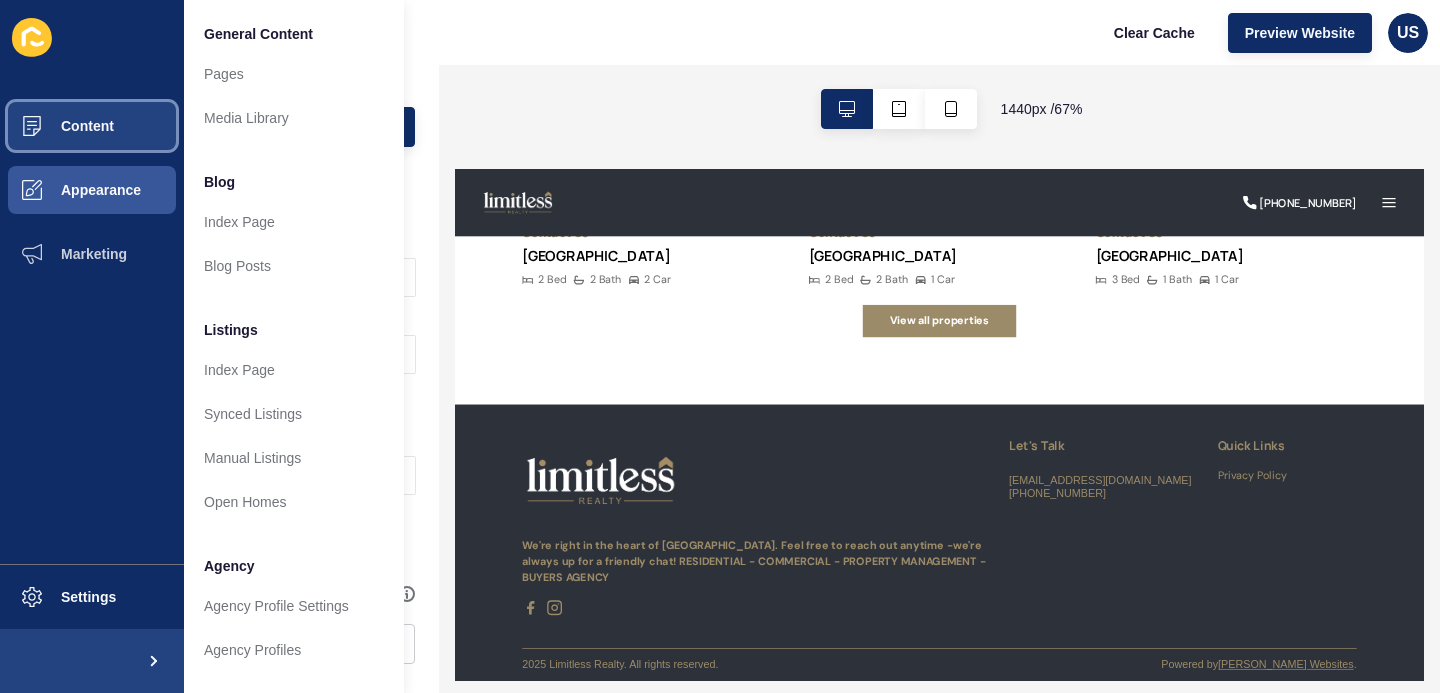 click on "Content" at bounding box center (92, 126) 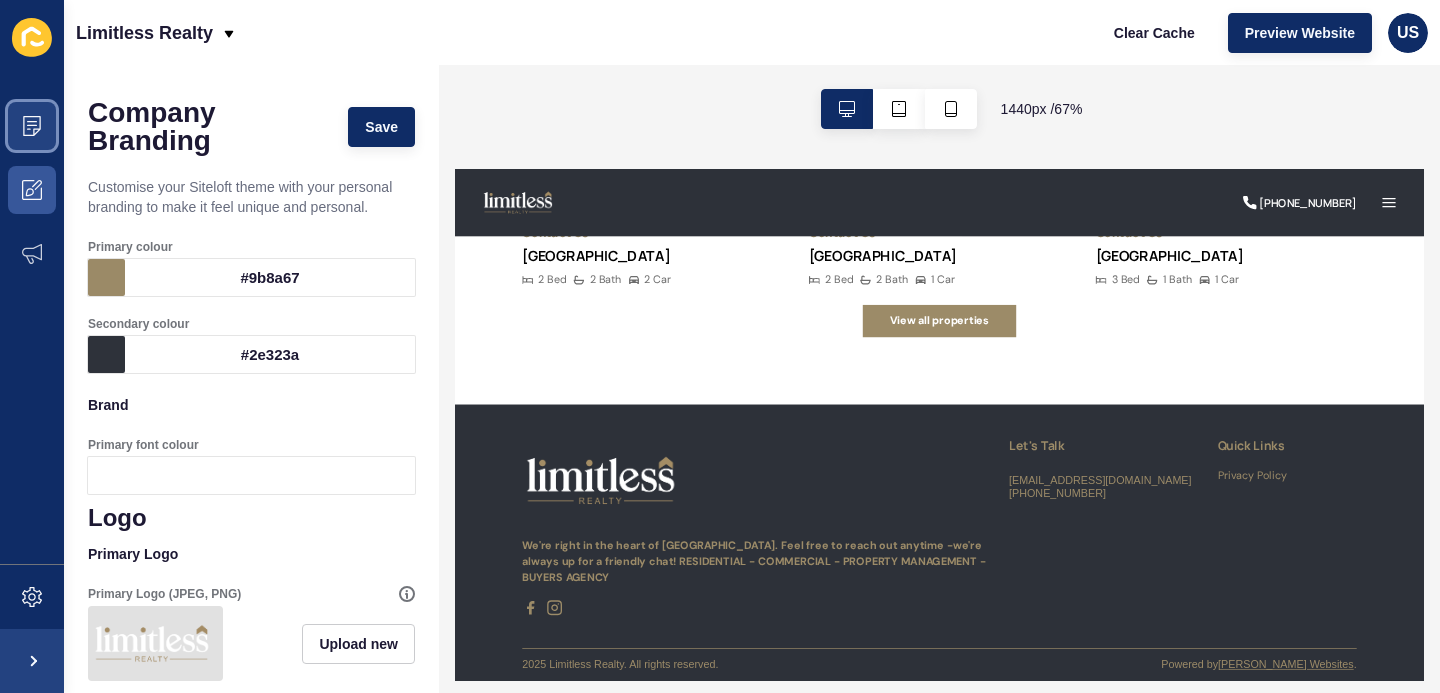 click at bounding box center (32, 126) 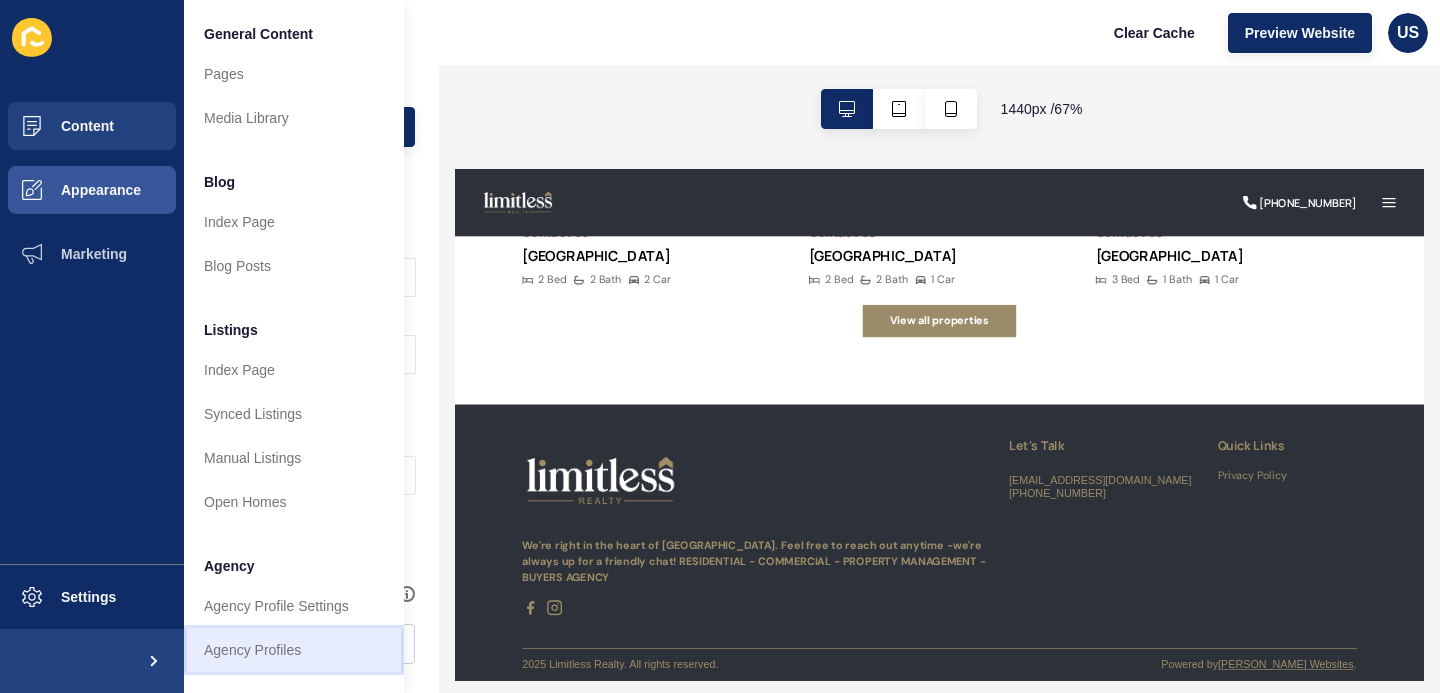 click on "Agency Profiles" at bounding box center [294, 650] 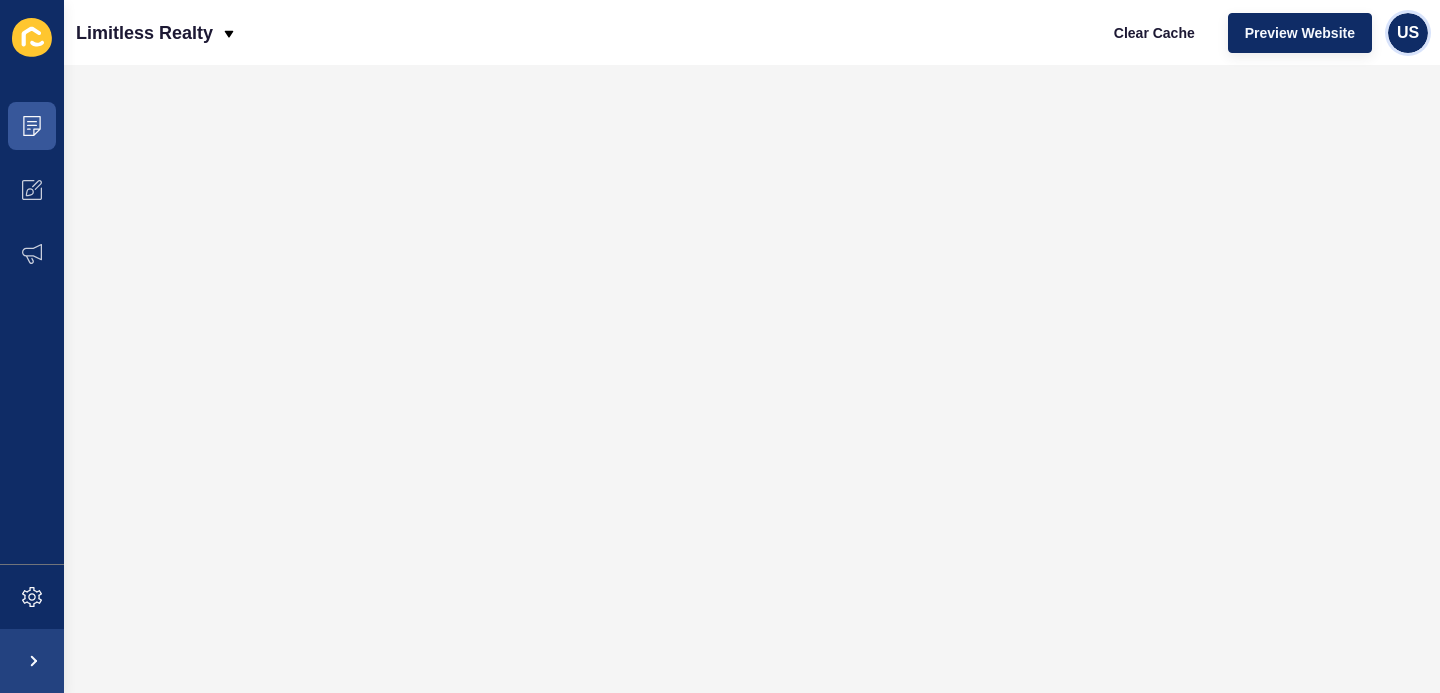 click on "US" at bounding box center (1408, 33) 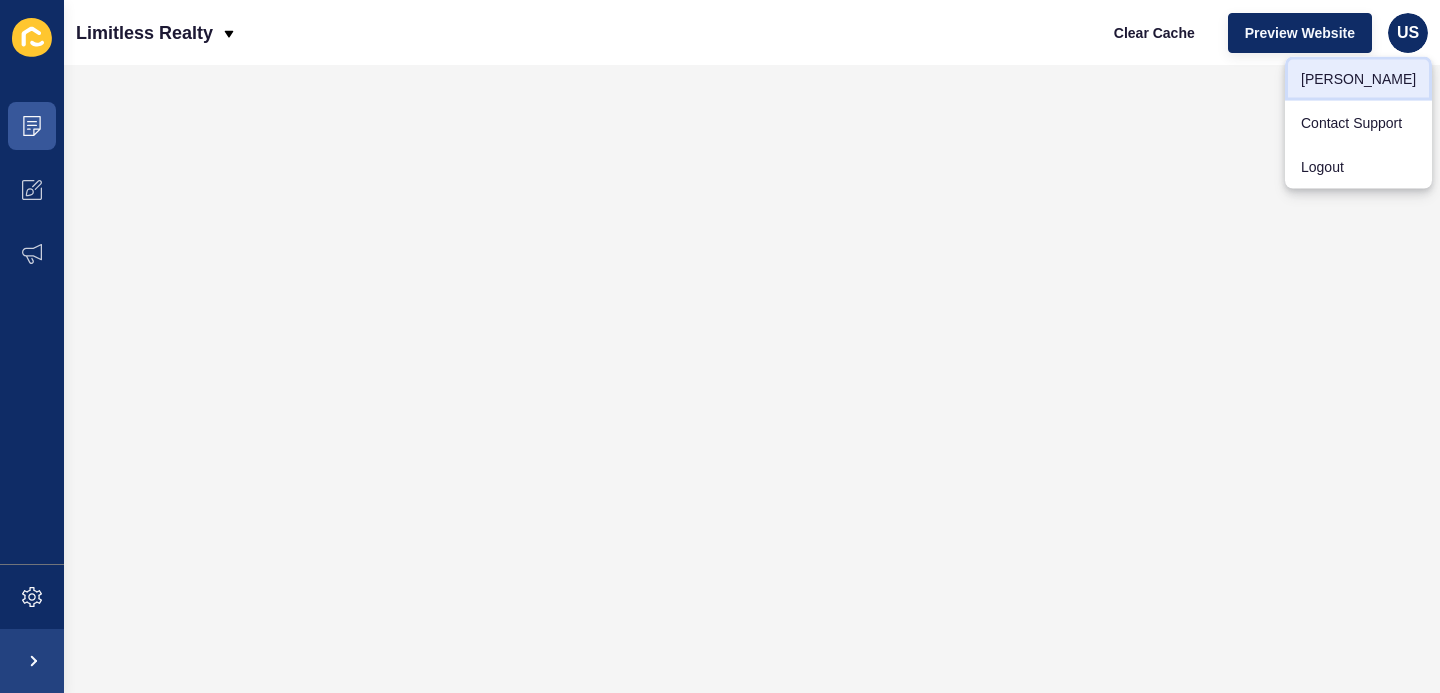 click on "[PERSON_NAME]" at bounding box center [1358, 79] 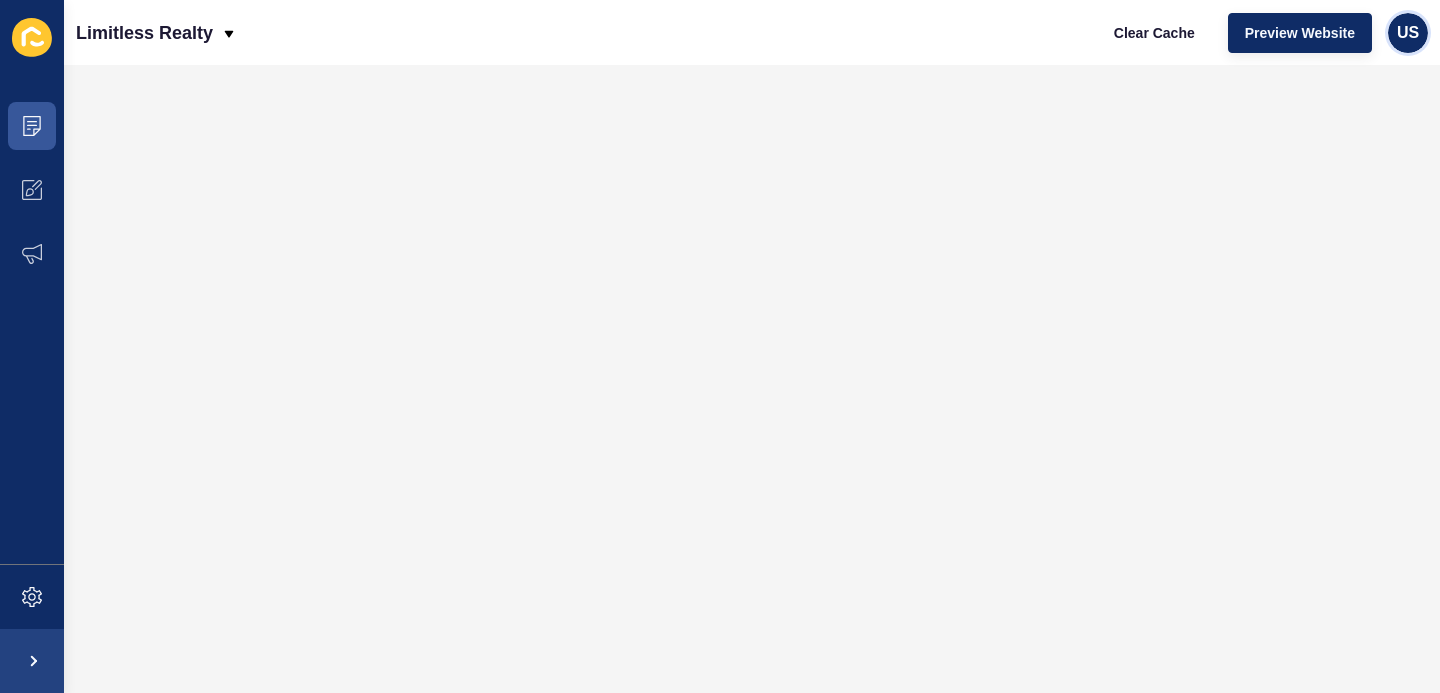 click on "US" at bounding box center (1408, 33) 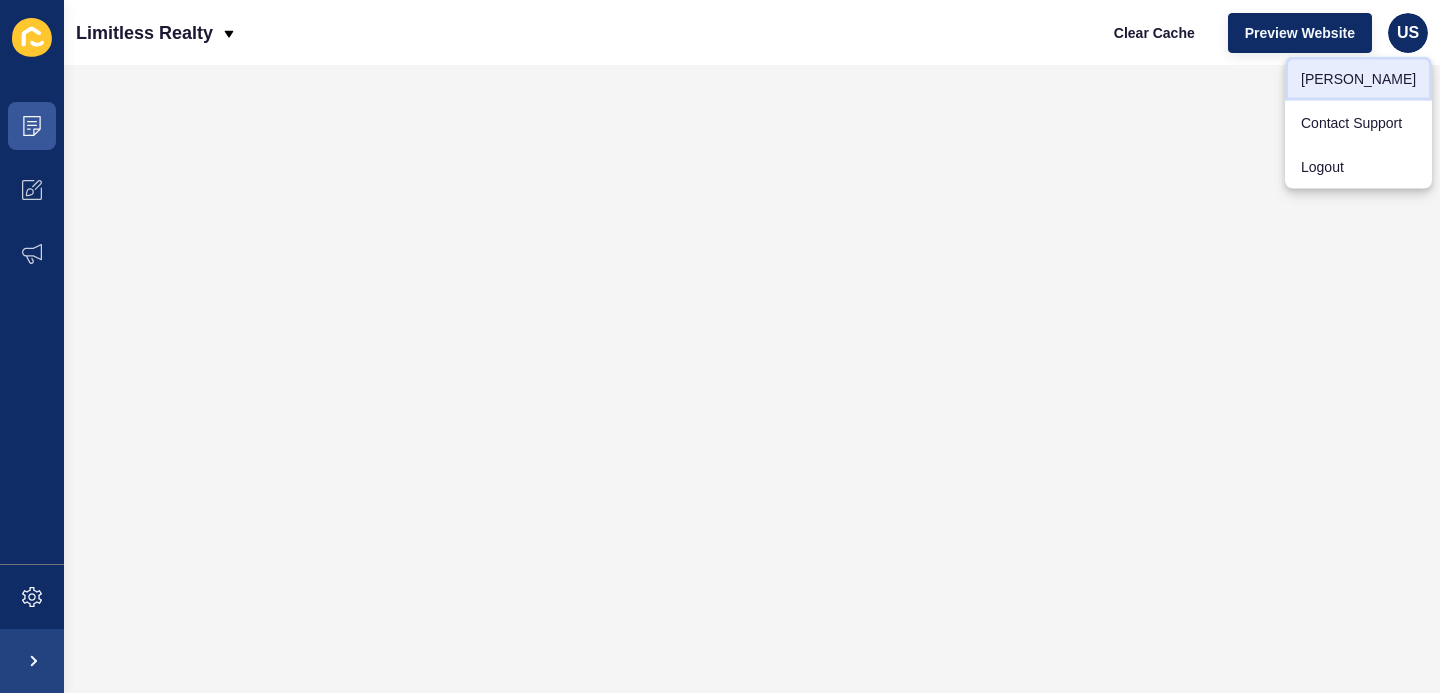 click on "[PERSON_NAME]" at bounding box center (1358, 79) 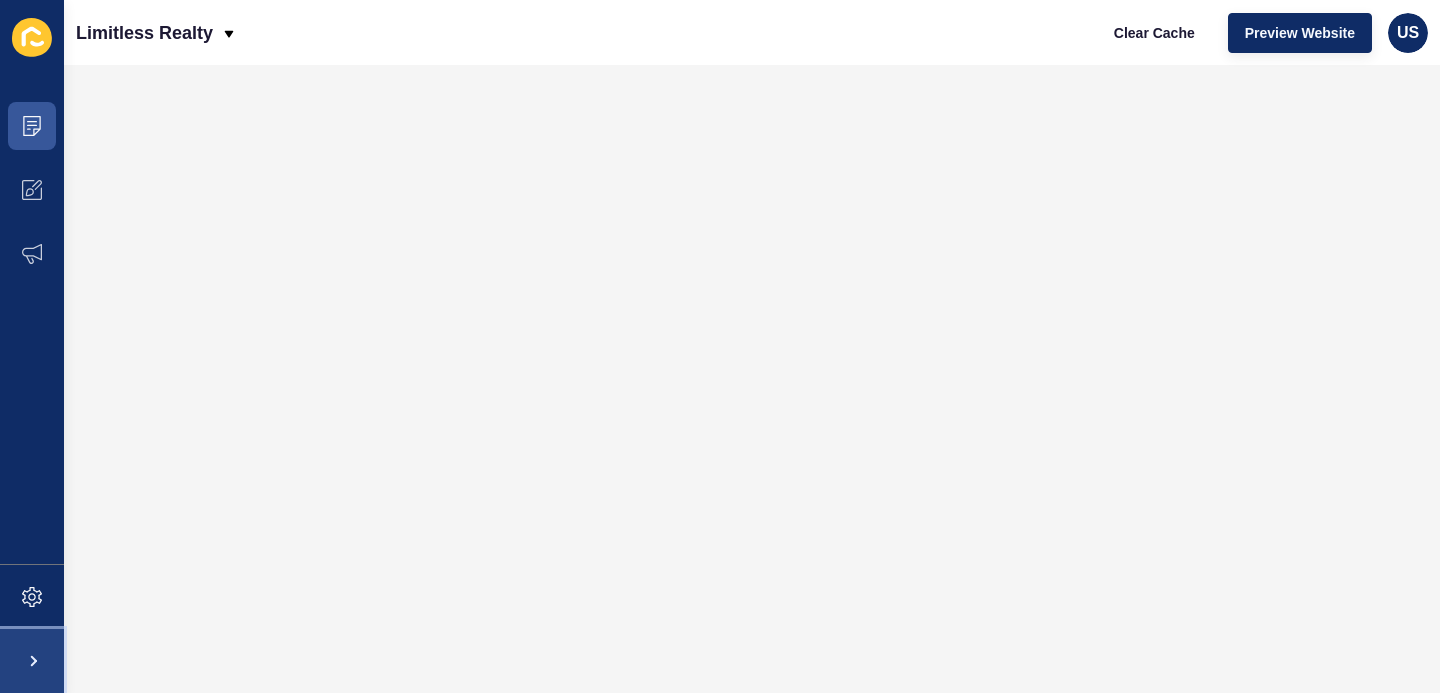 click at bounding box center (32, 661) 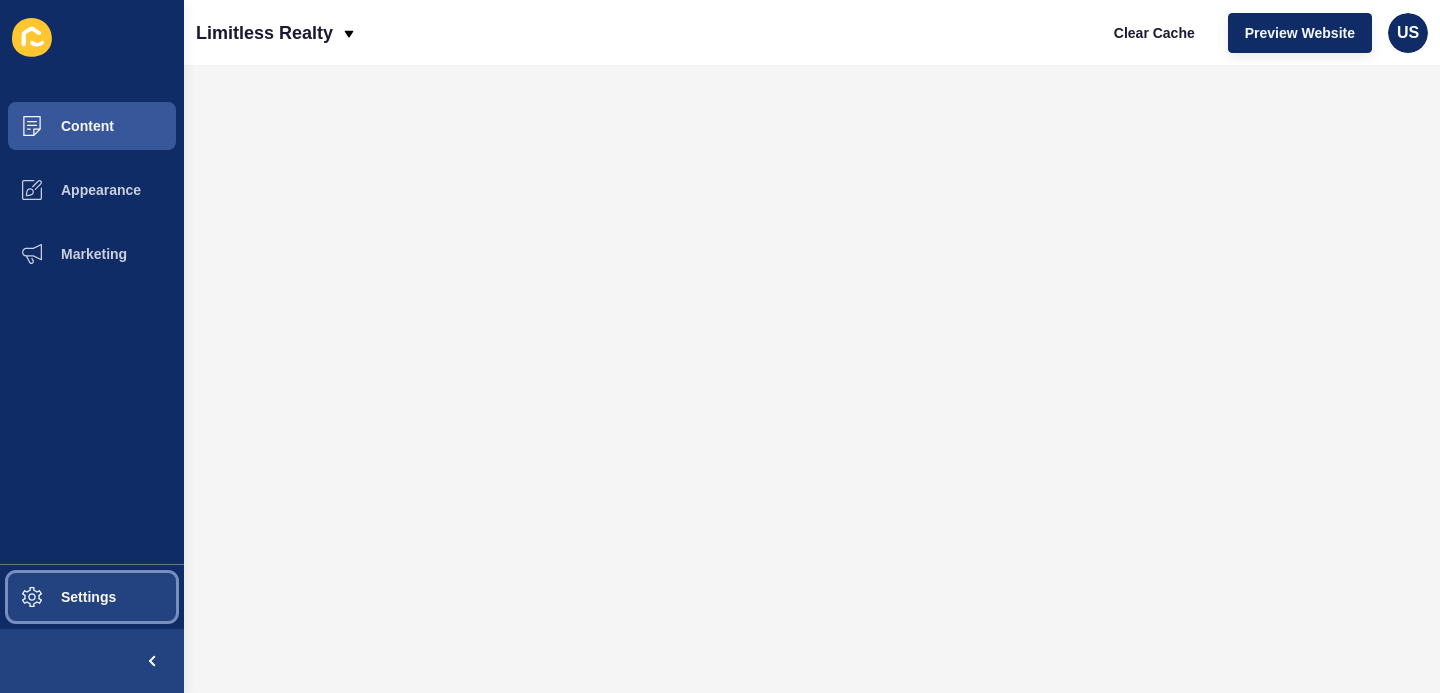 click on "Settings" at bounding box center [56, 597] 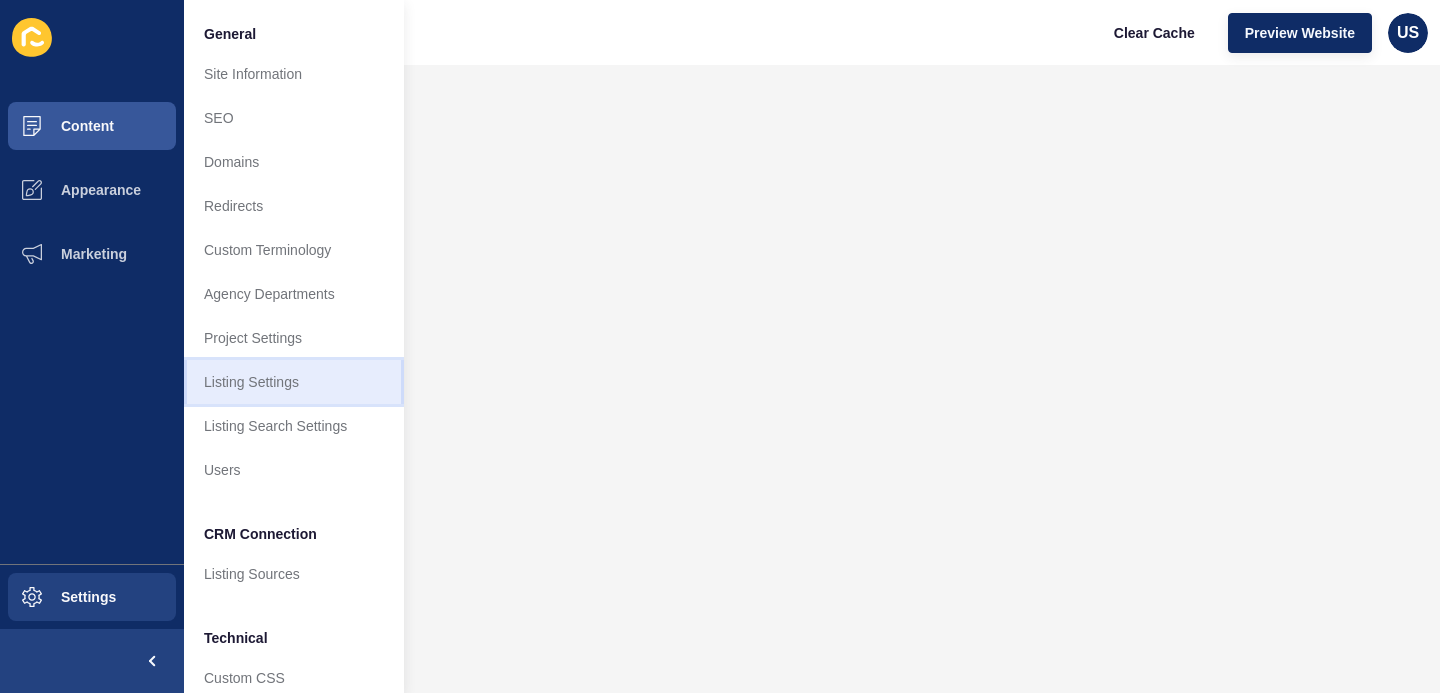 click on "Listing Settings" at bounding box center [294, 382] 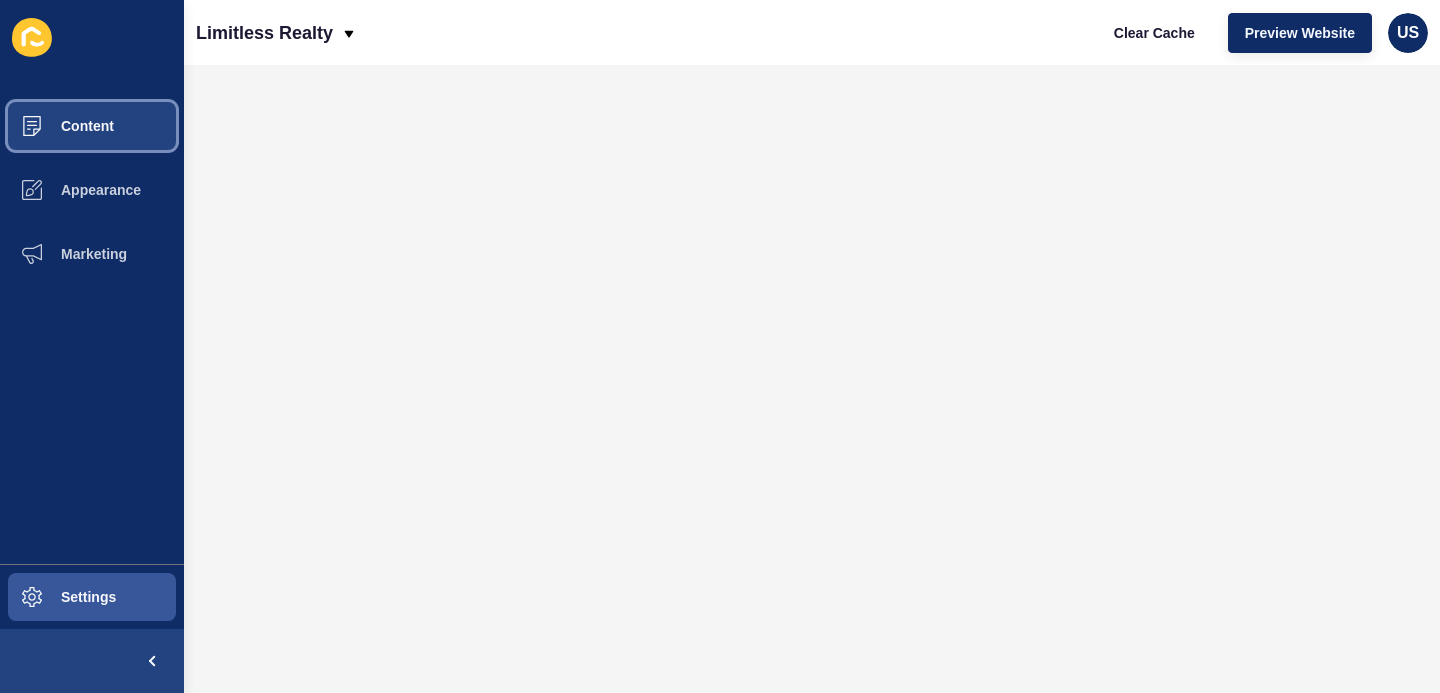 click on "Content" at bounding box center [55, 126] 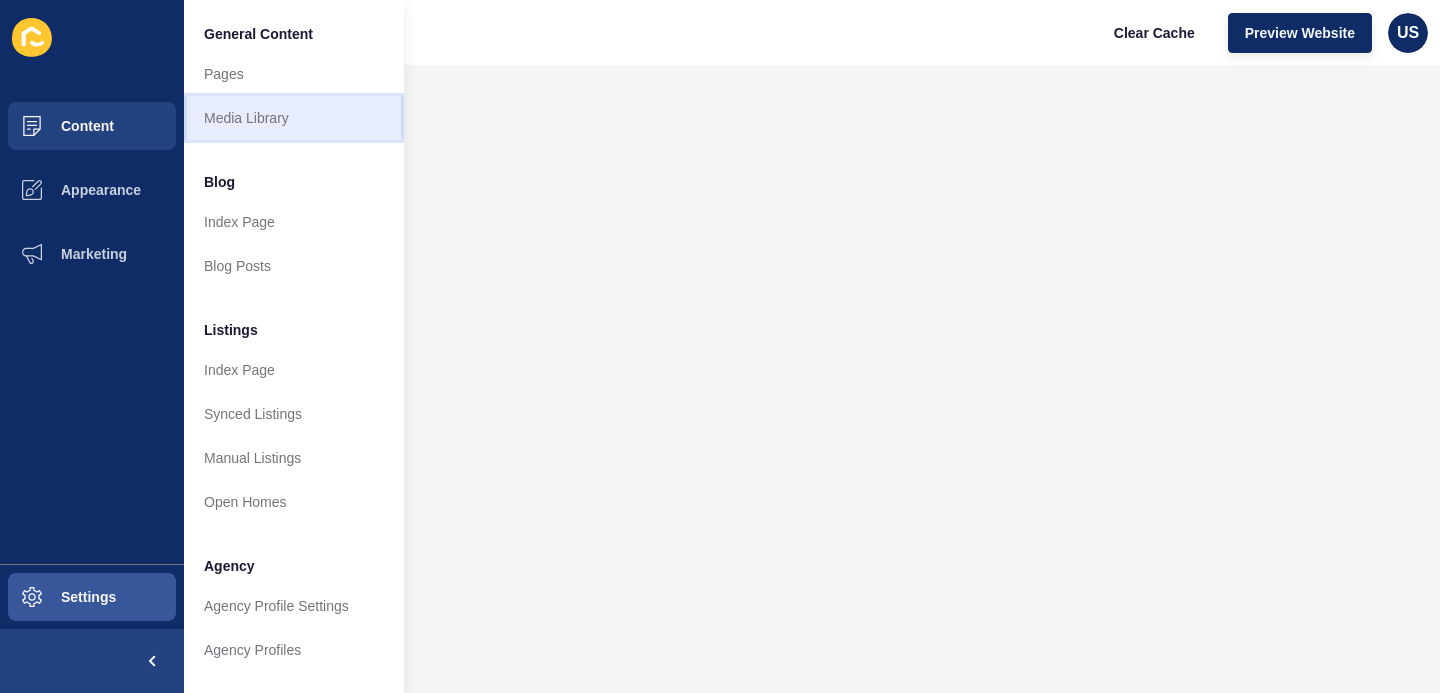 click on "Media Library" at bounding box center [294, 118] 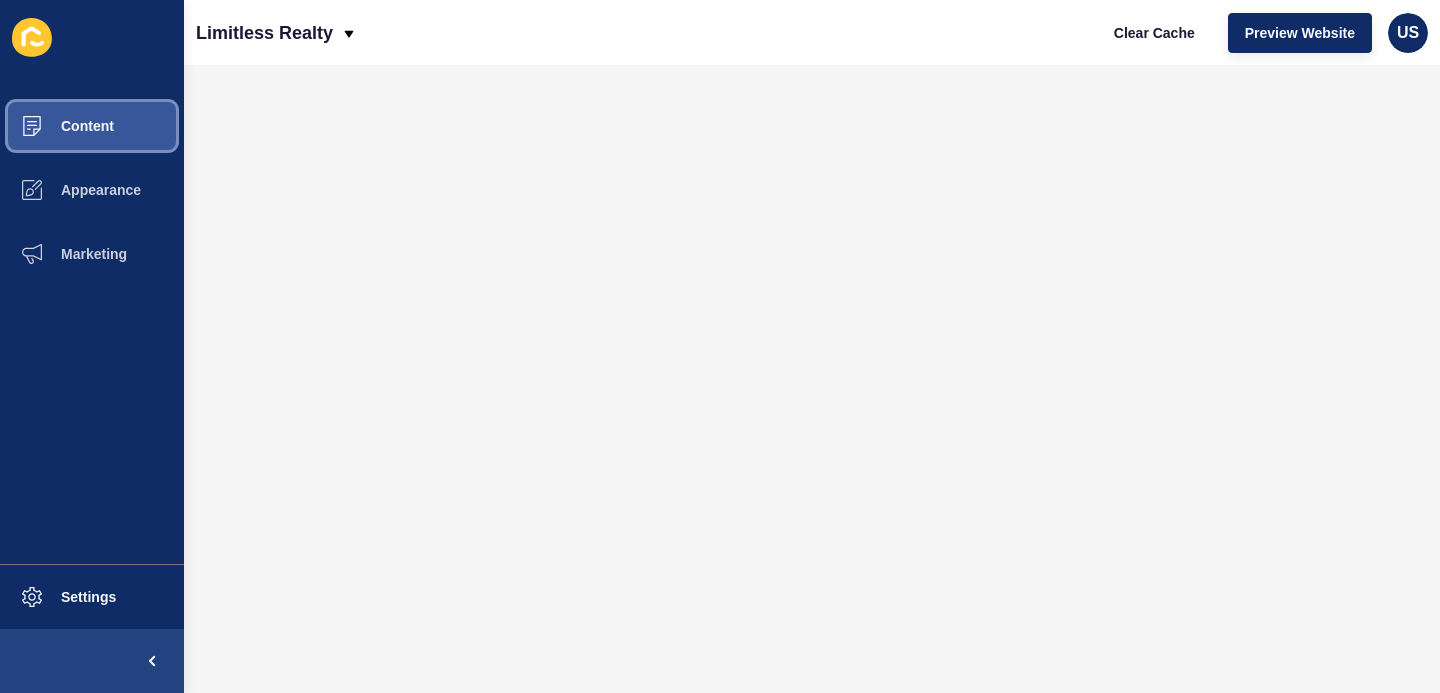 click on "Content" at bounding box center (55, 126) 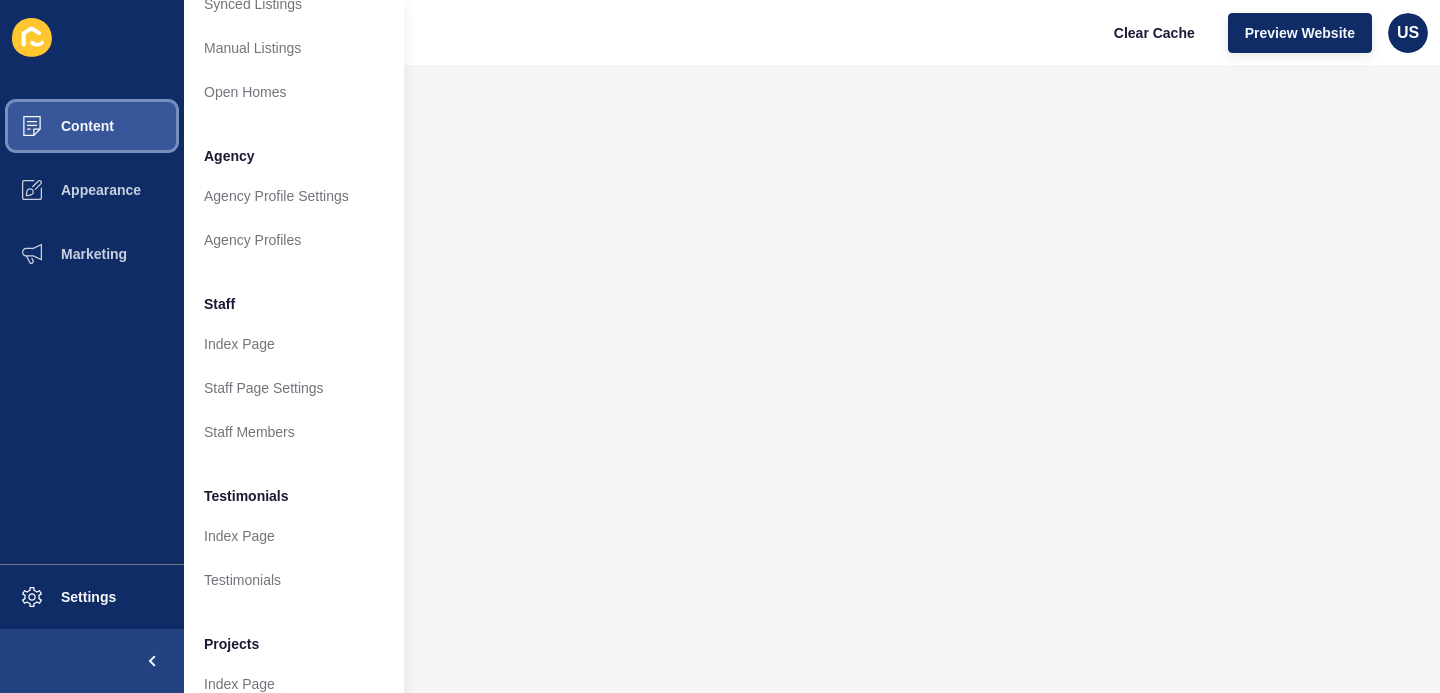 scroll, scrollTop: 479, scrollLeft: 0, axis: vertical 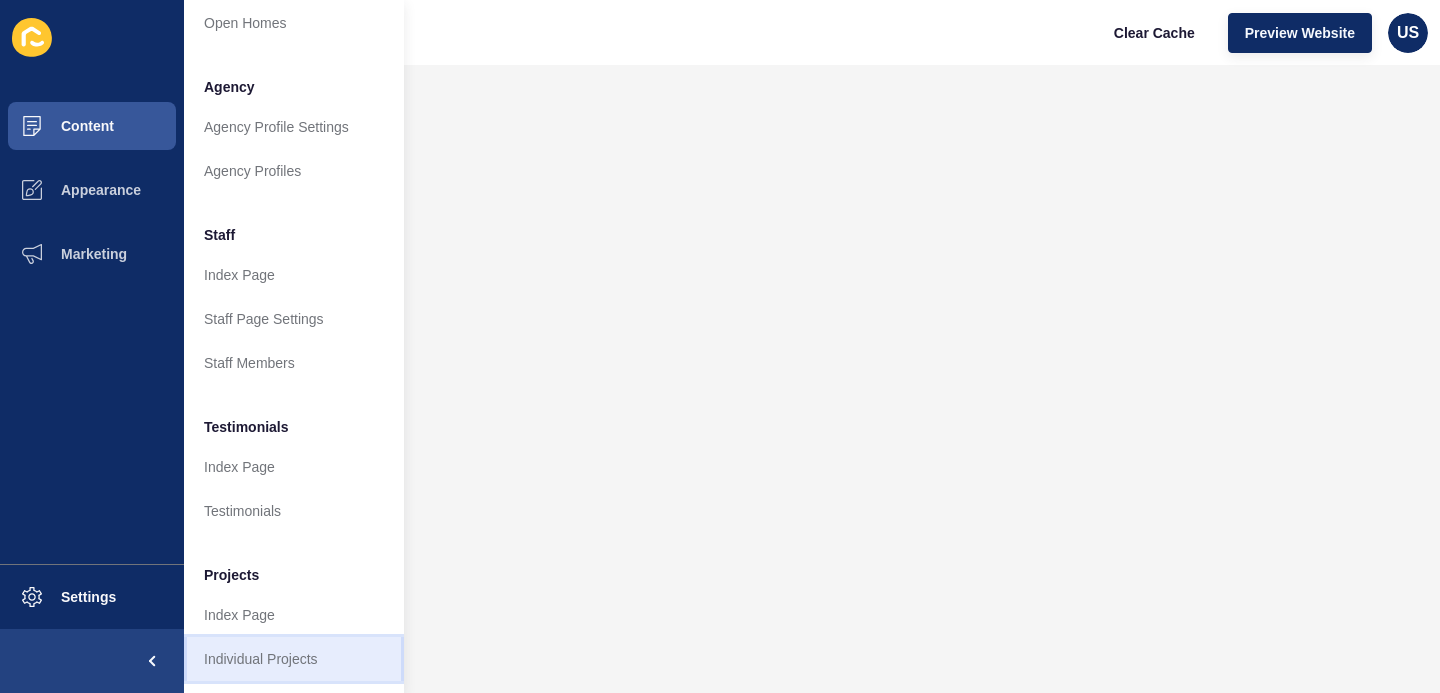 click on "Individual Projects" at bounding box center [294, 659] 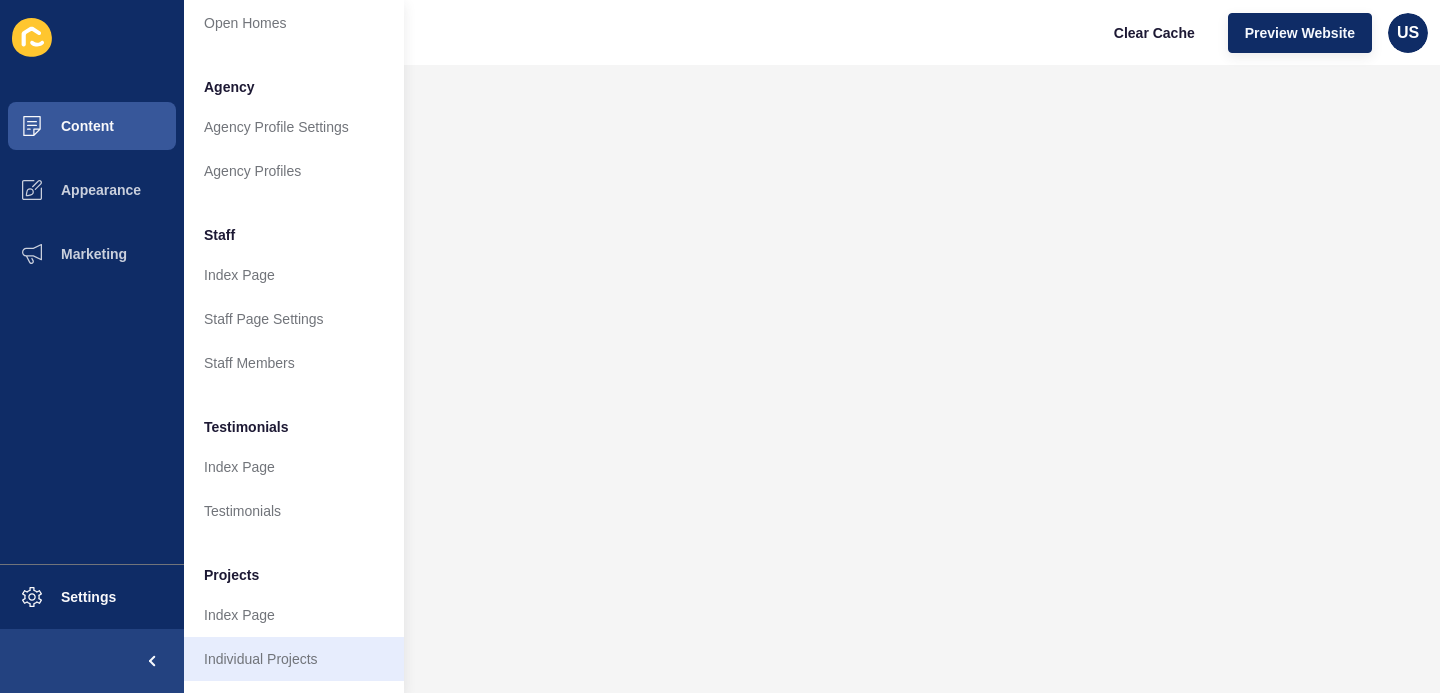 scroll, scrollTop: 0, scrollLeft: 0, axis: both 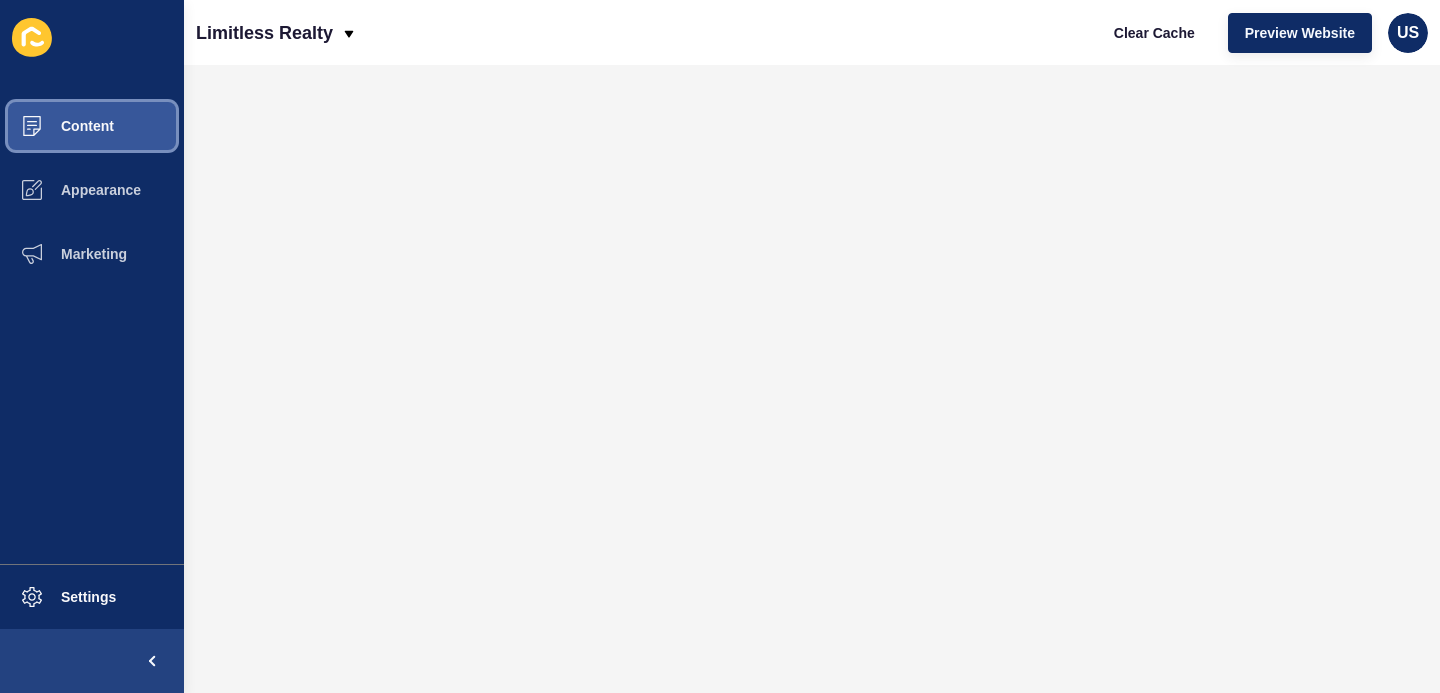 click on "Content" at bounding box center (55, 126) 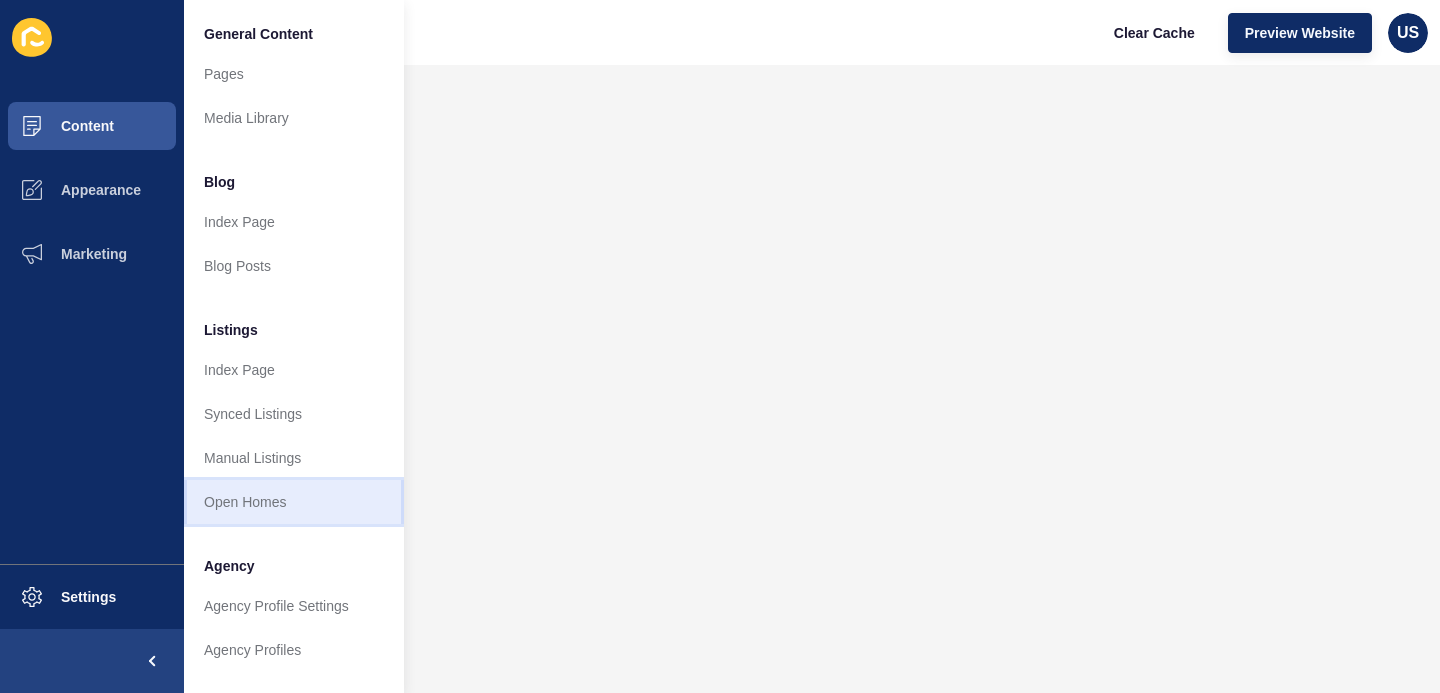 click on "Open Homes" at bounding box center [294, 502] 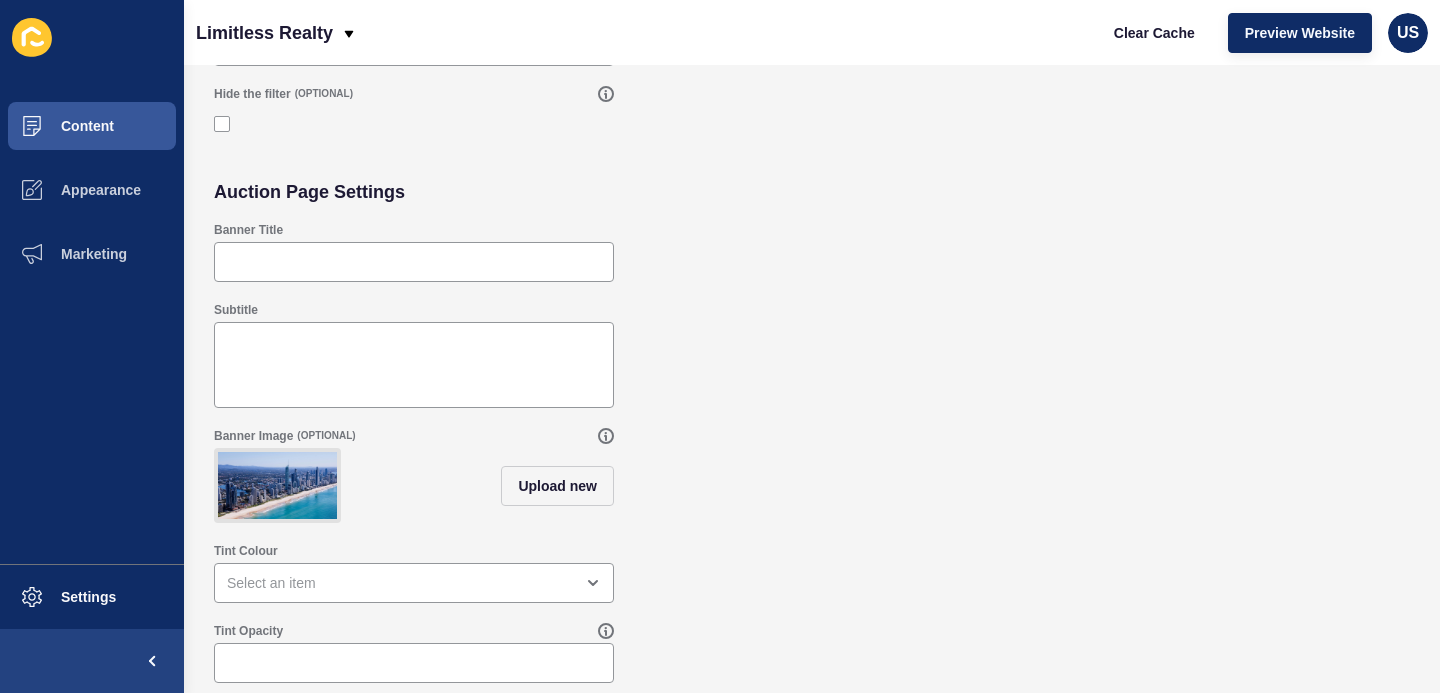 scroll, scrollTop: 0, scrollLeft: 0, axis: both 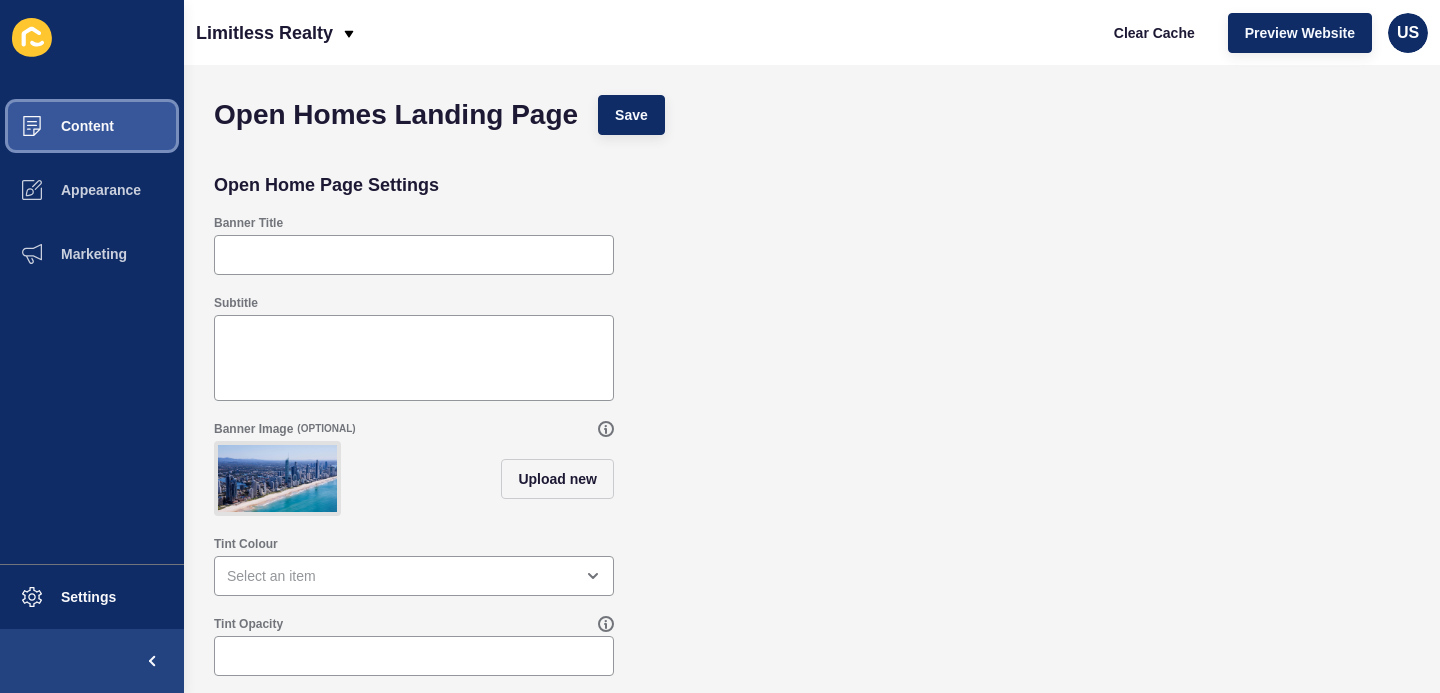 click on "Content" at bounding box center (55, 126) 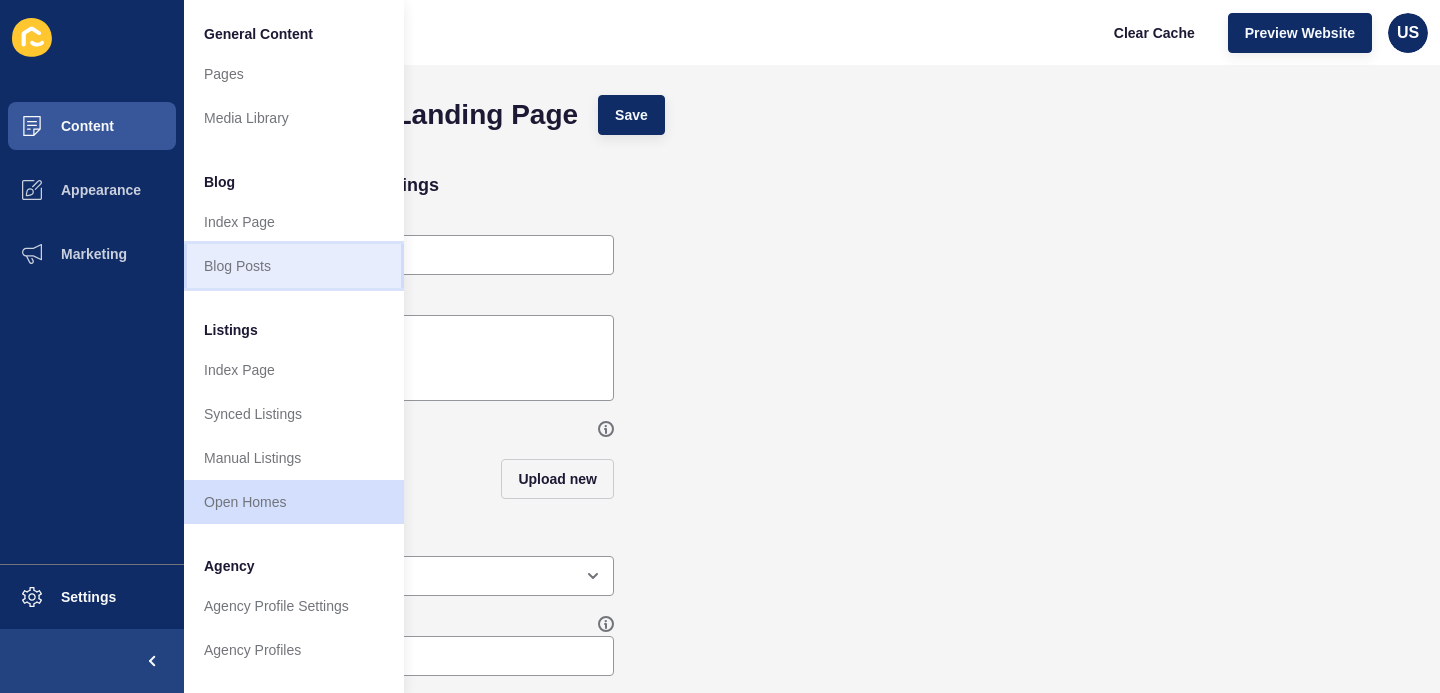 click on "Blog Posts" at bounding box center (294, 266) 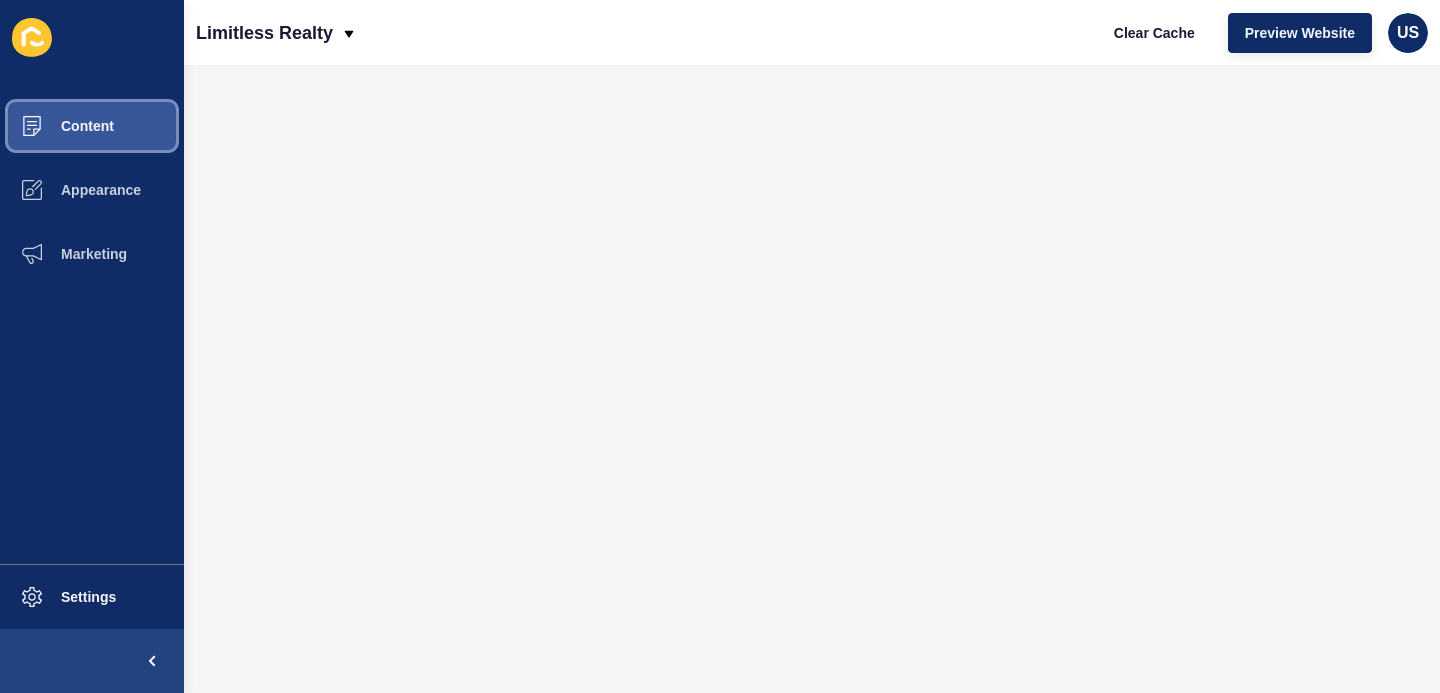 click on "Content" at bounding box center (55, 126) 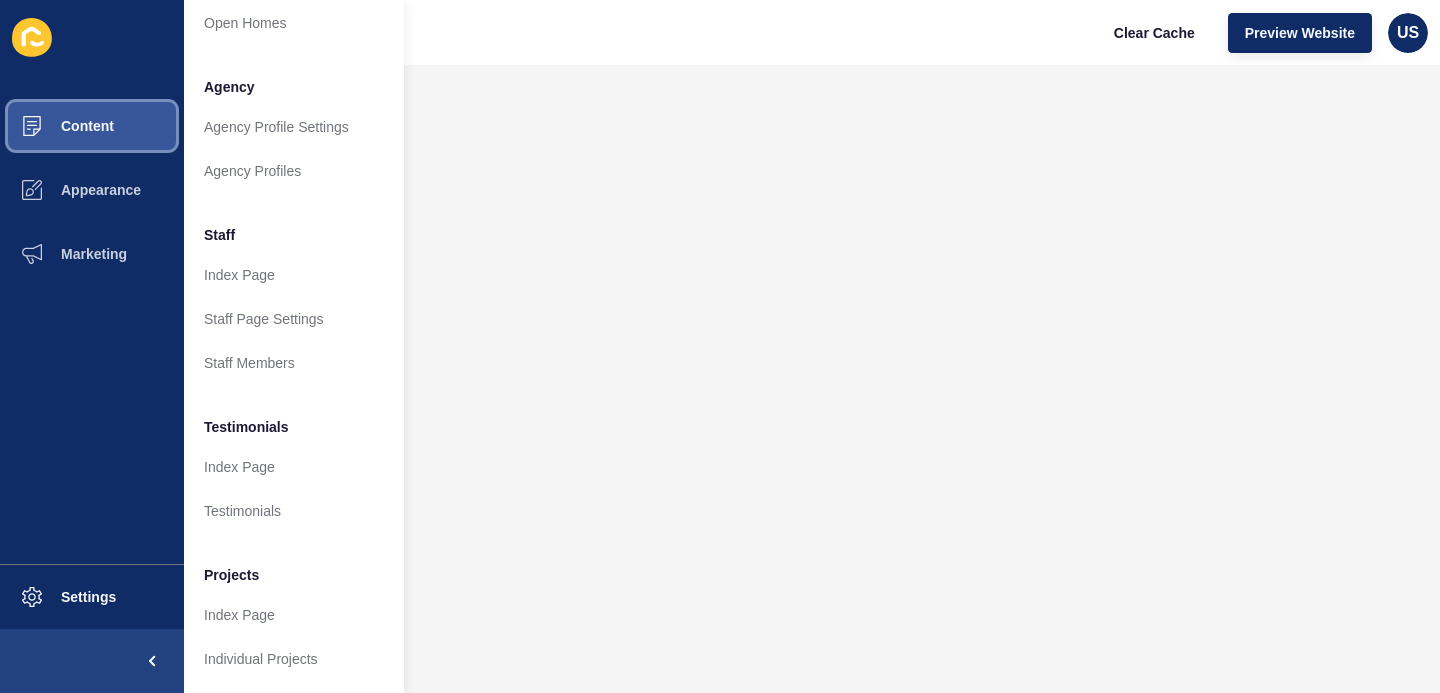 scroll, scrollTop: 0, scrollLeft: 0, axis: both 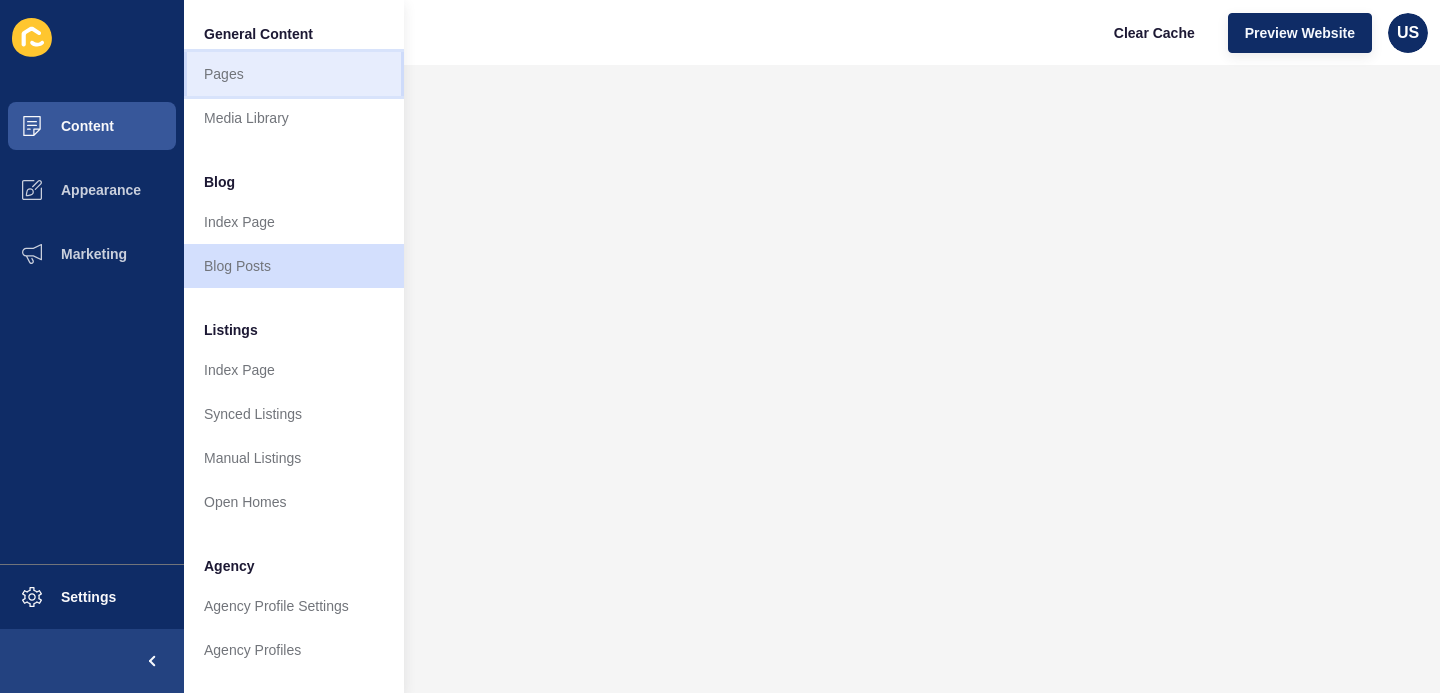 click on "Pages" at bounding box center (294, 74) 